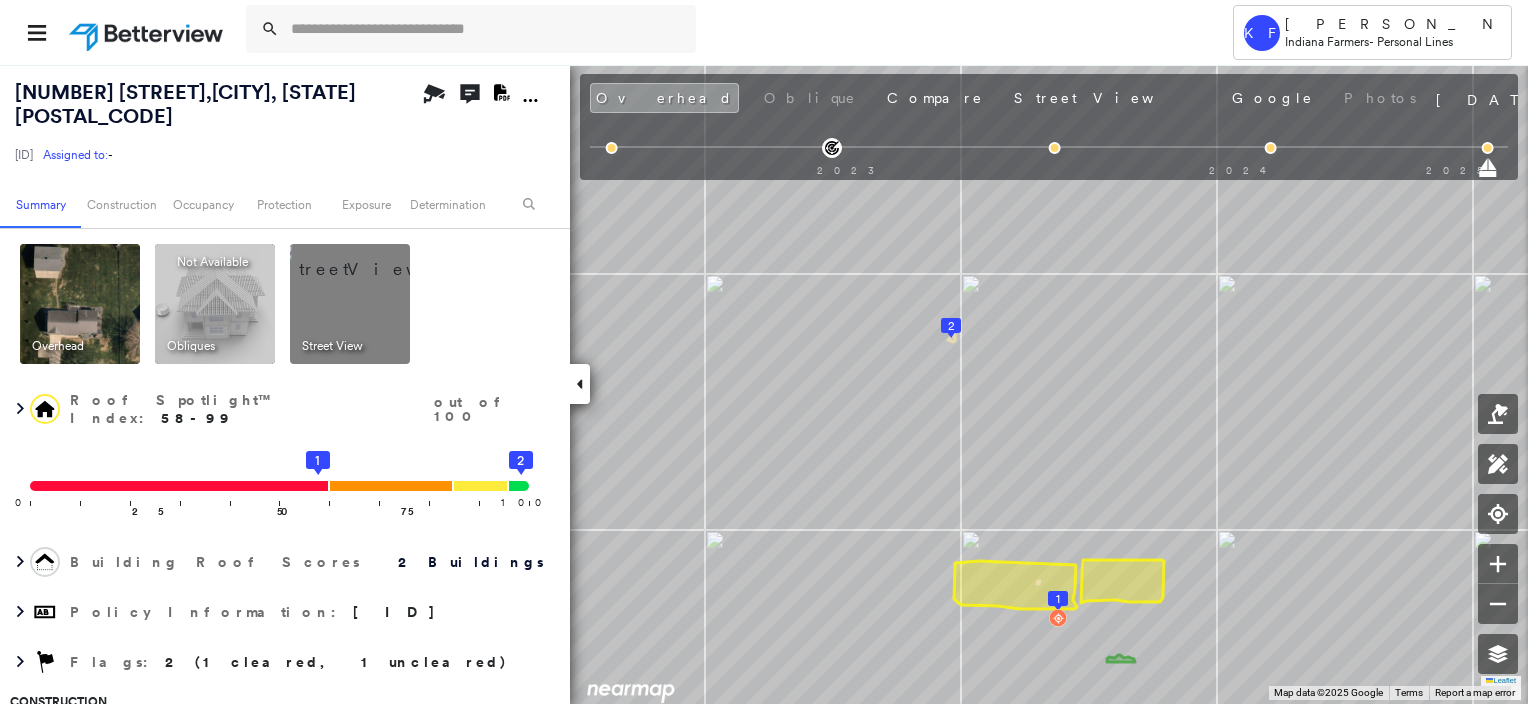 scroll, scrollTop: 0, scrollLeft: 0, axis: both 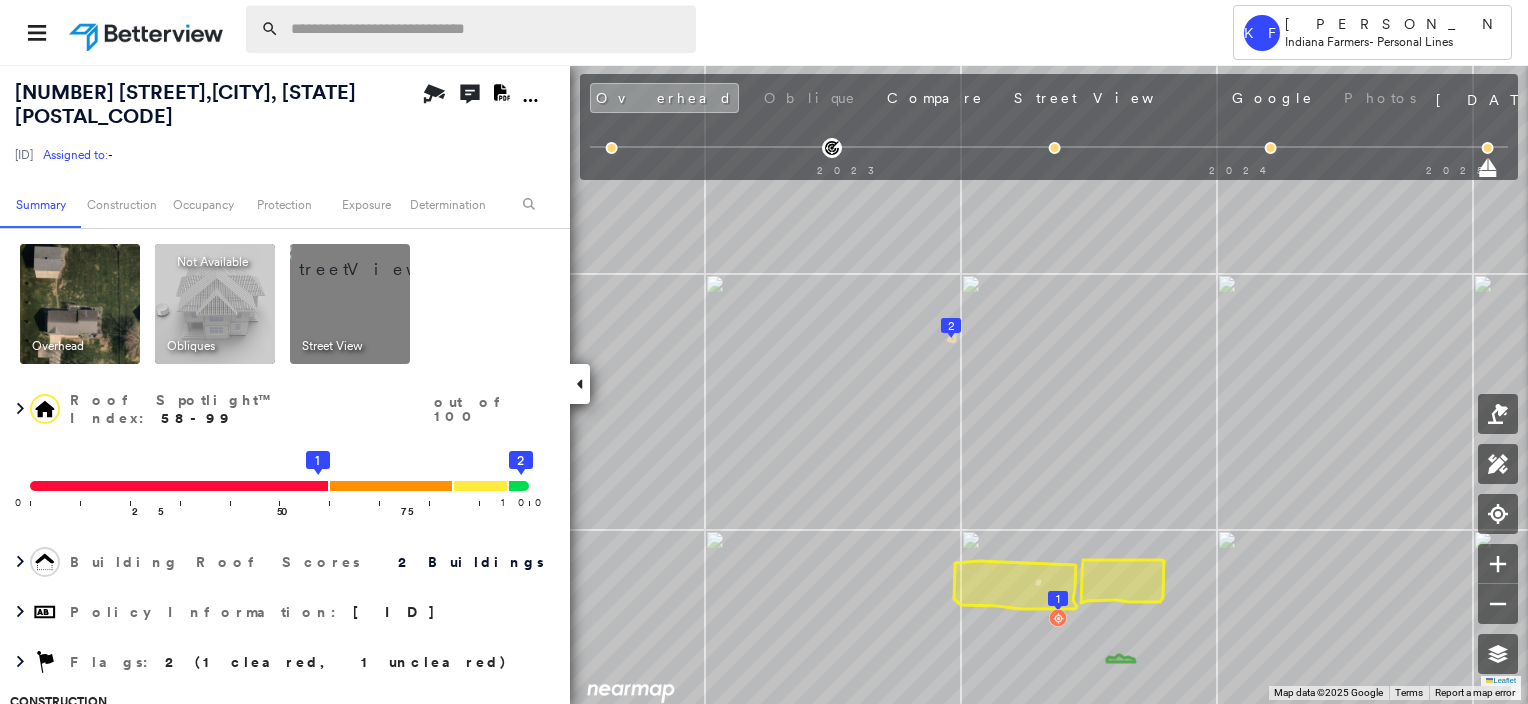 click at bounding box center [487, 29] 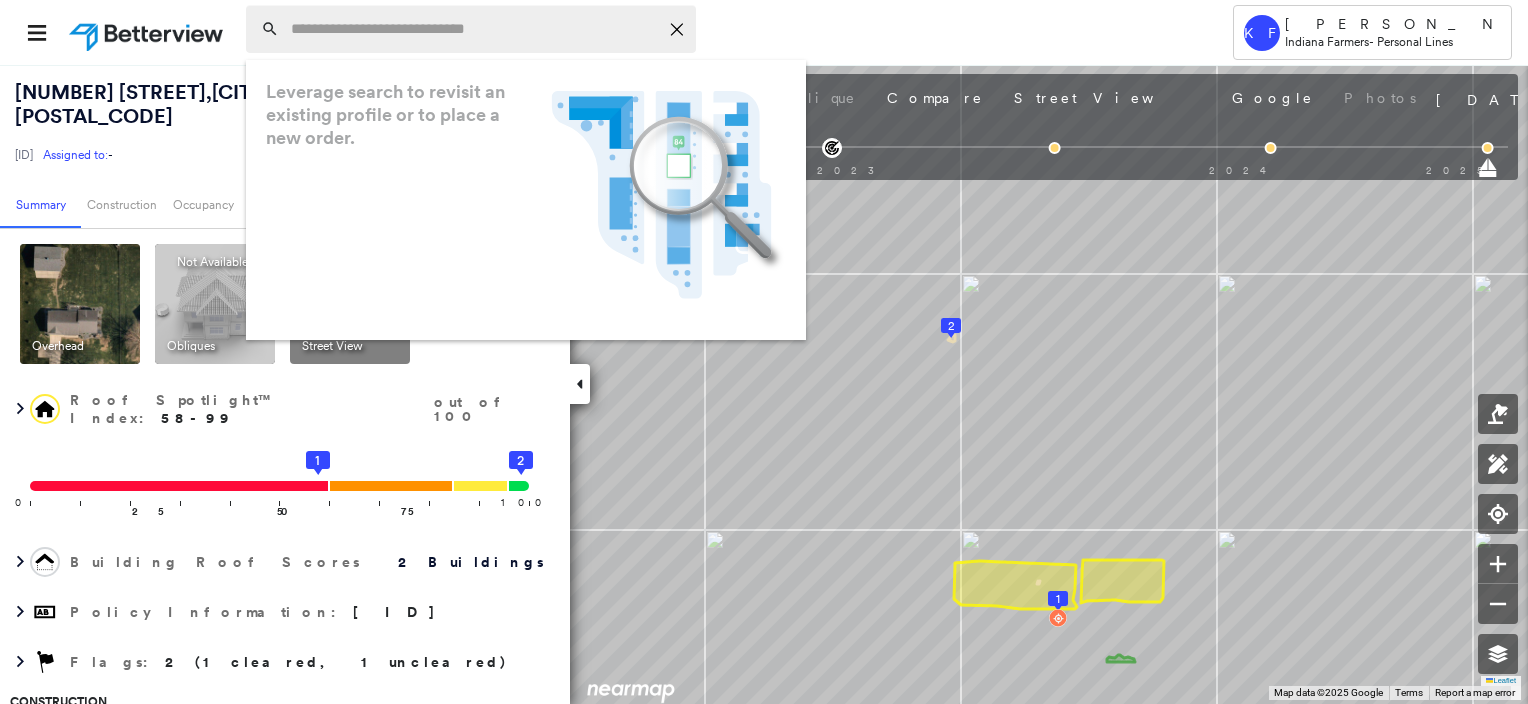 paste on "**********" 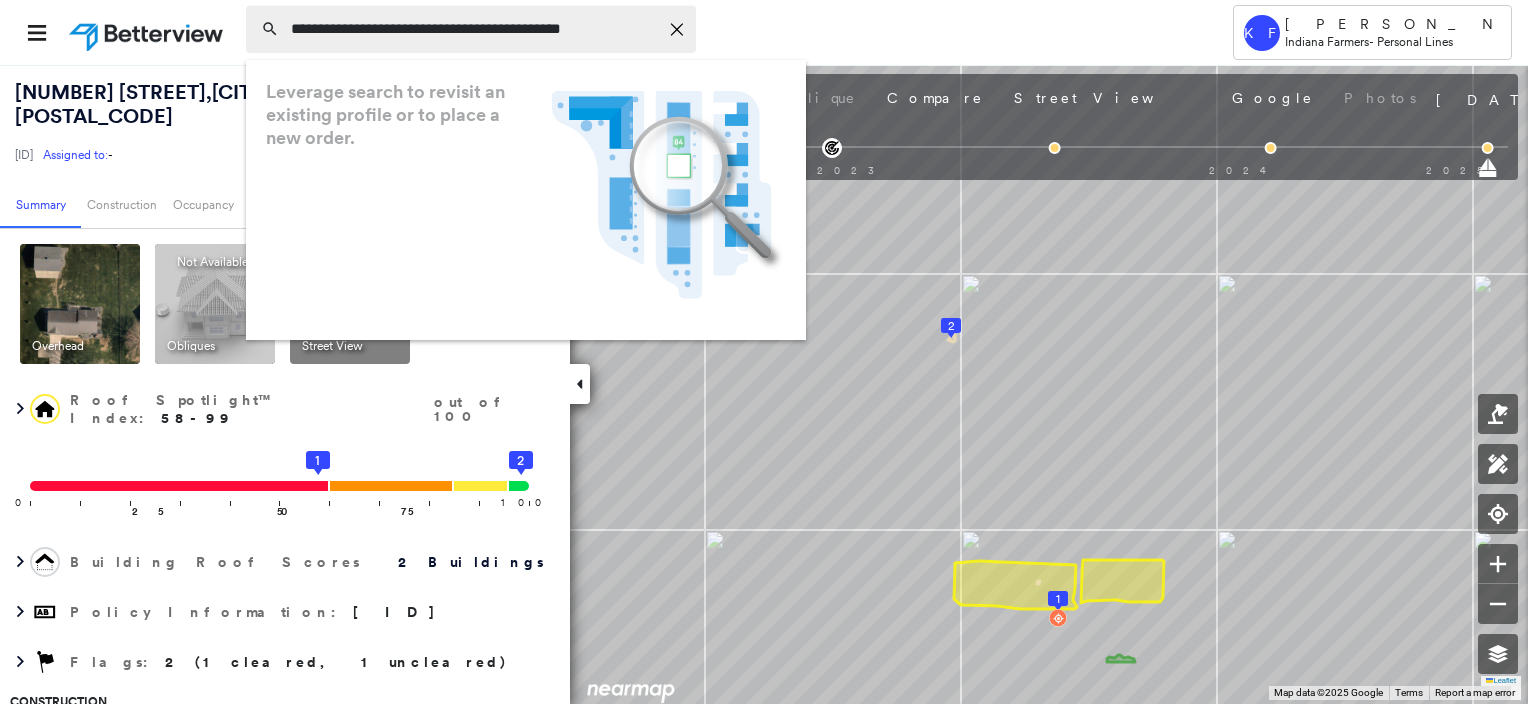 scroll, scrollTop: 0, scrollLeft: 16, axis: horizontal 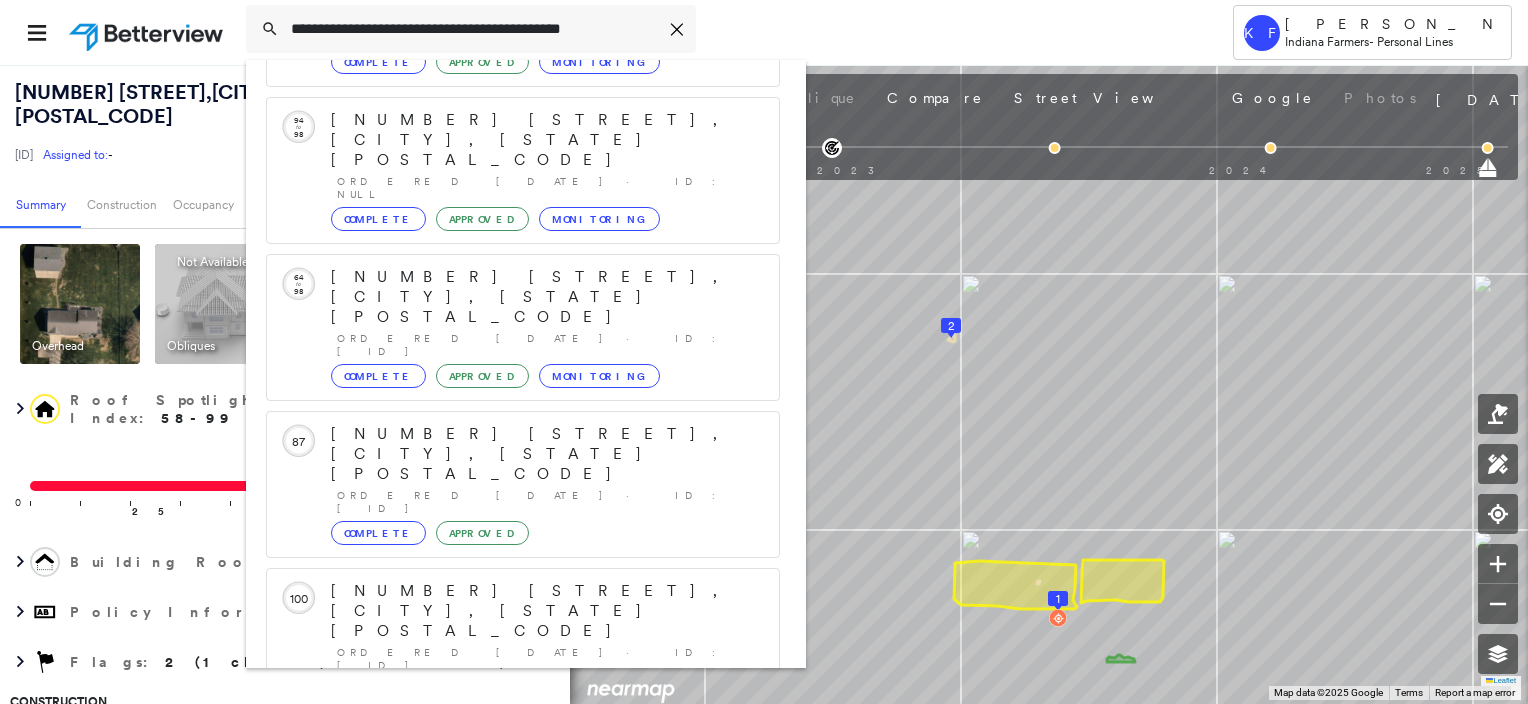 type on "**********" 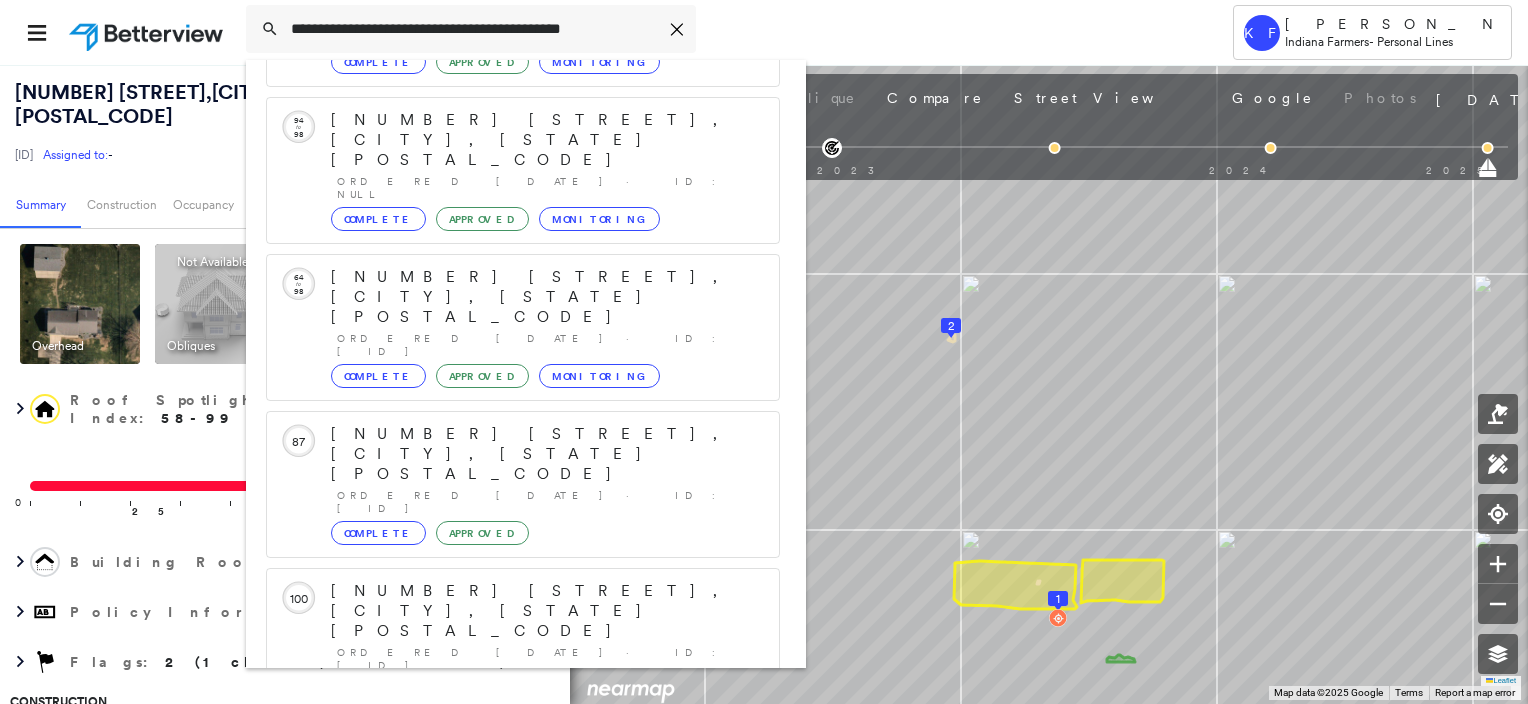 scroll, scrollTop: 0, scrollLeft: 0, axis: both 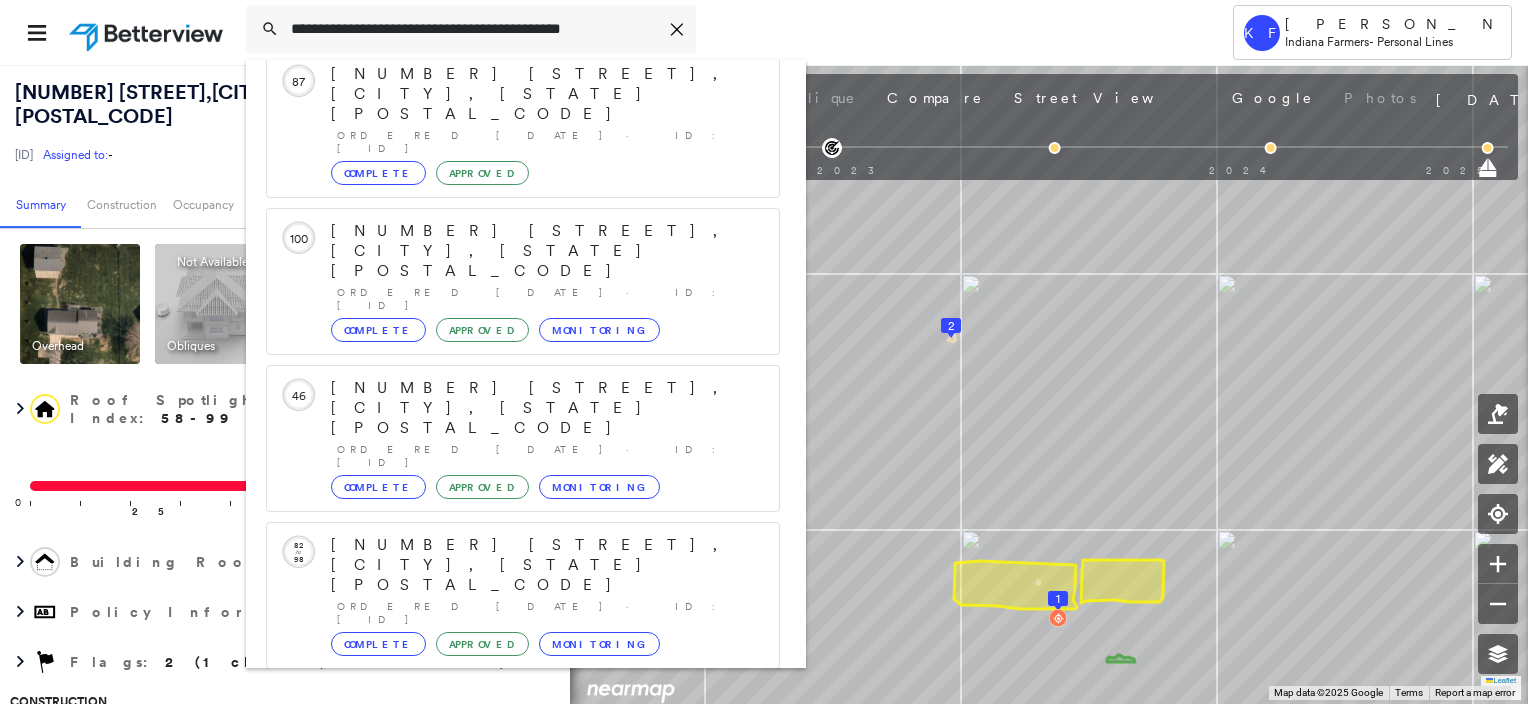 click 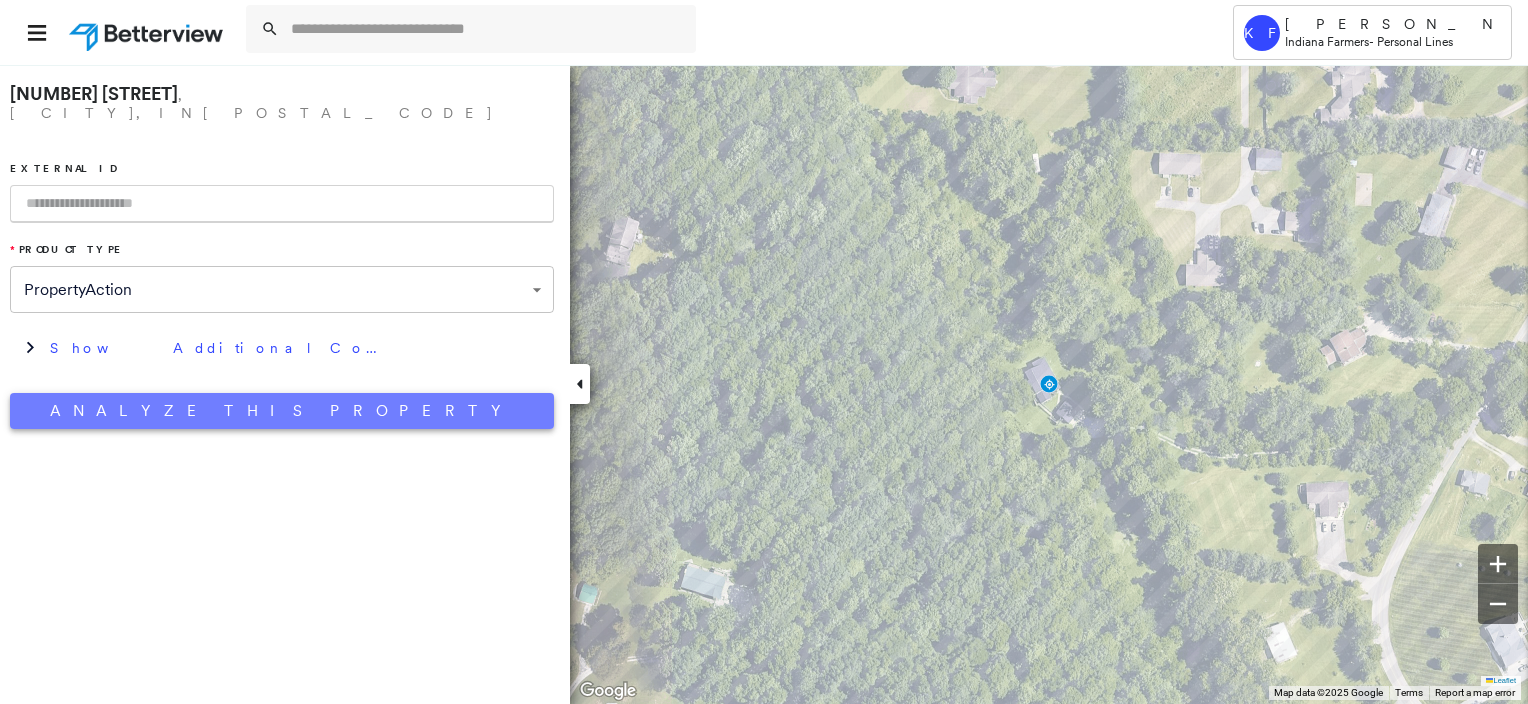 click on "Analyze This Property" at bounding box center (282, 411) 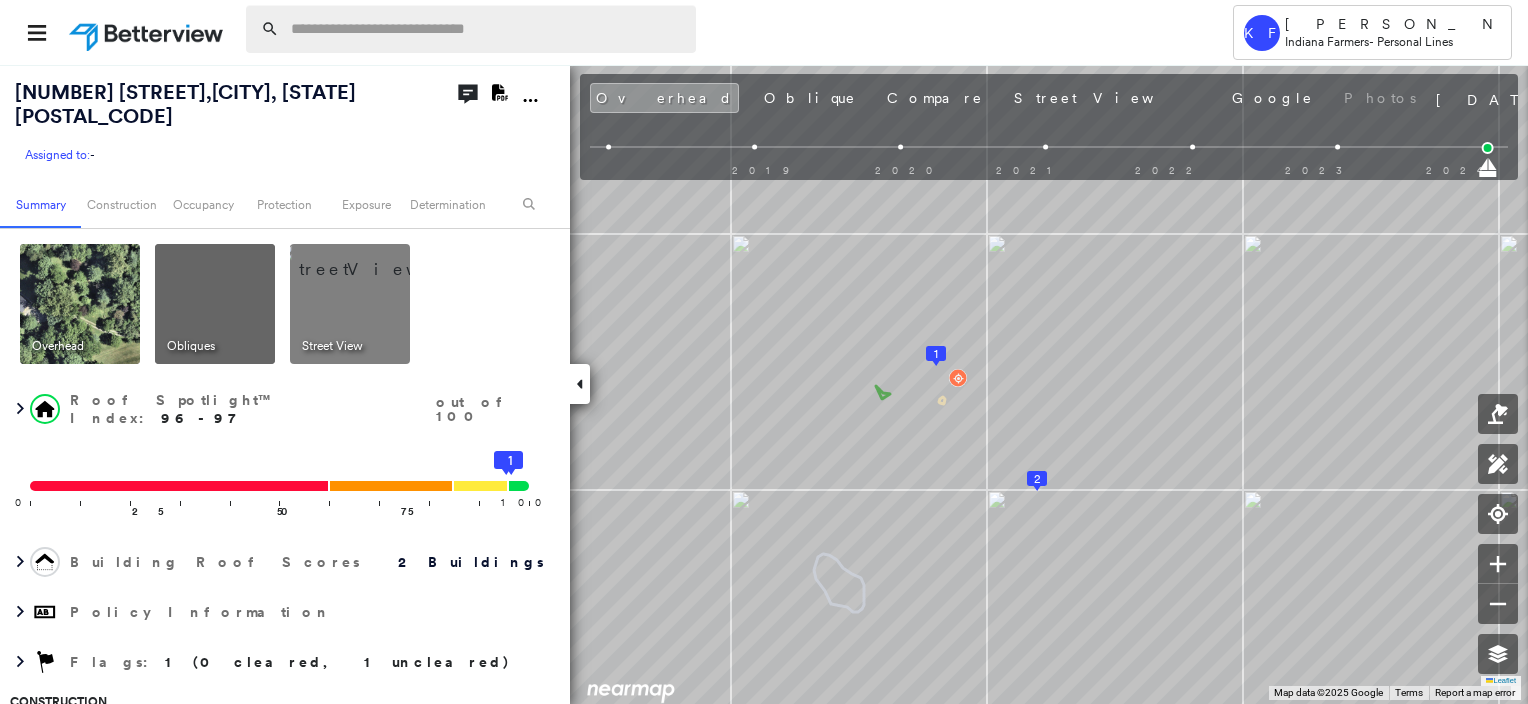 click at bounding box center [487, 29] 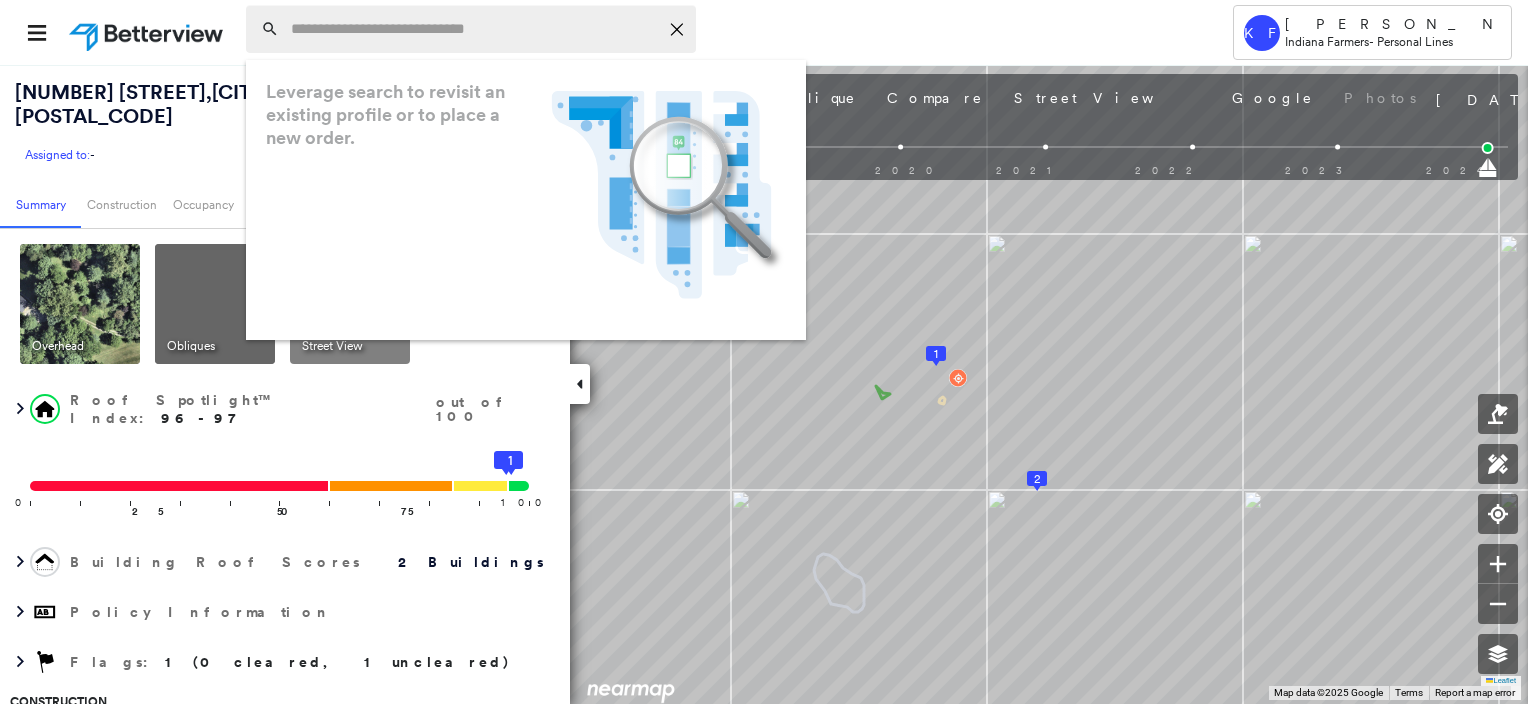 paste on "**********" 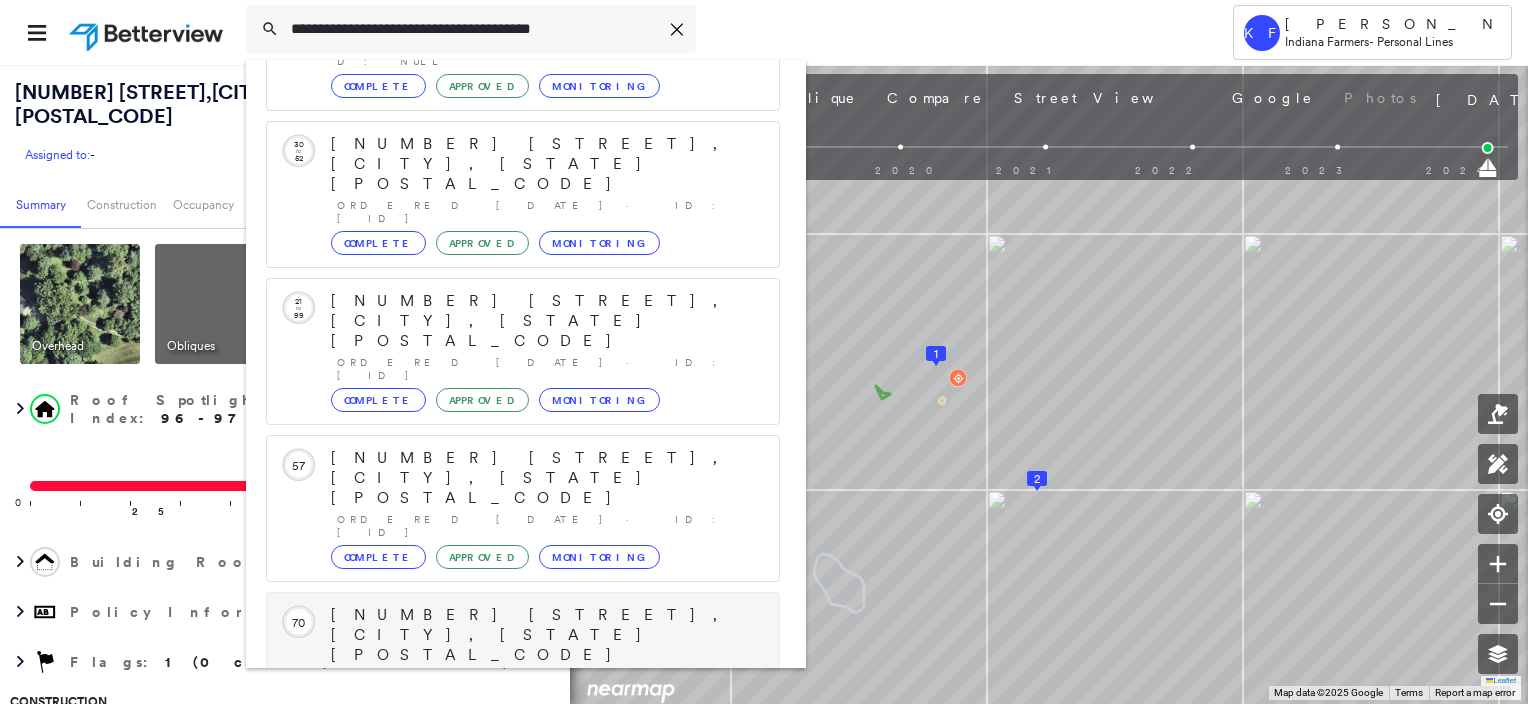 scroll, scrollTop: 200, scrollLeft: 0, axis: vertical 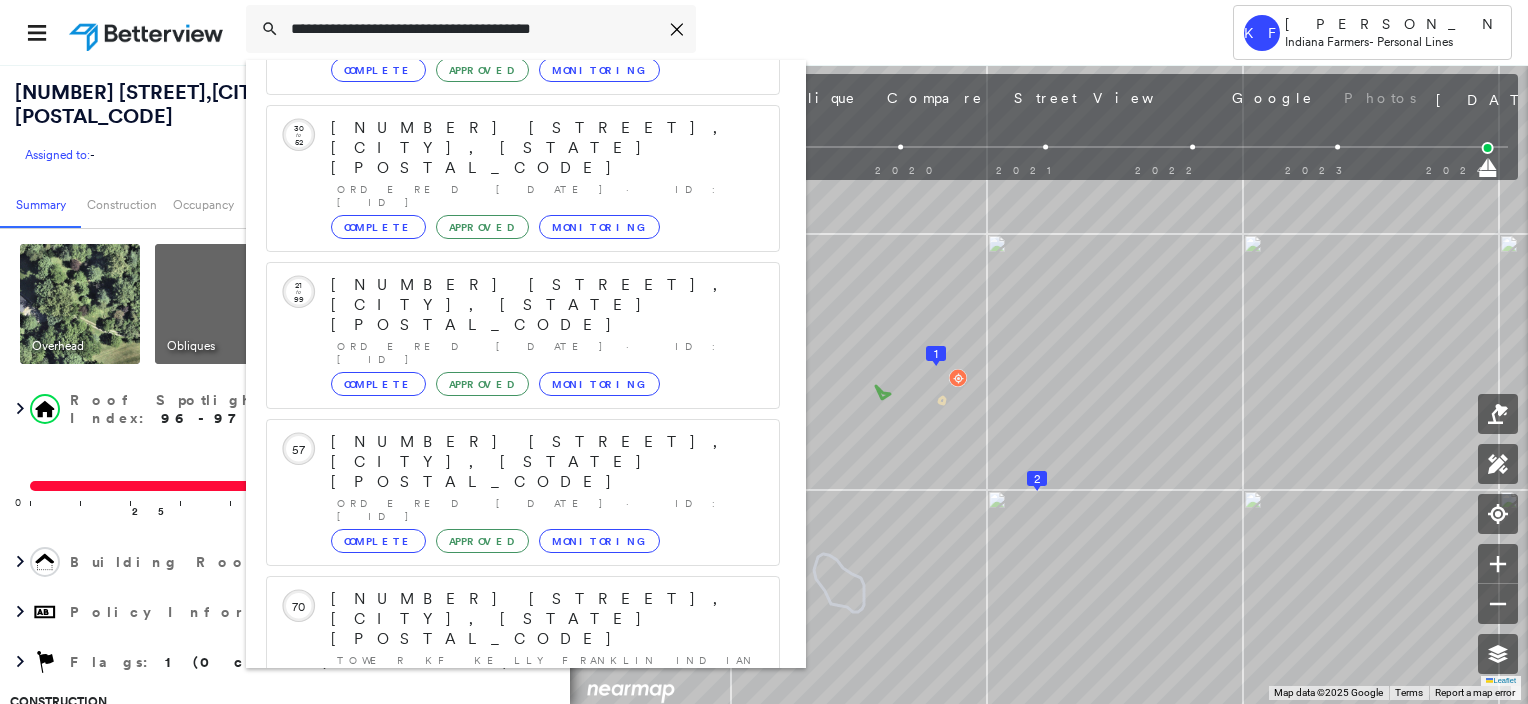 type on "**********" 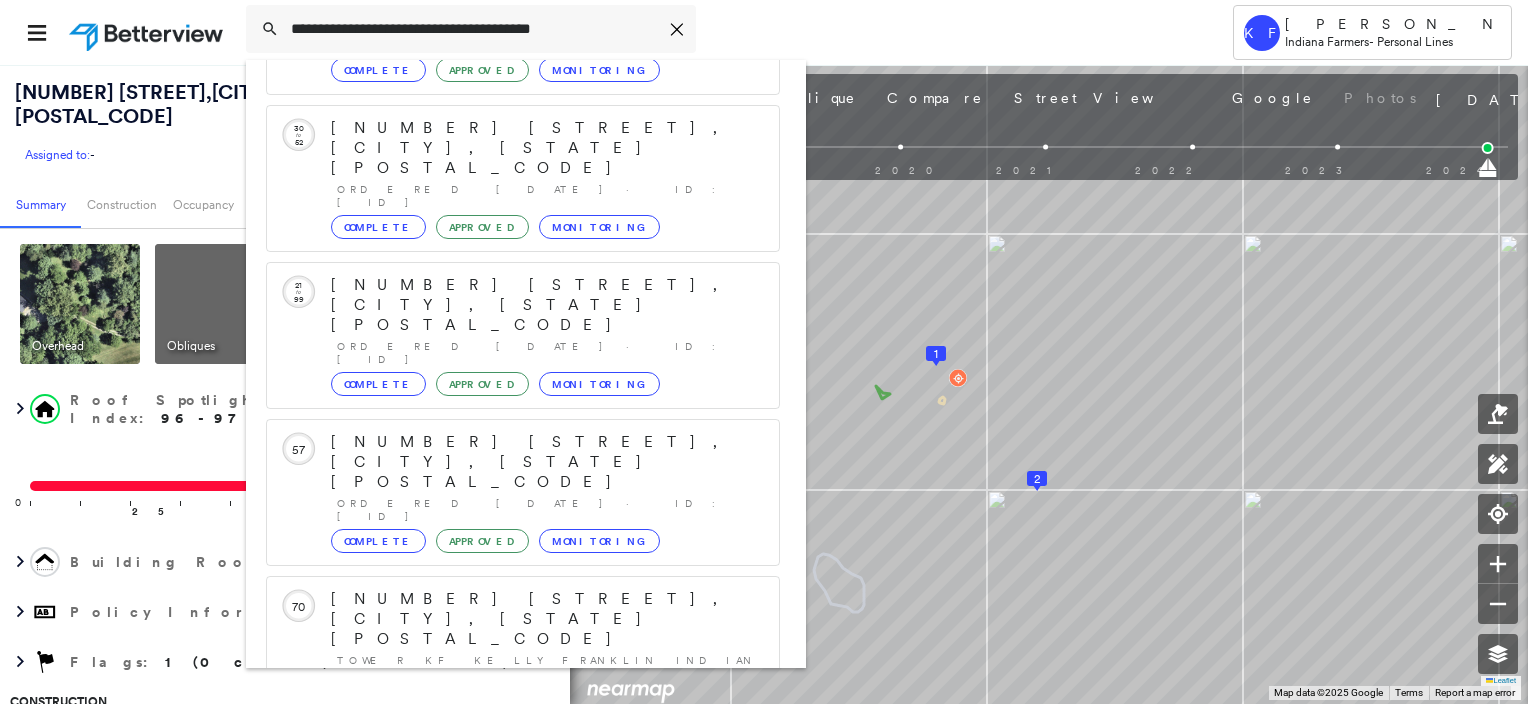 click on "Show  5  more existing properties" at bounding box center (524, 1221) 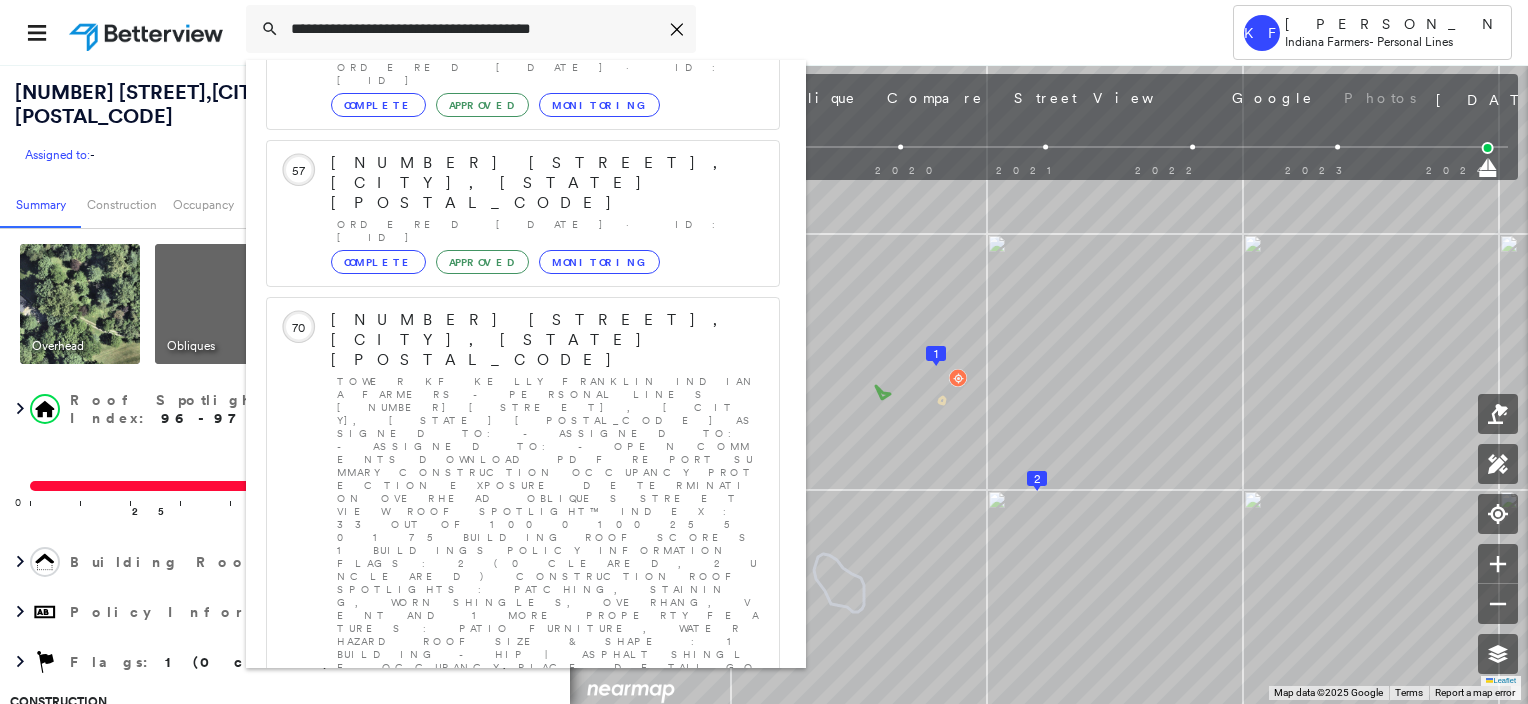 scroll, scrollTop: 582, scrollLeft: 0, axis: vertical 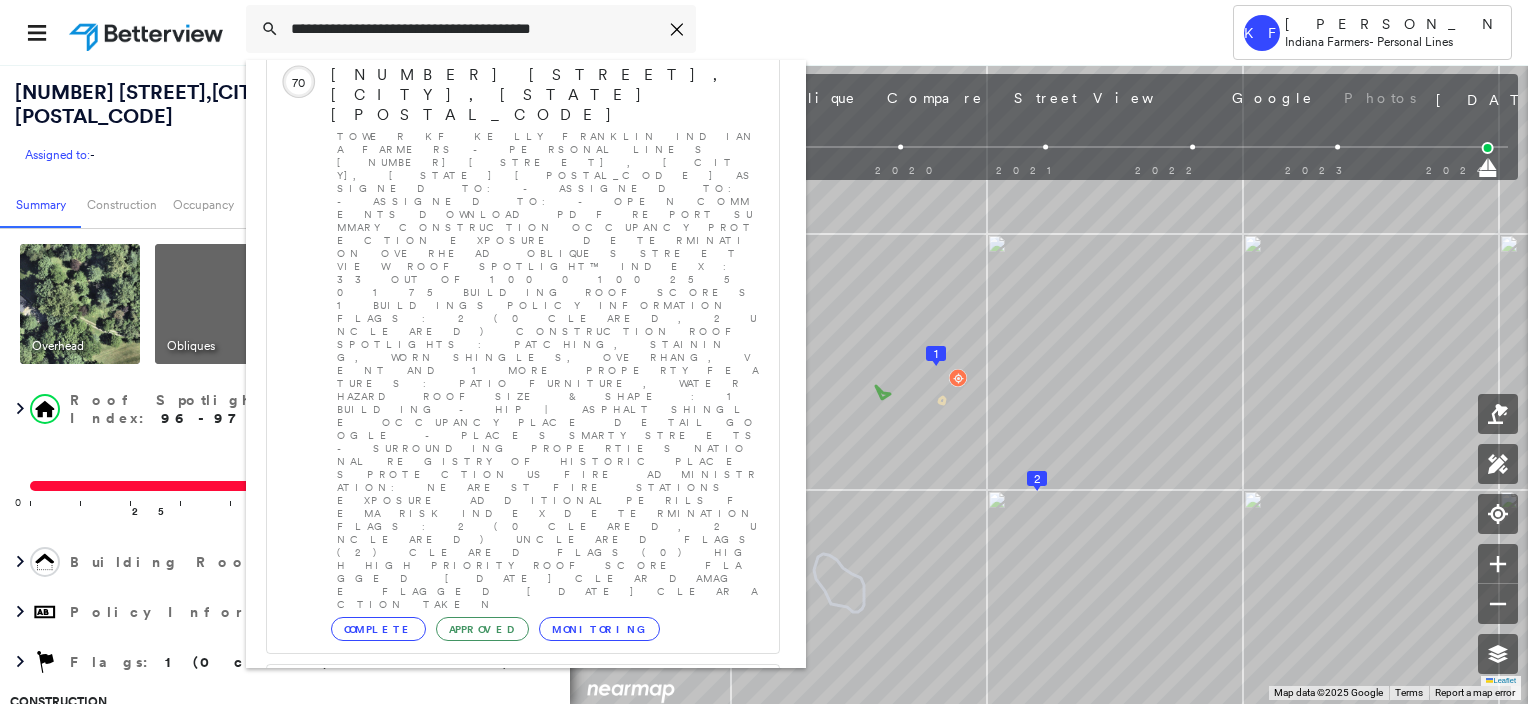 click on "Show  5  more existing properties" at bounding box center (524, 1482) 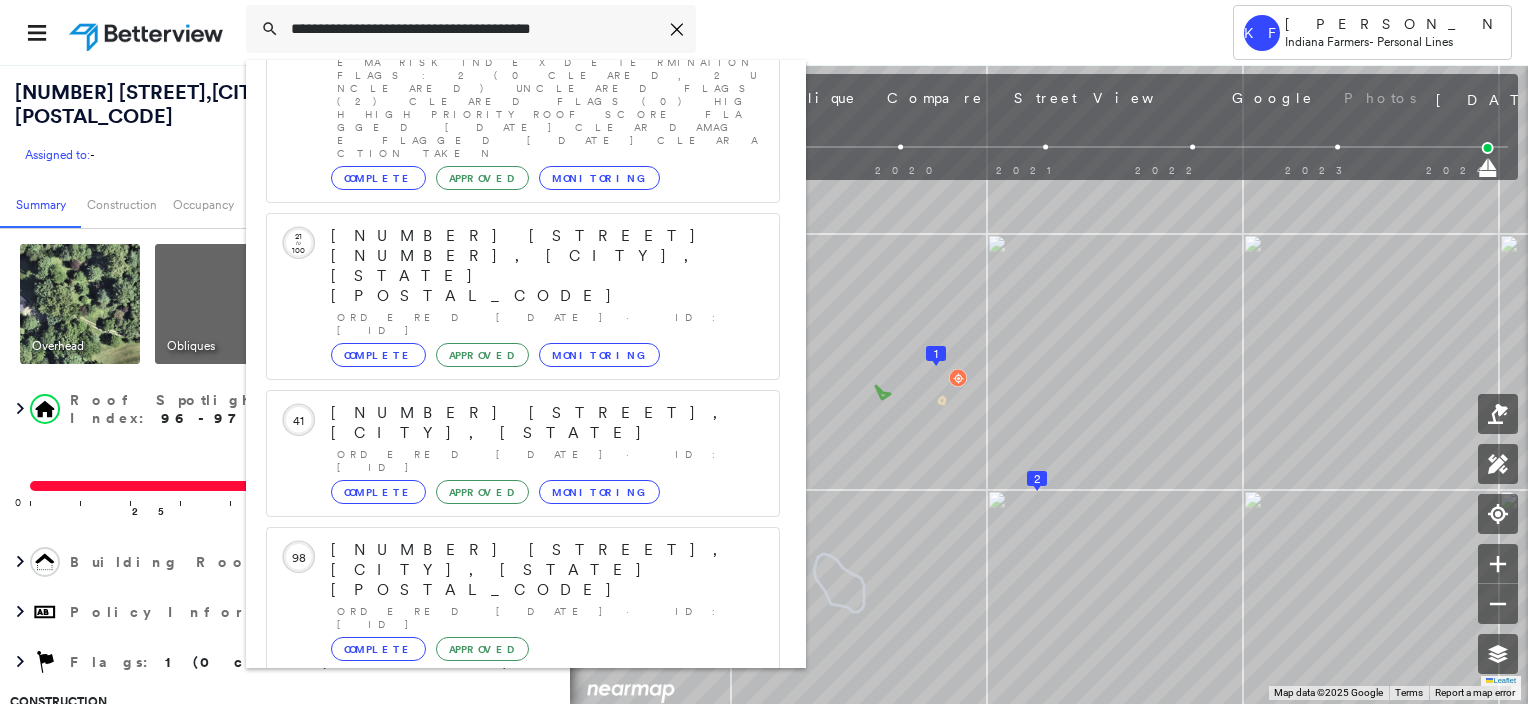 scroll, scrollTop: 1188, scrollLeft: 0, axis: vertical 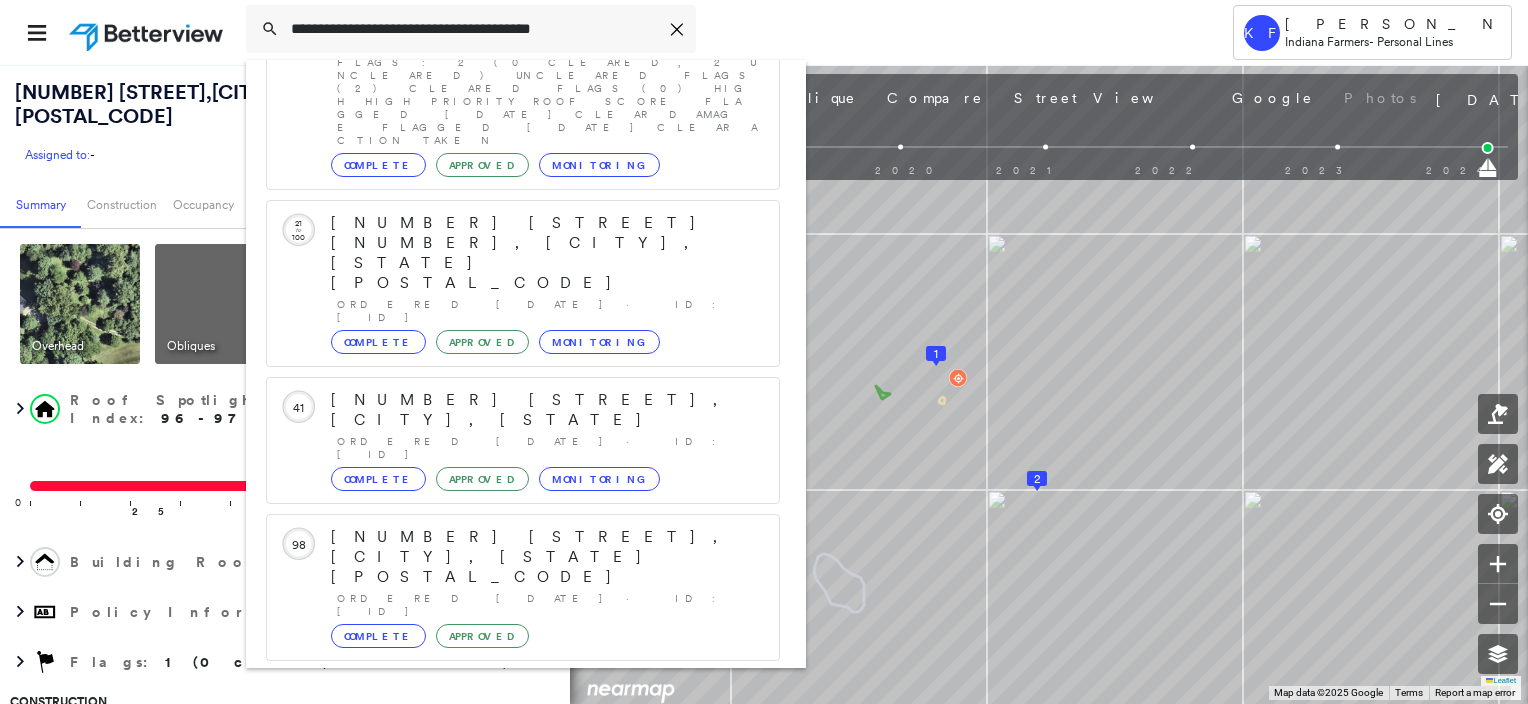 click 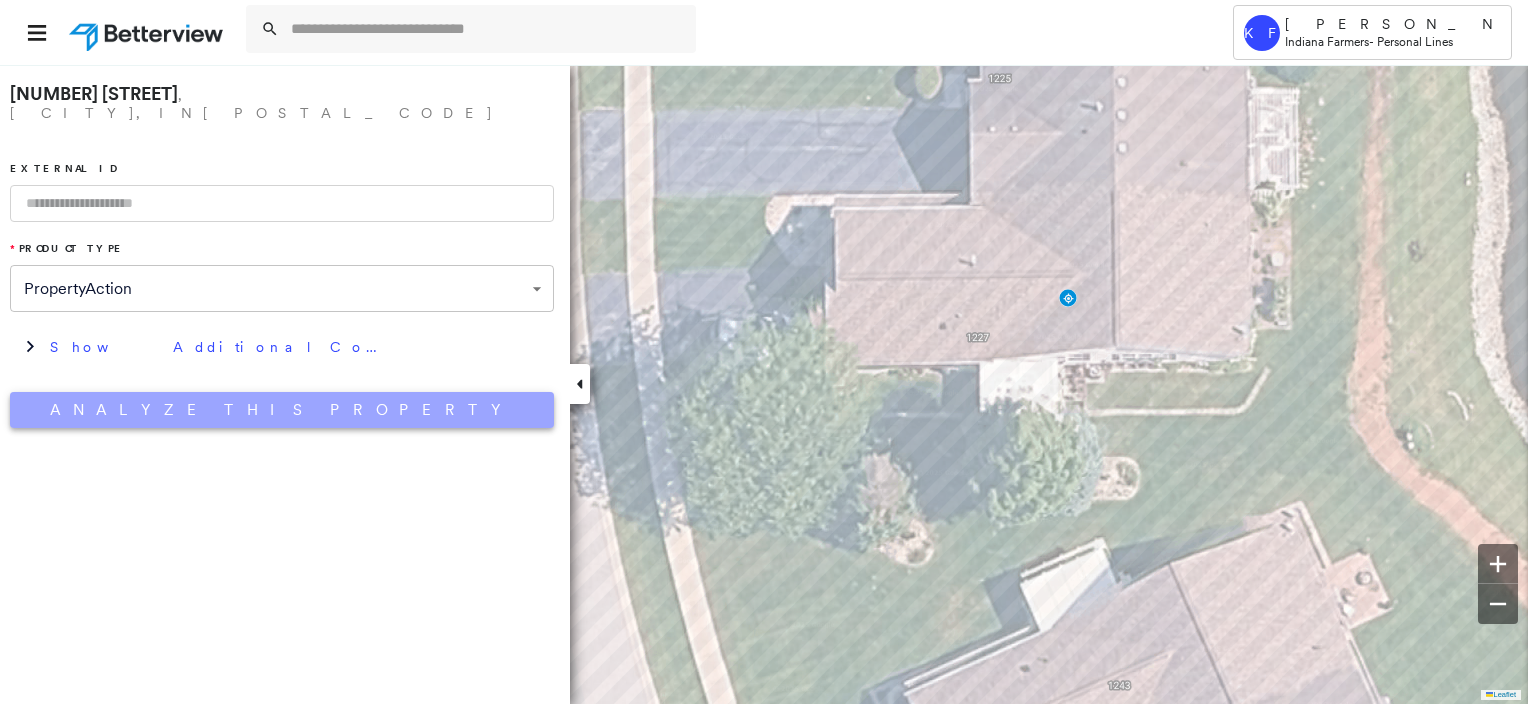 click on "Analyze This Property" at bounding box center [282, 410] 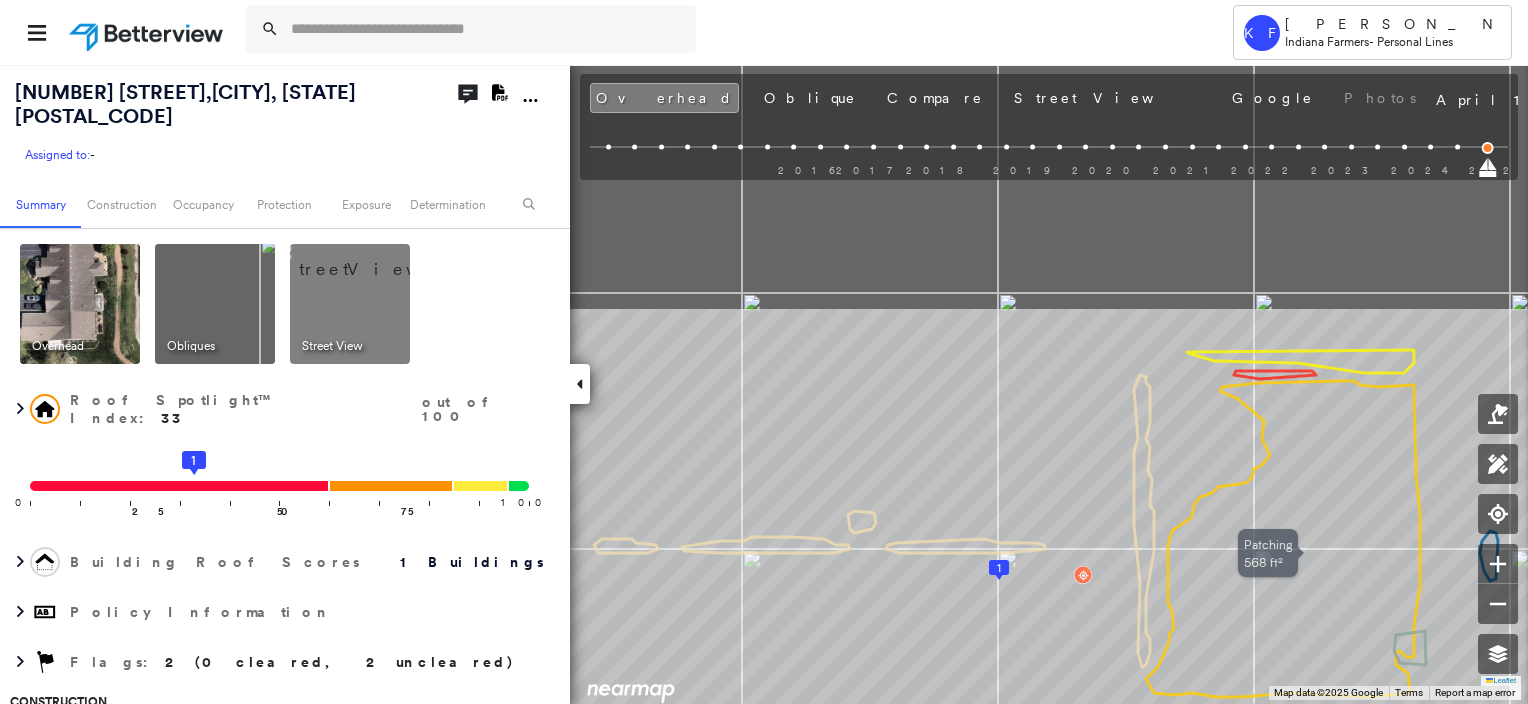 drag, startPoint x: 1129, startPoint y: 352, endPoint x: 1278, endPoint y: 661, distance: 343.0481 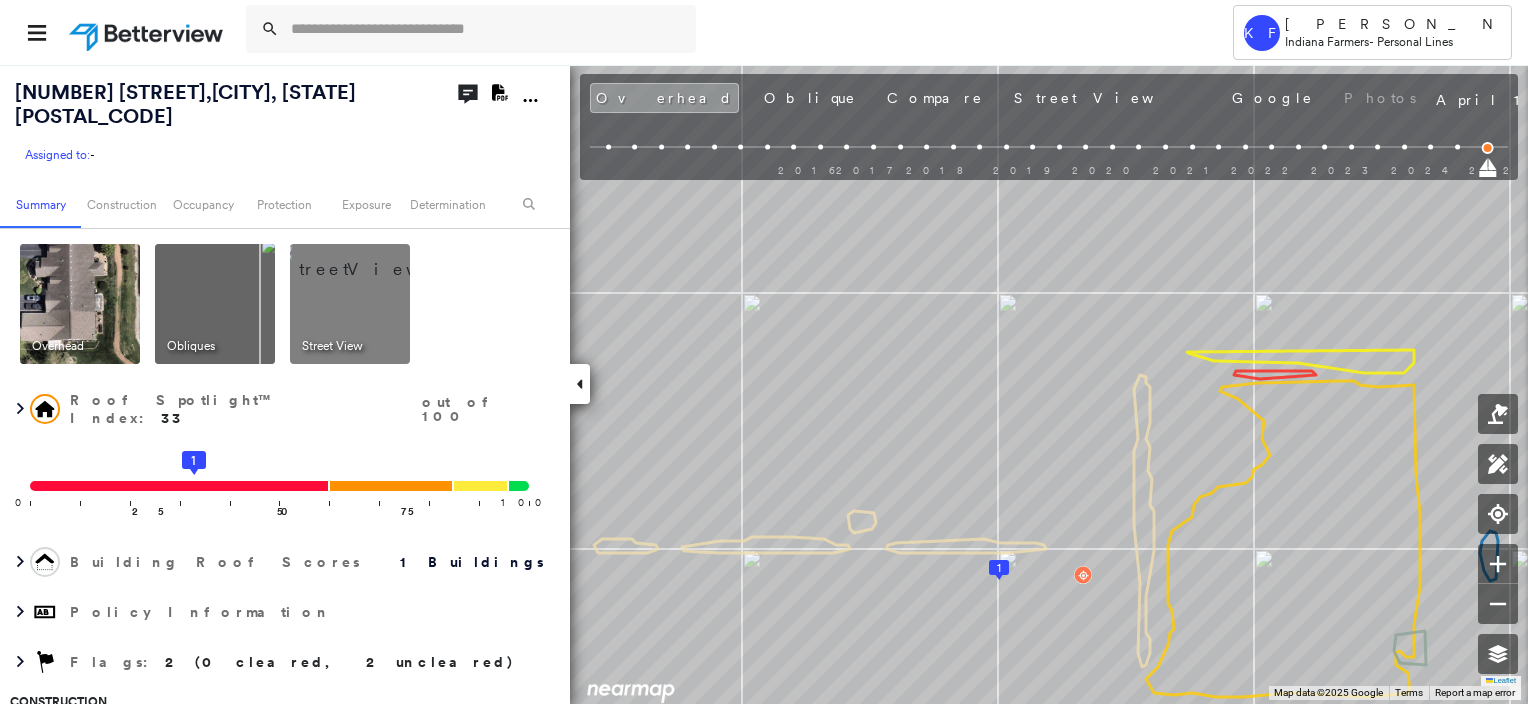 click at bounding box center (374, 259) 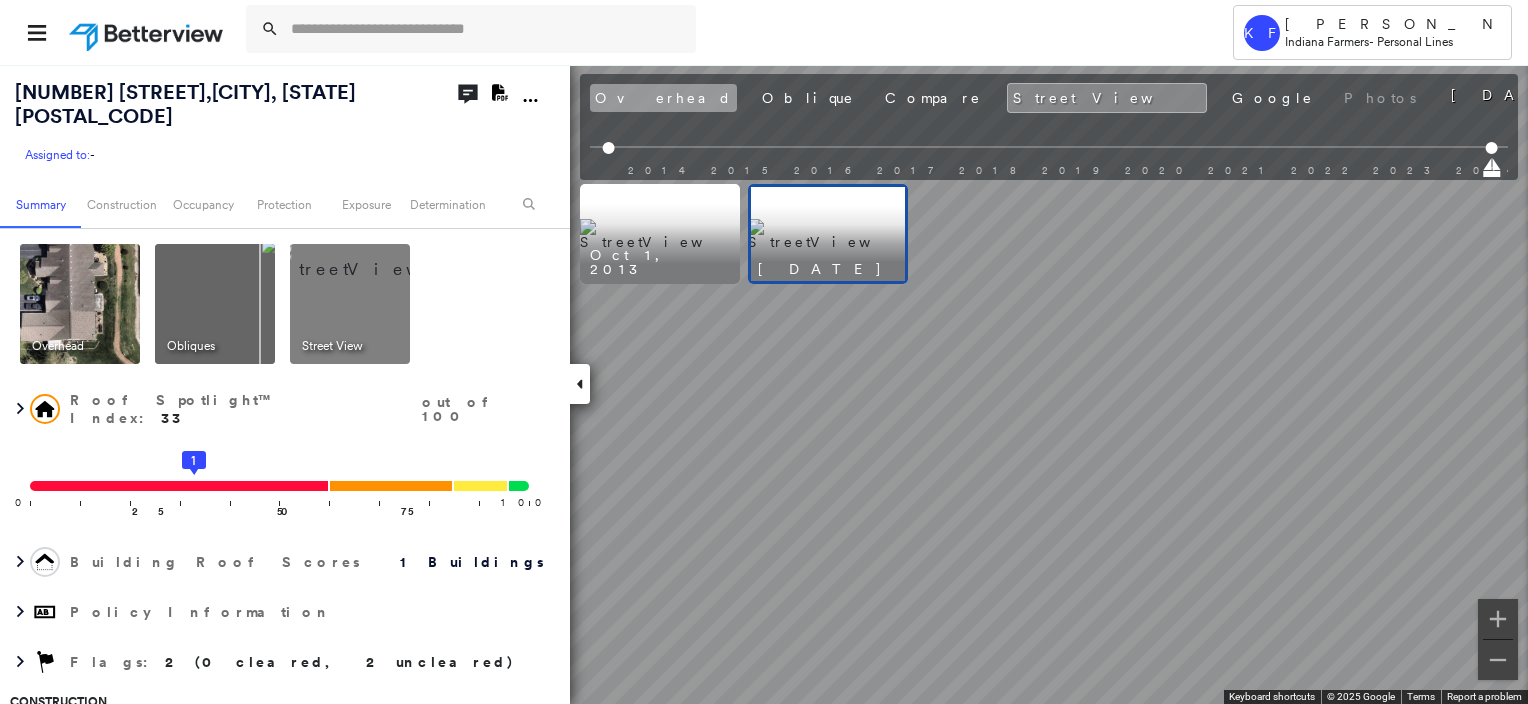 click on "Overhead" at bounding box center [663, 98] 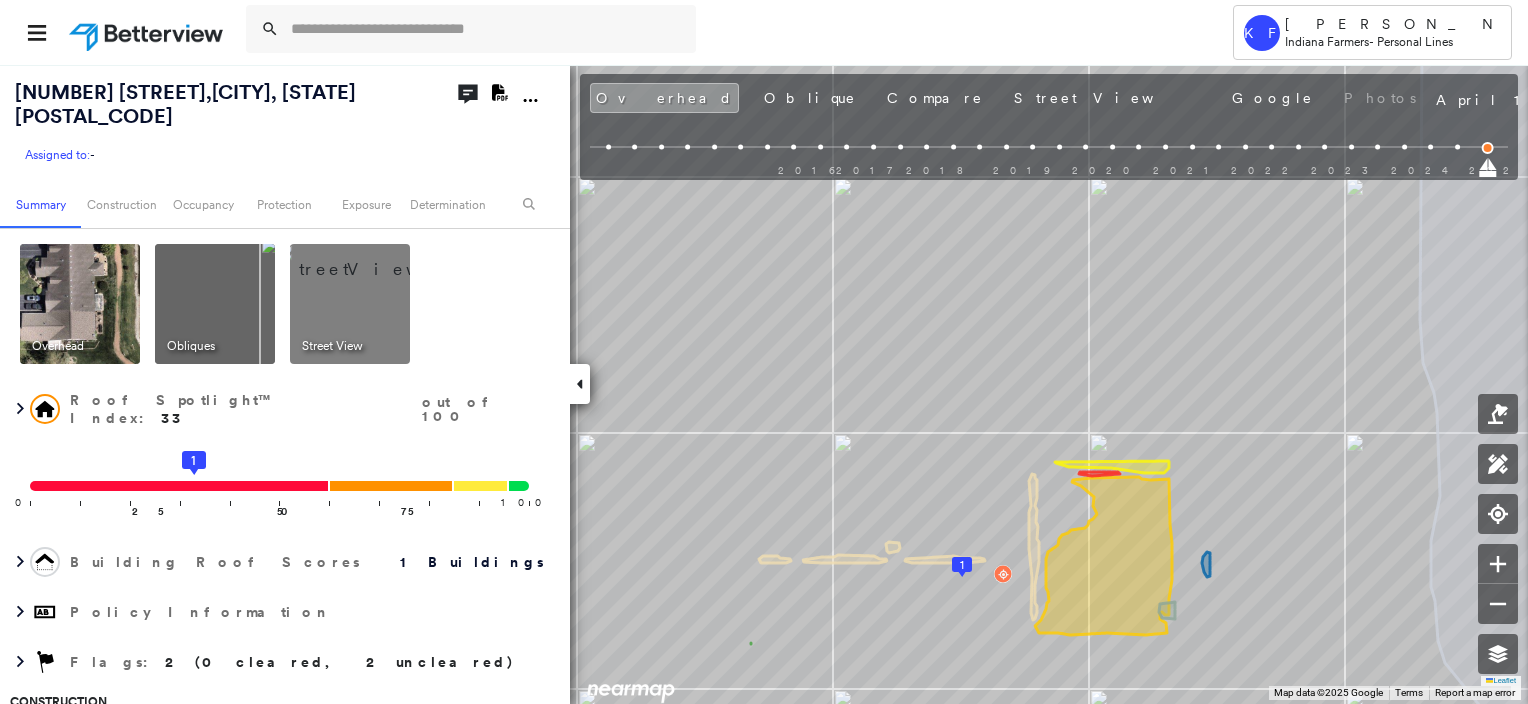 click at bounding box center [80, 304] 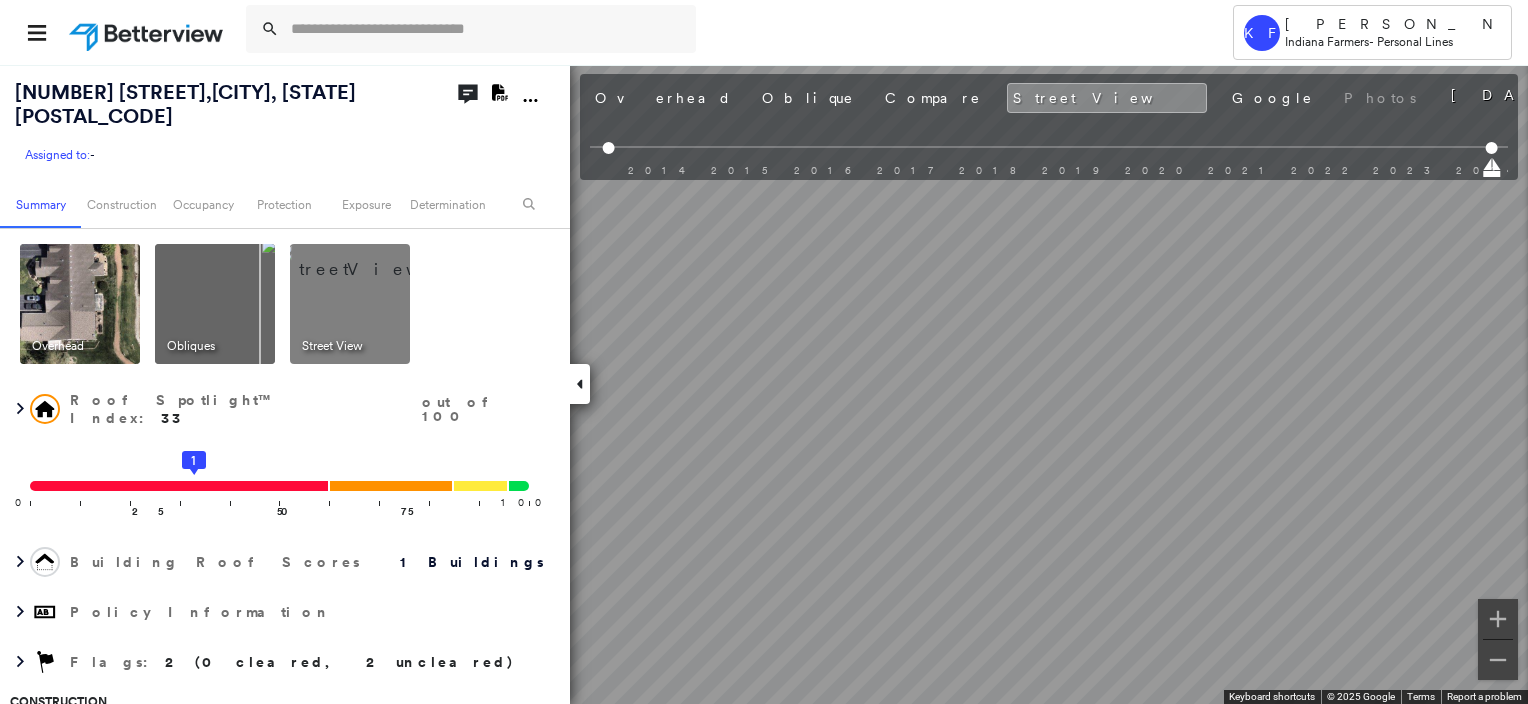 click on "Tower KF Kelly Franklin Indiana Farmers  -   Personal Lines [NUMBER] [STREET] ,  [CITY], [STATE] [POSTAL_CODE] Assigned to:  - Assigned to:  - Assigned to:  - Open Comments Download PDF Report Summary Construction Occupancy Protection Exposure Determination Overhead Obliques Street View Roof Spotlight™ Index :  33 out of 100 0 100 25 50 1 75 Building Roof Scores 1 Buildings Policy Information Flags :  2 (0 cleared, 2 uncleared) Construction Roof Spotlights :  Patching, Staining, Worn Shingles, Overhang, Vent and 1 more Property Features :  Patio Furniture, Water Hazard Roof Size & Shape :  1 building  - Hip | Asphalt Shingle Occupancy Place Detail Google - Places Smarty Streets - Surrounding Properties National Registry of Historic Places Protection US Fire Administration: Nearest Fire Stations Exposure Additional Perils FEMA Risk Index Determination Flags :  2 (0 cleared, 2 uncleared) Uncleared Flags (2) Cleared Flags  (0) High High Priority Roof Score Flagged [DATE] Clear Damage Flagged [DATE] Clear Action Taken" at bounding box center (764, 352) 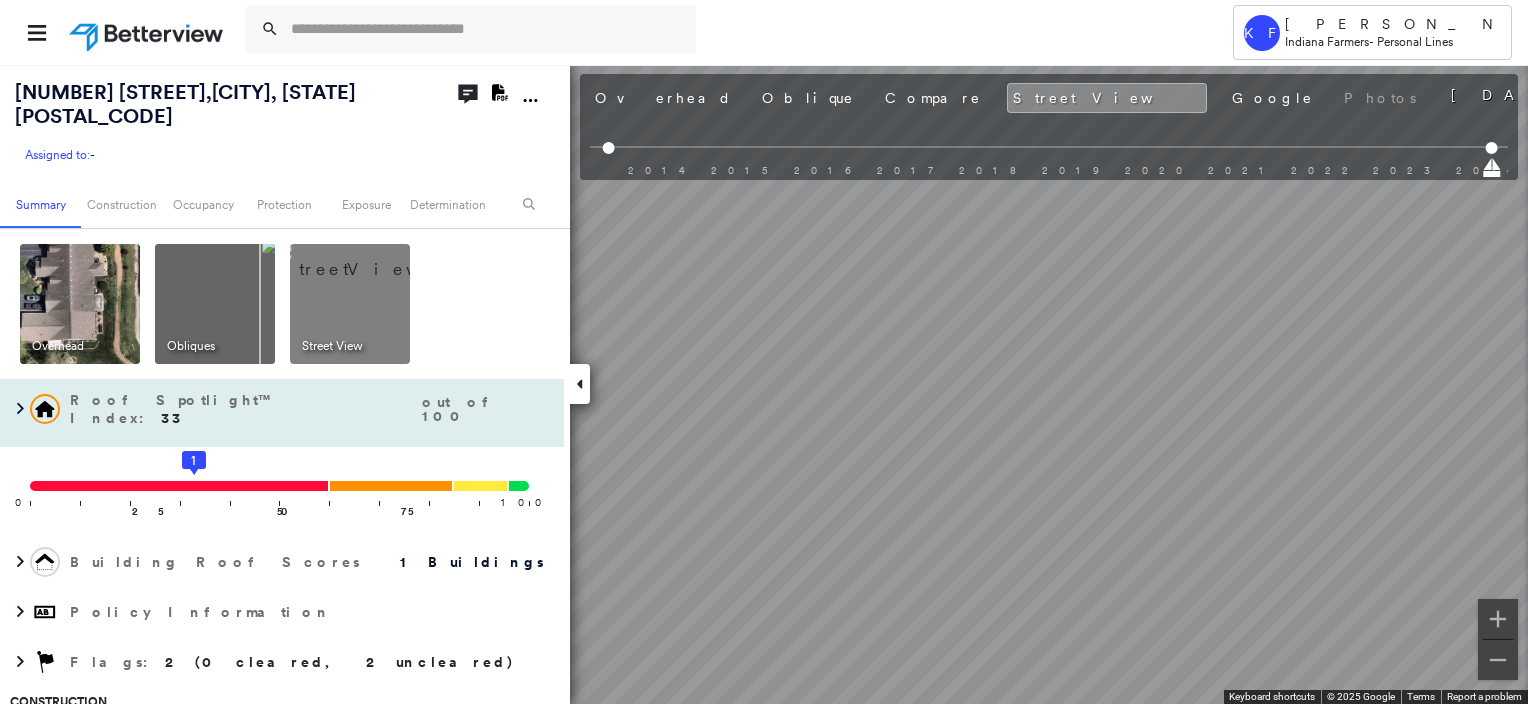 click on "[NUMBER] [STREET] , [CITY], [STATE] [POSTAL_CODE] Assigned to: - Assigned to: - Assigned to: - Open Comments Download PDF Report Summary Construction Occupancy Protection Exposure Determination Overhead Obliques Street View Roof Spotlight™ Index : 33 out of 100 0 100 25 50 1 75 Building Roof Scores 1 Buildings Policy Information Flags : 2 (0 cleared, 2 uncleared) Construction Roof Spotlights : Patching, Staining, Worn Shingles, Overhang, Vent and 1 more Property Features : Patio Furniture, Water Hazard Roof Size & Shape : 1 building - Hip | Asphalt Shingle Occupancy Place Detail Google - Places Smarty Streets - Surrounding Properties National Registry of Historic Places Protection US Fire Administration: Nearest Fire Stations Exposure Additional Perils FEMA Risk Index Determination Flags : 2 (0 cleared, 2 uncleared) Uncleared Flags (2) Cleared Flags (0) High High Priority Roof Score Flagged 08/04/25 Clear Damage Flagged 08/04/25 Clear Action Taken New Entry History Quote/New Business Terms & Conditions" at bounding box center (764, 384) 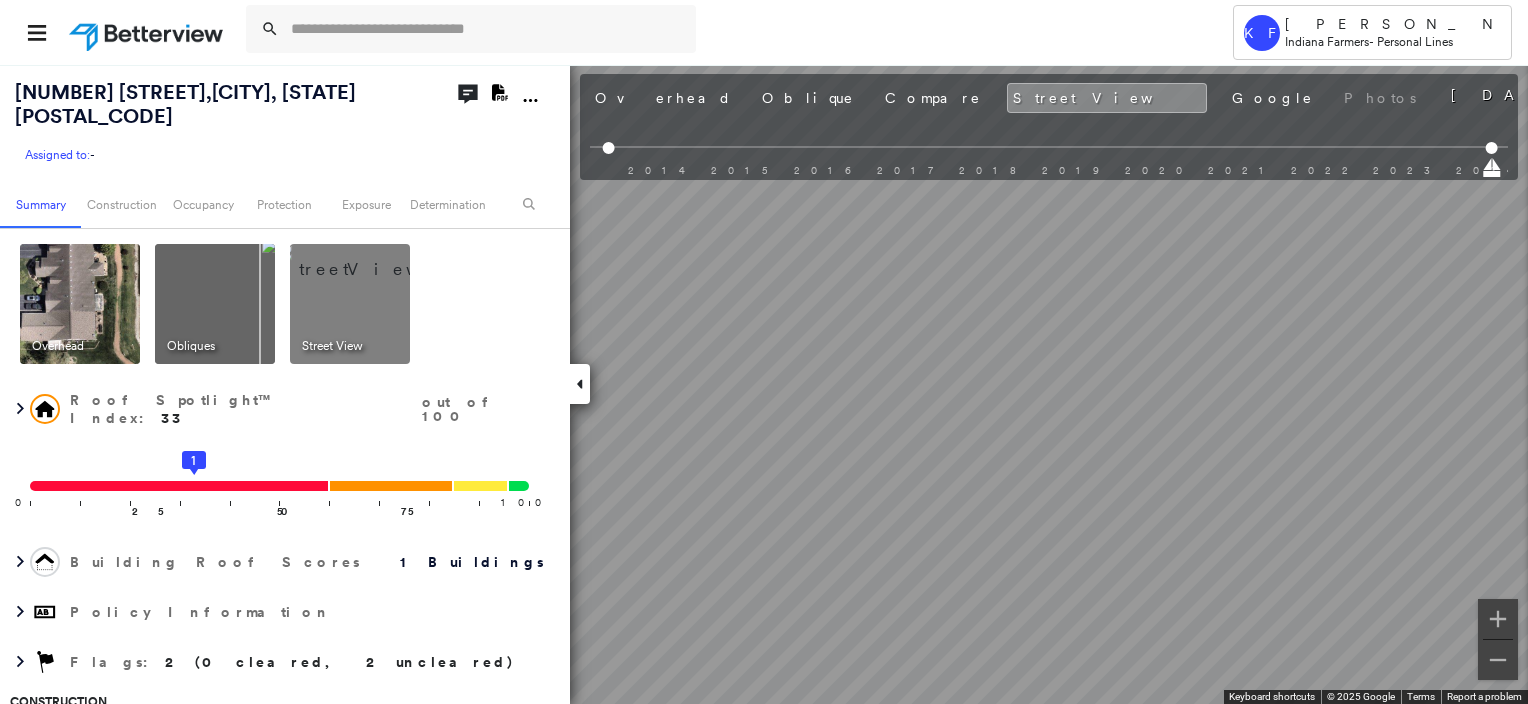 click at bounding box center [374, 259] 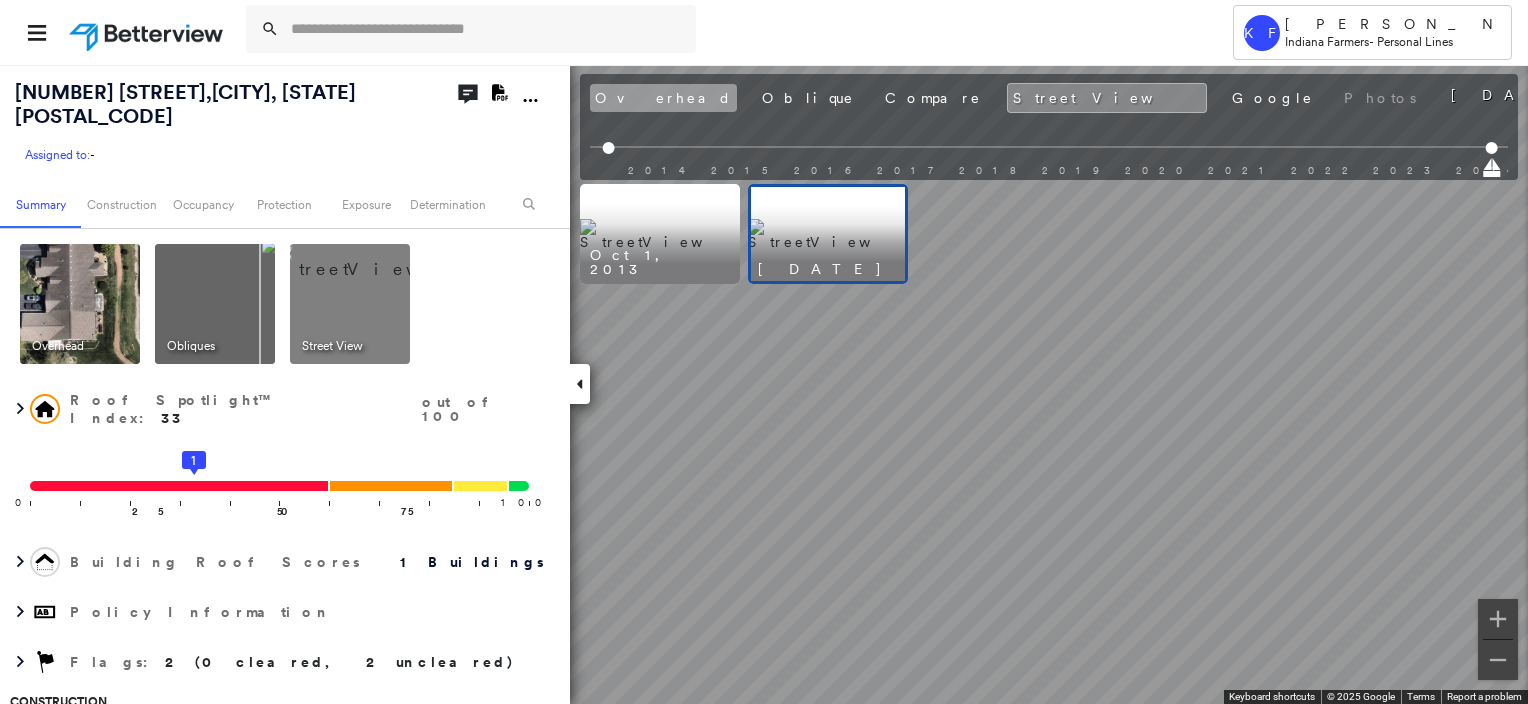 click on "Overhead" at bounding box center [663, 98] 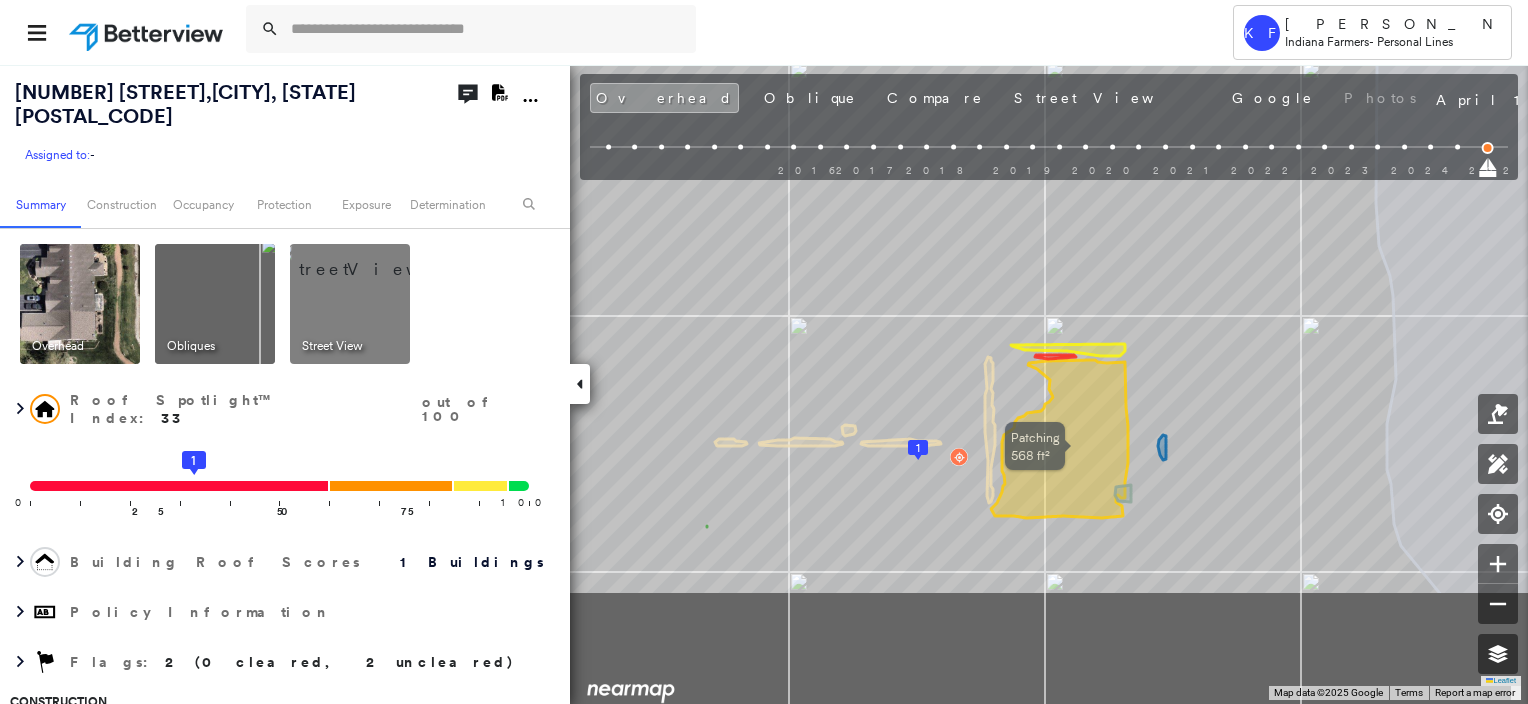 drag, startPoint x: 1142, startPoint y: 607, endPoint x: 1101, endPoint y: 423, distance: 188.5126 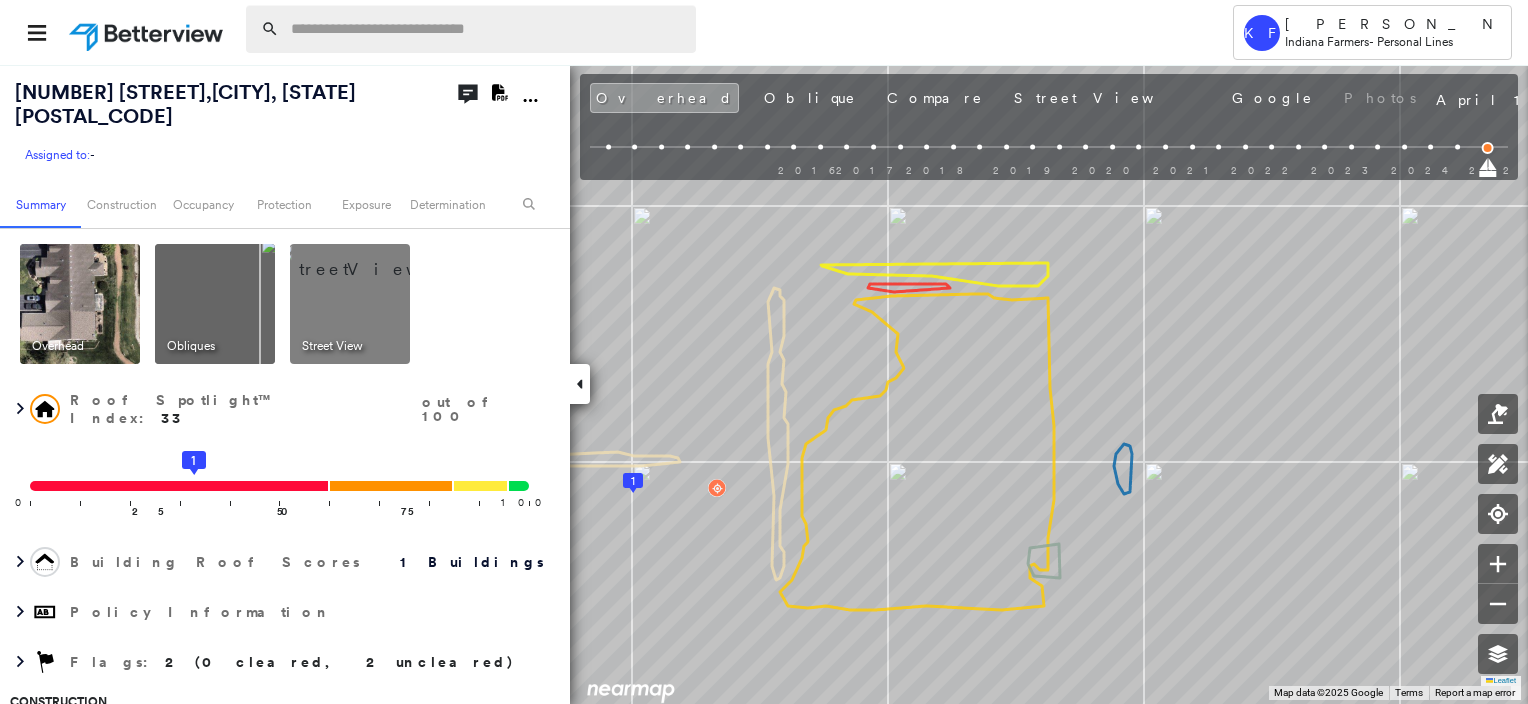 click at bounding box center (487, 29) 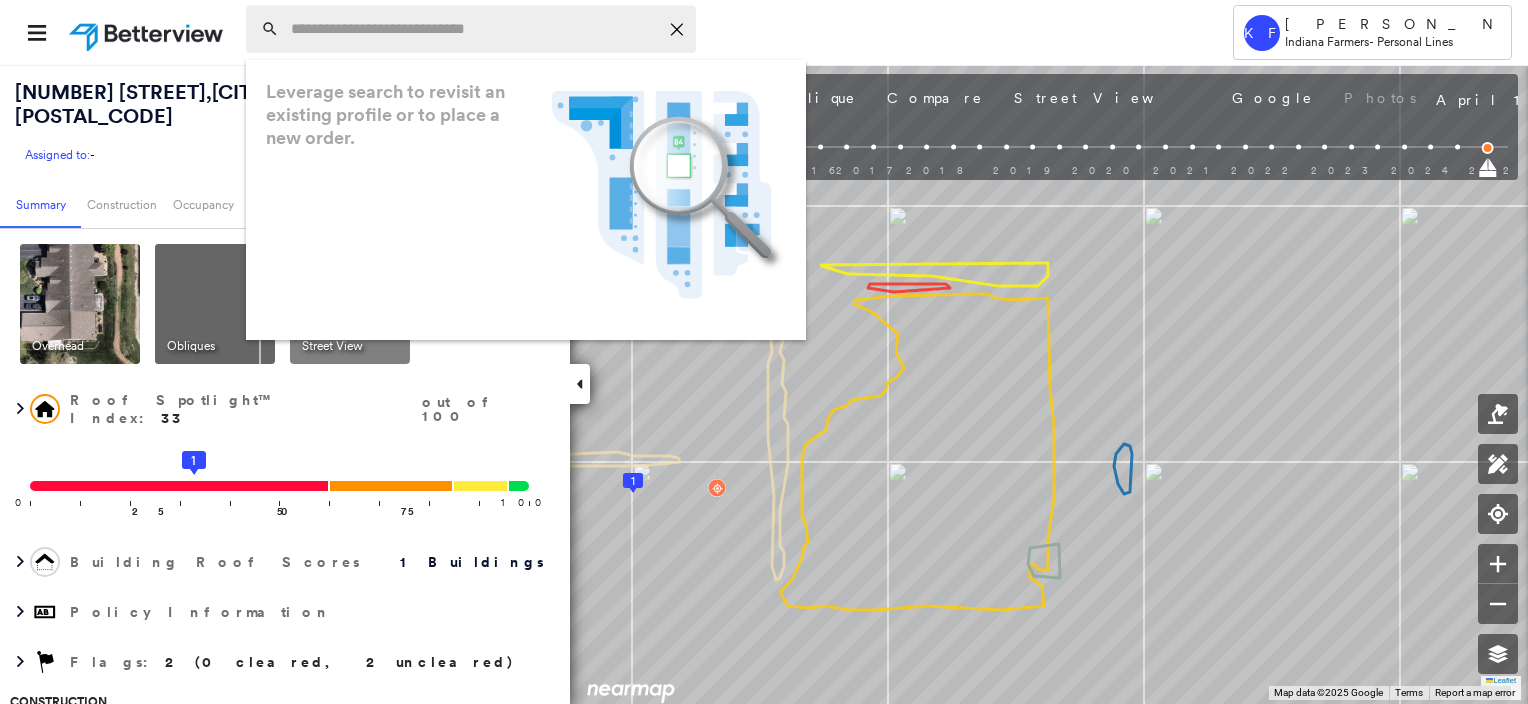 paste on "**********" 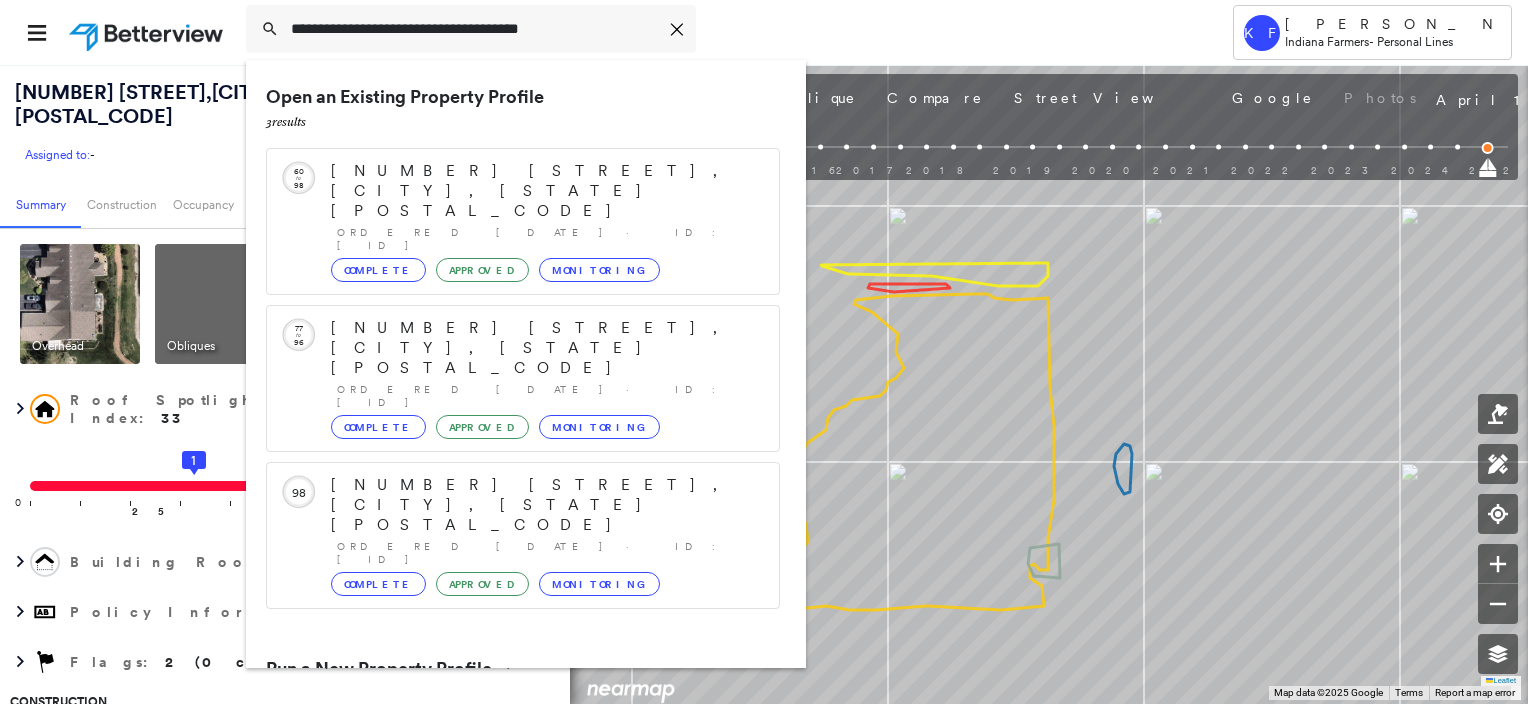 type on "**********" 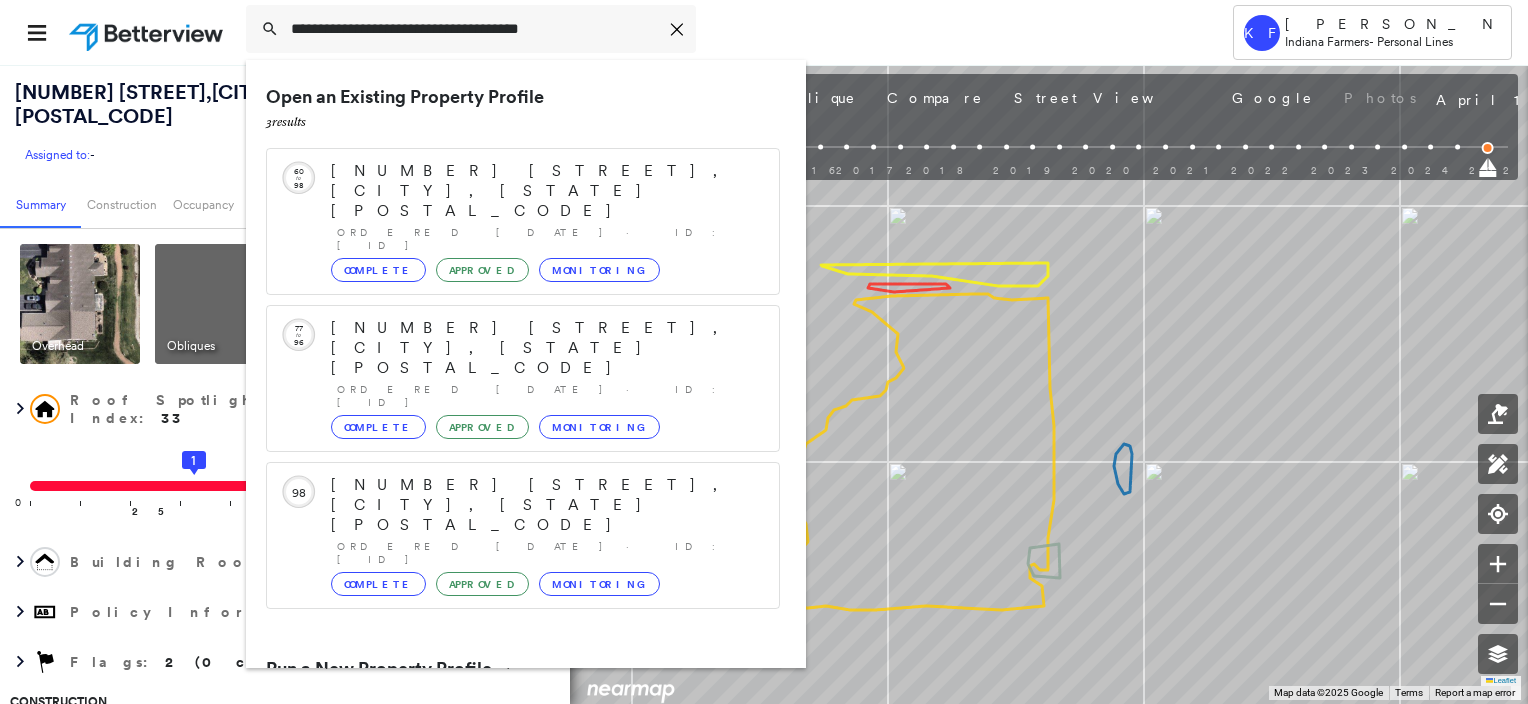 click 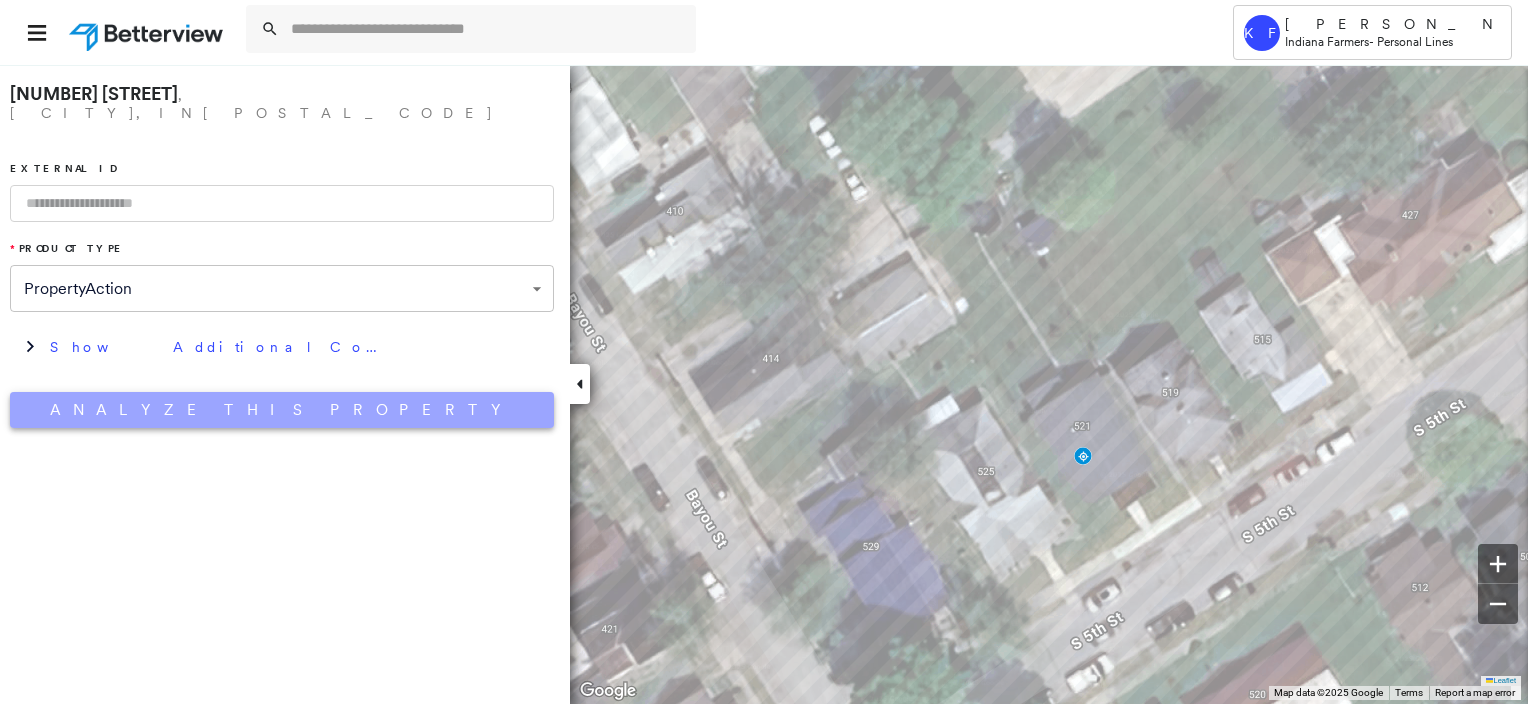 click on "Analyze This Property" at bounding box center (282, 410) 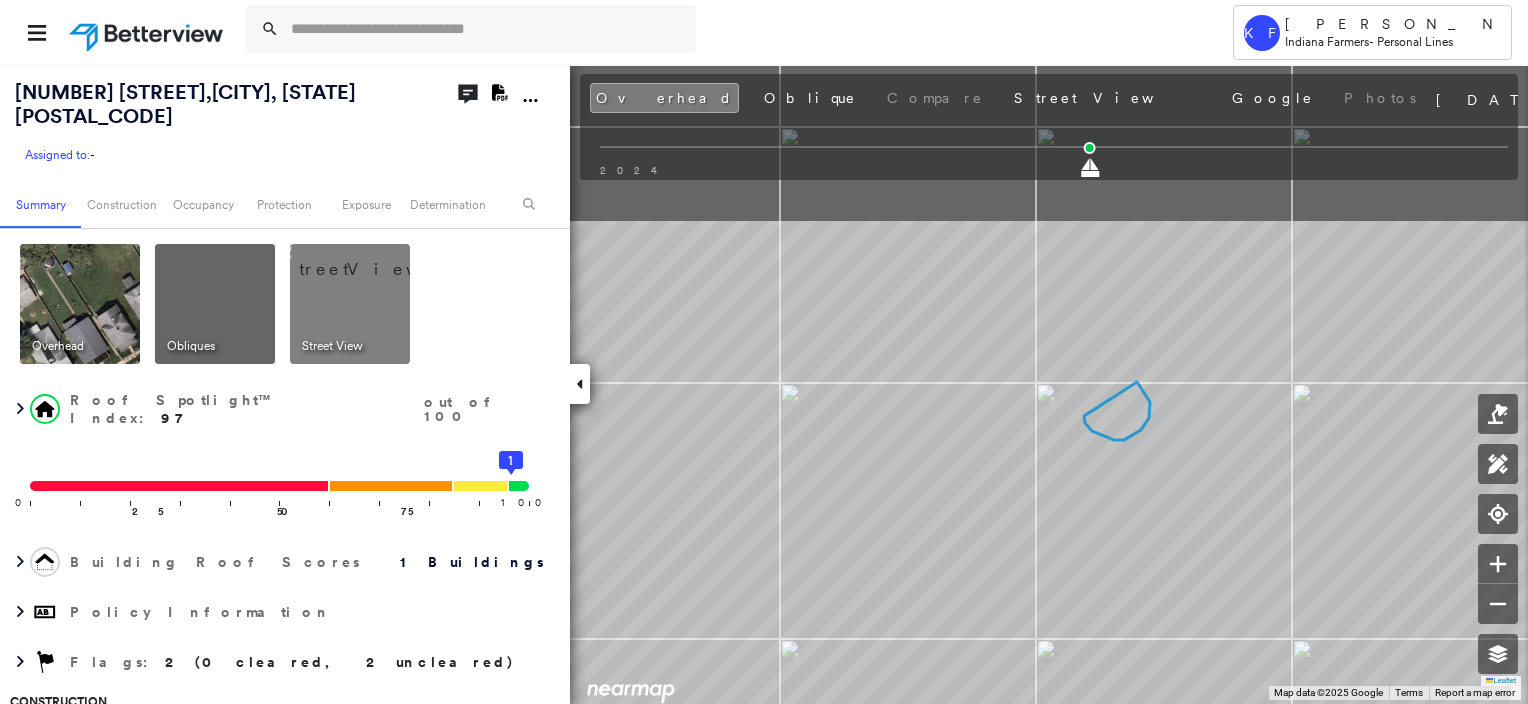 click on "Tower KF Kelly Franklin Indiana Farmers - Personal Lines [NUMBER] [STREET] , [CITY], [STATE] [POSTAL_CODE] Assigned to: - Assigned to: - Assigned to: - Open Comments Download PDF Report Summary Construction Occupancy Protection Exposure Determination Overhead Obliques Street View Roof Spotlight™ Index : 97 out of 100 0 100 25 50 75 1 Building Roof Scores 1 Buildings Policy Information Flags : 2 (0 cleared, 2 uncleared) Construction Roof Spotlights : Vent Property Features : Trampoline Roof Size & Shape : 1 building - Gable | Asphalt Shingle Occupancy Place Detail Google - Places Smarty Streets - Surrounding Properties National Registry of Historic Places Protection US Fire Administration: Nearest Fire Stations Exposure Additional Perils FEMA Risk Index Determination Flags : 2 (0 cleared, 2 uncleared) Uncleared Flags (2) Cleared Flags (0) Low Low Priority Roof Score Flagged [DATE] Clear Trampoline Flagged [DATE] Clear Action Taken New Entry History Quote/New Business Terms & Conditions General Save Save" at bounding box center [764, 352] 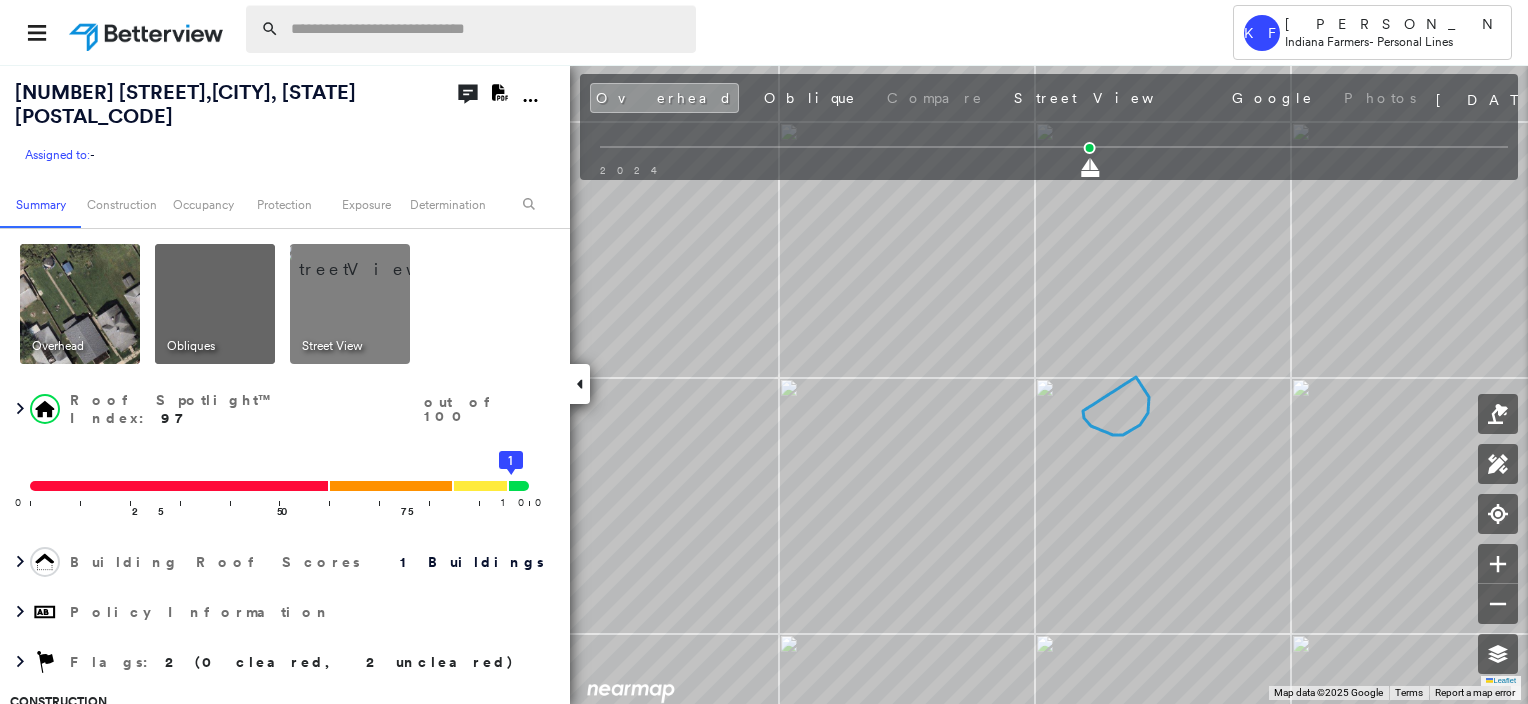 click at bounding box center [487, 29] 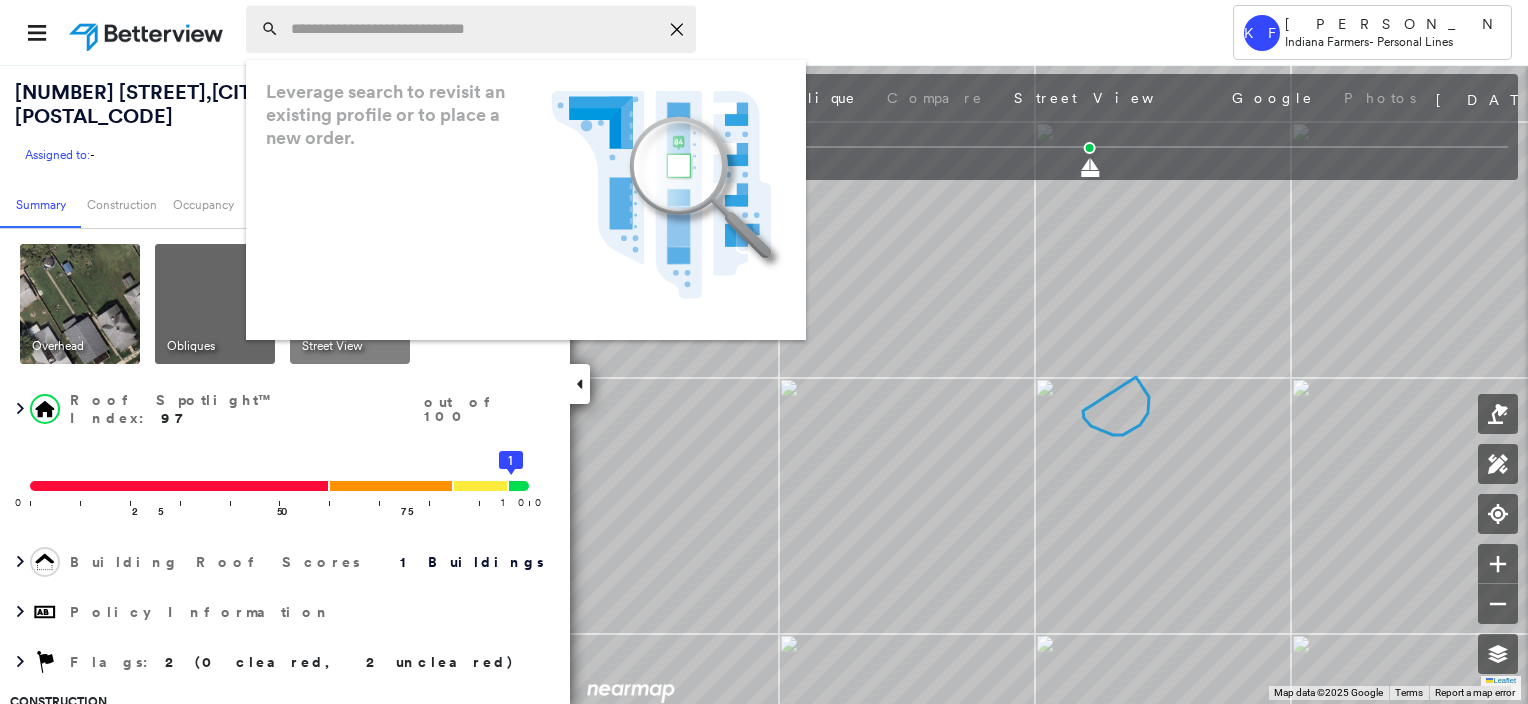 paste on "**********" 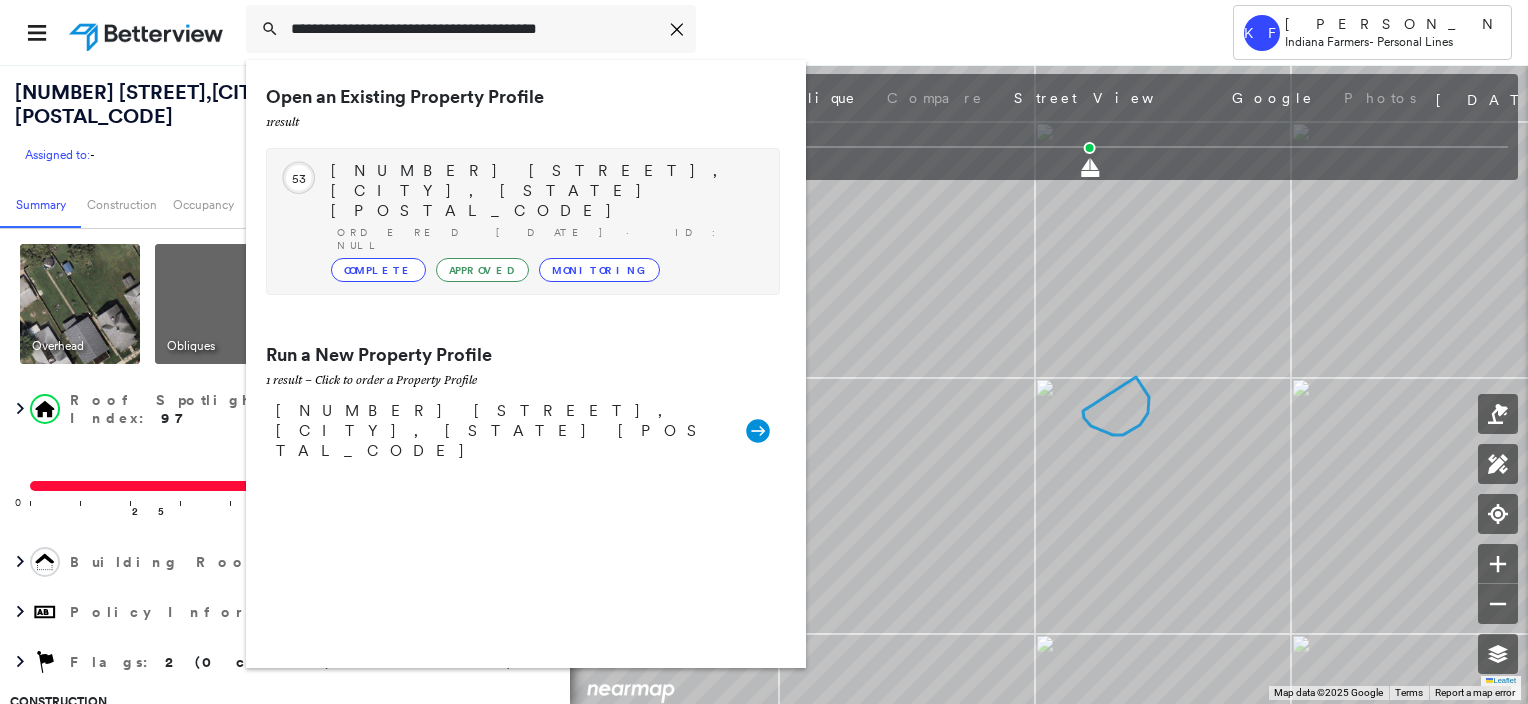 type on "**********" 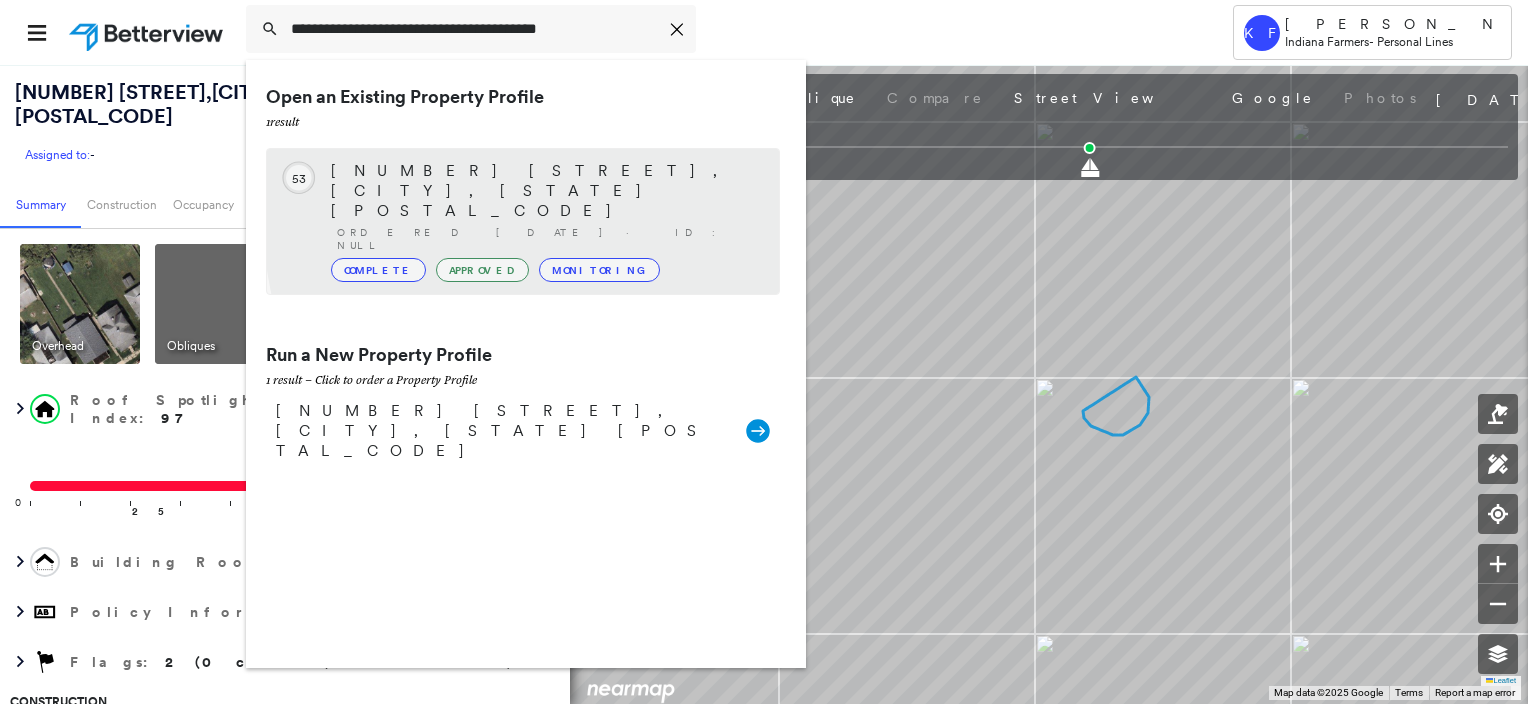 click on "[NUMBER] [STREET], [CITY], [STATE] [POSTAL_CODE] Ordered [DATE] · ID: null Complete Approved Monitoring" at bounding box center [545, 221] 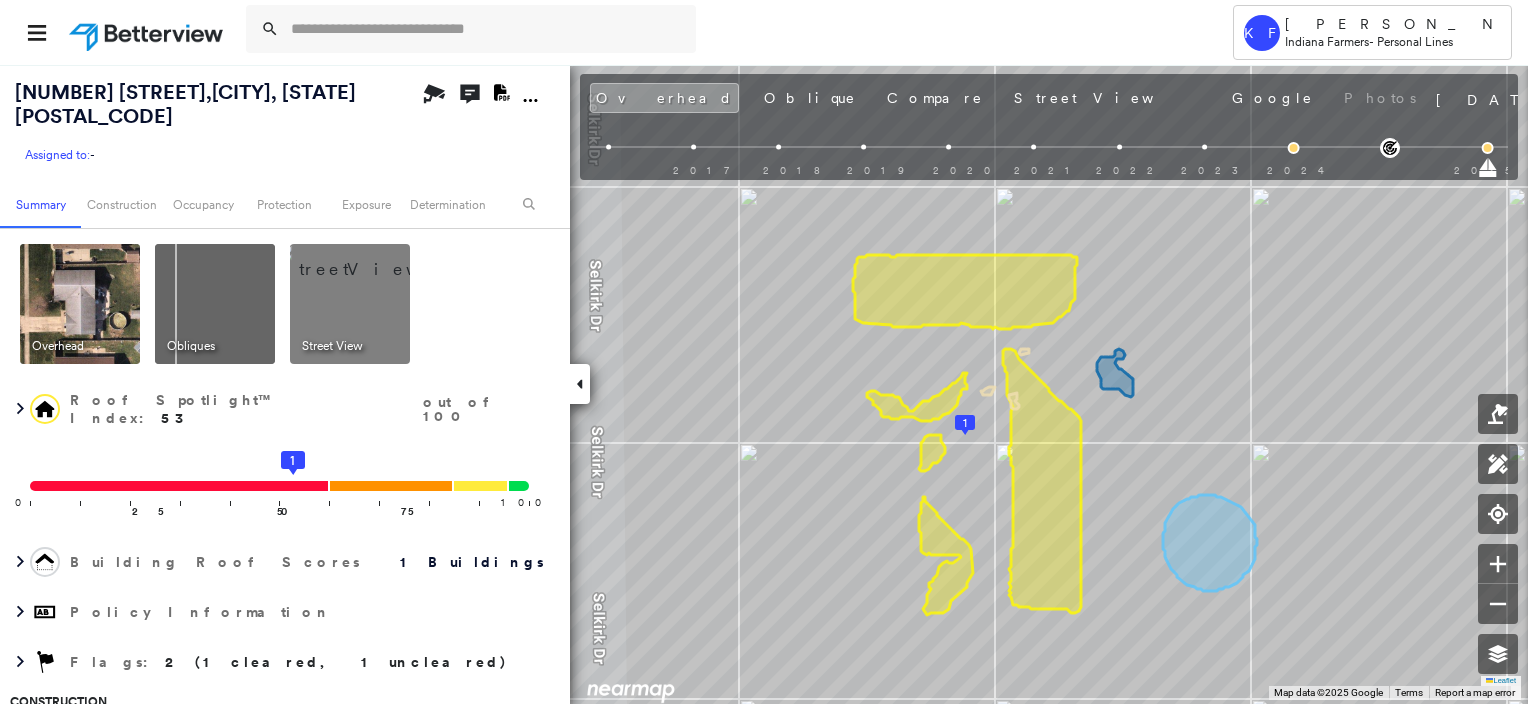 drag, startPoint x: 360, startPoint y: 279, endPoint x: 383, endPoint y: 284, distance: 23.537205 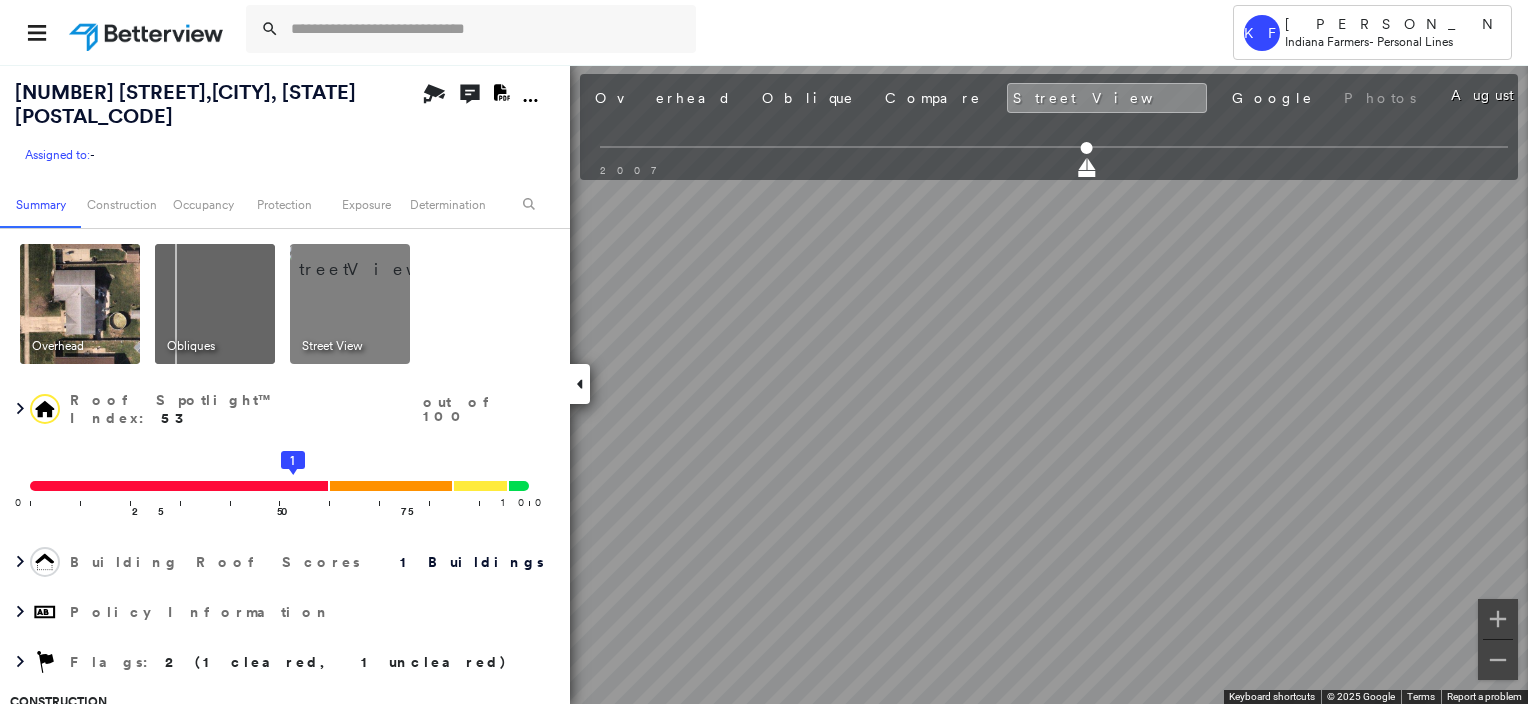 click at bounding box center (80, 304) 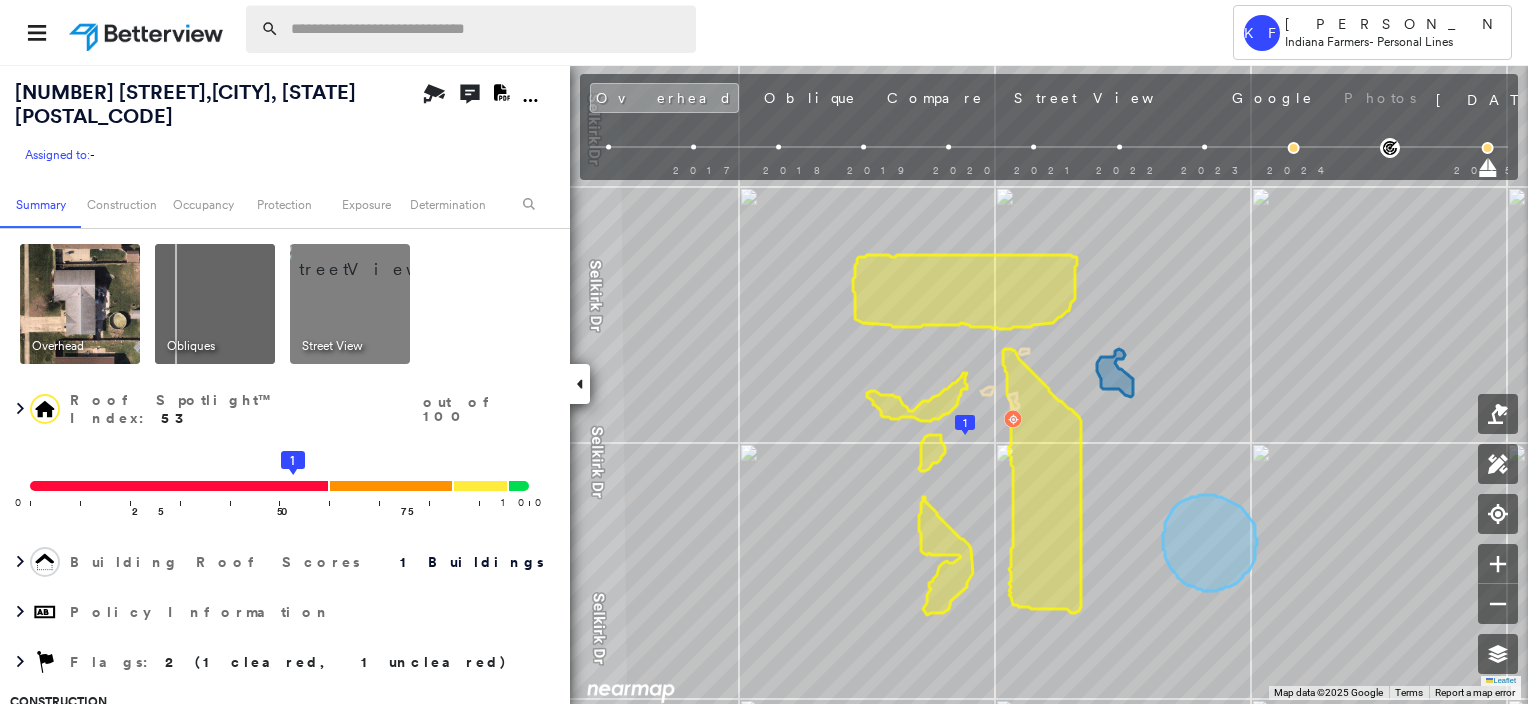 click at bounding box center (487, 29) 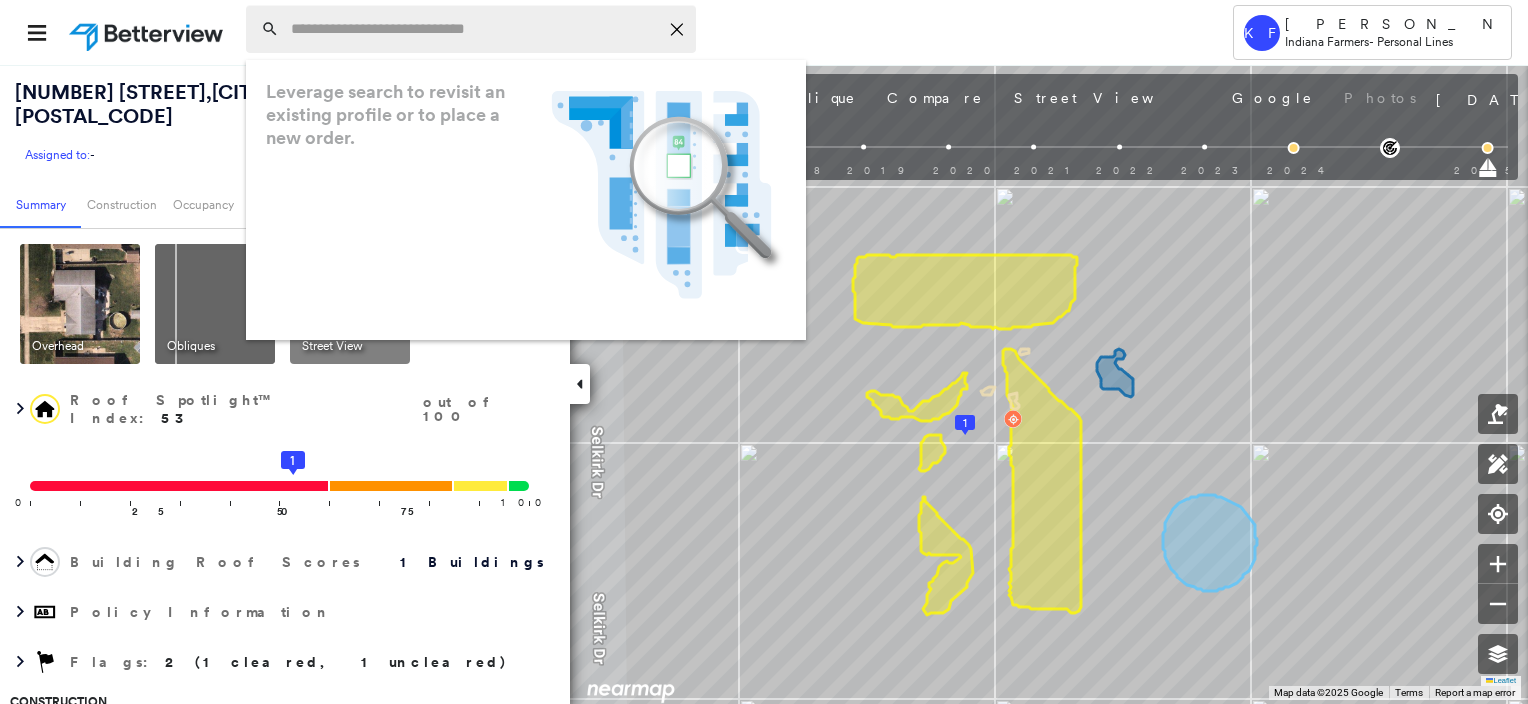 paste on "**********" 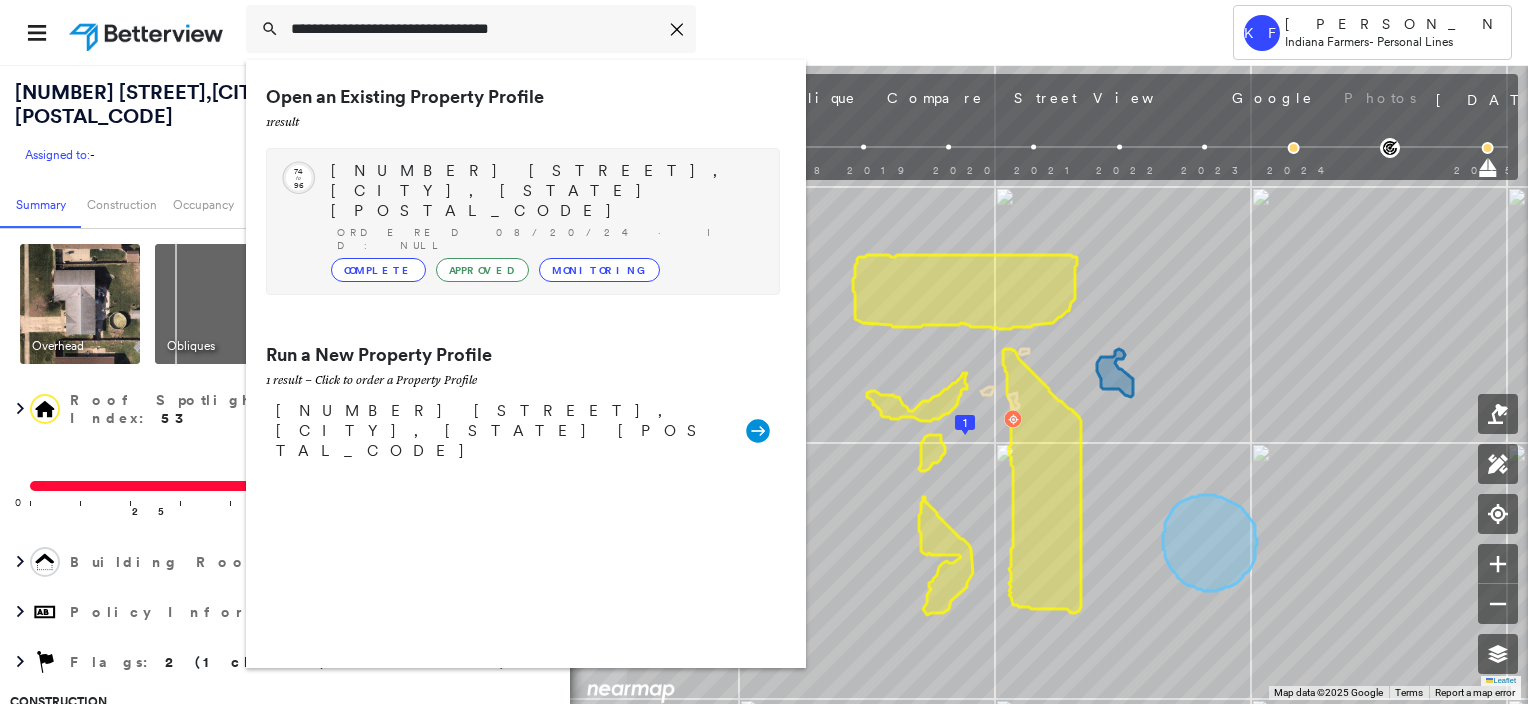 type on "**********" 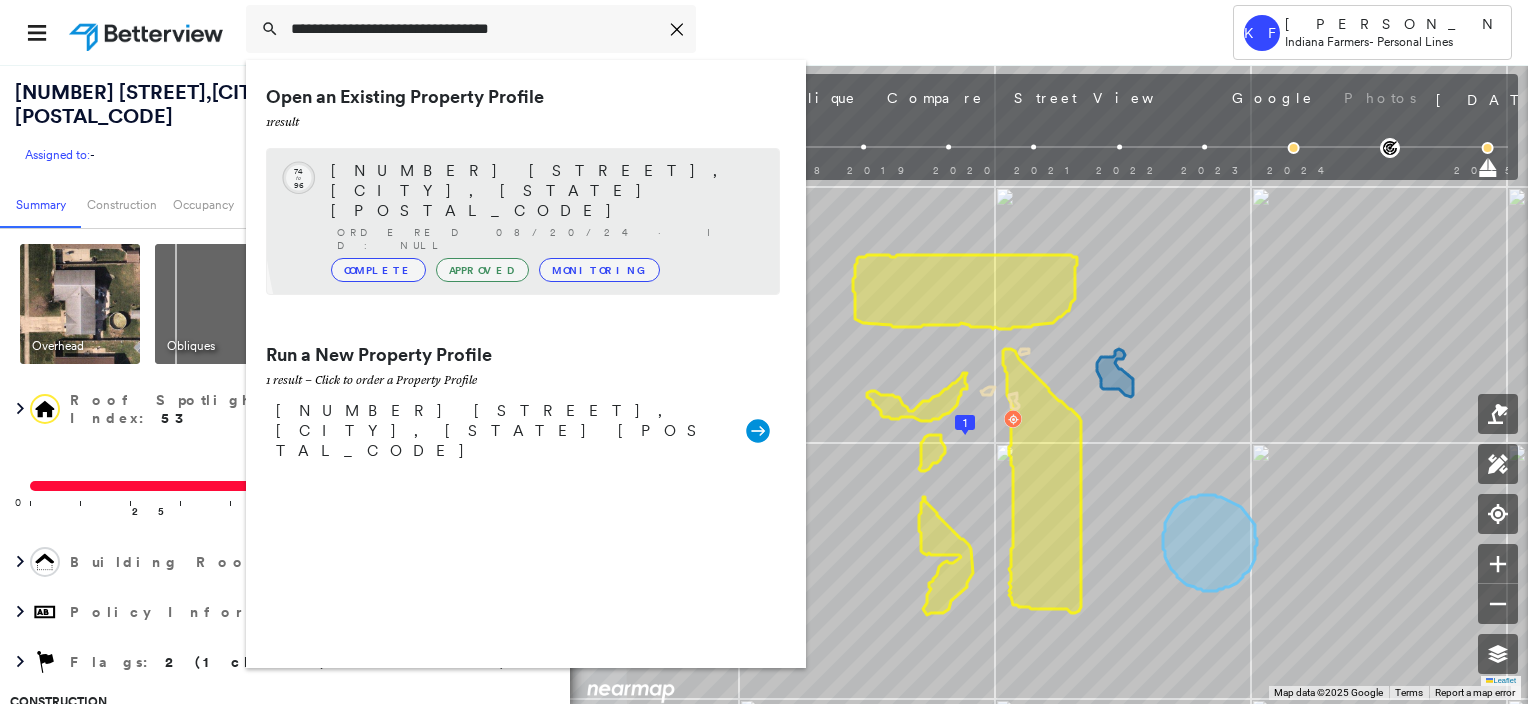 click on "[NUMBER] [STREET], [CITY], [STATE] [POSTAL_CODE] Ordered [DATE] · ID: null Complete Approved Monitoring" at bounding box center [545, 221] 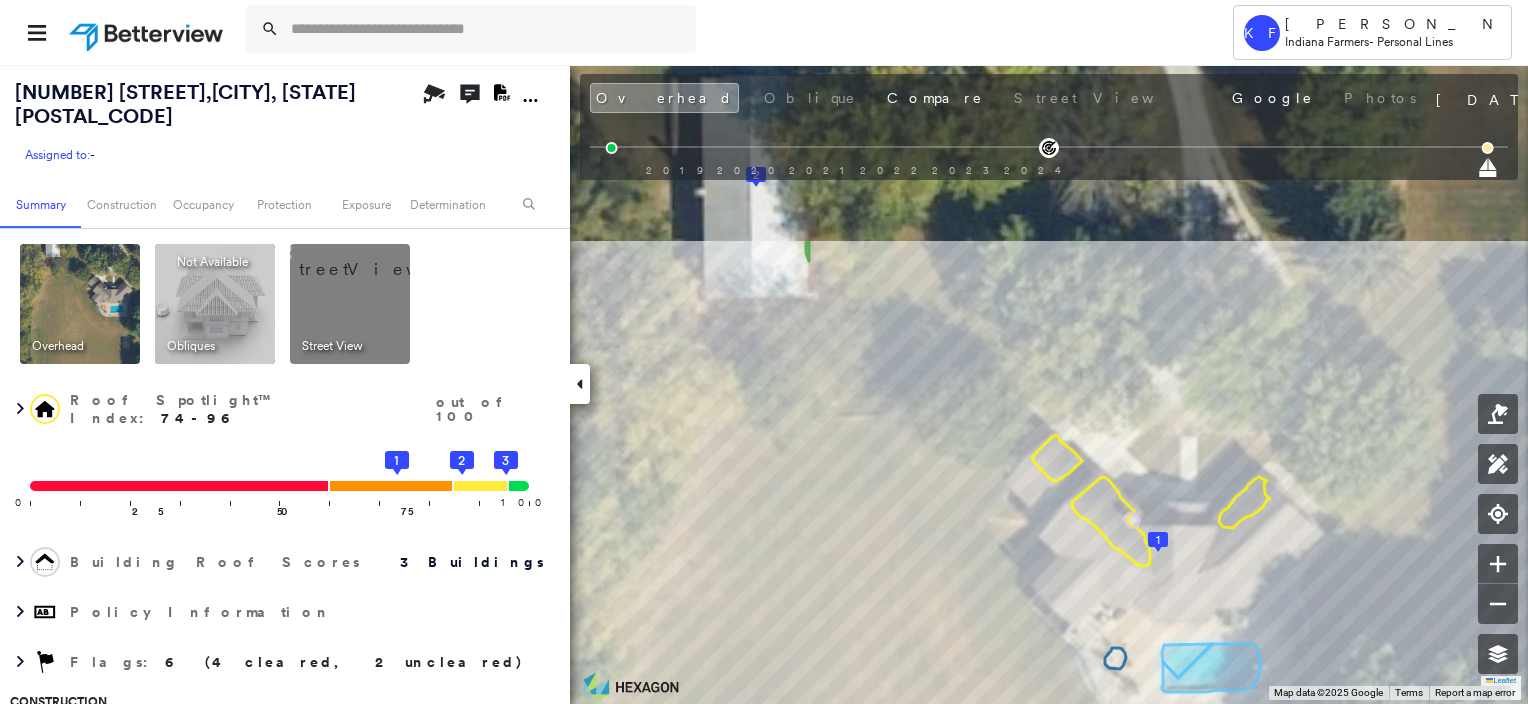 click on "Tower KF Kelly Franklin Indiana Farmers - Personal Lines [NUMBER] [STREET] , [CITY], [STATE] [POSTAL_CODE] Assigned to: - Assigned to: - Assigned to: - Open Comments Download PDF Report Summary Construction Occupancy Protection Exposure Determination Overhead Obliques Not Available ; Street View Roof Spotlight™ Index : 74-96 out of 100 0 100 25 50 75 1 3 2 Building Roof Scores 3 Buildings Policy Information Flags : 6 (4 cleared, 2 uncleared) Construction Roof Spotlights : Staining, Overhang, Chimney Property Features : Patio Furniture, Water Hazard, Pool Roof Size & Shape : 3 buildings Occupancy Place Detail Google - Places Smarty Streets - Surrounding Properties TripAdvisor - Nearest Locations National Registry of Historic Places Protection US Fire Administration: Nearest Fire Stations Exposure Additional Perils FEMA Risk Index Determination Flags : 6 (4 cleared, 2 uncleared) Uncleared Flags (2) Cleared Flags (4) Tree Overhang Flagged [DATE] Clear Low Low Priority Roof Score Flagged [DATE] Clear New Entry" at bounding box center (764, 352) 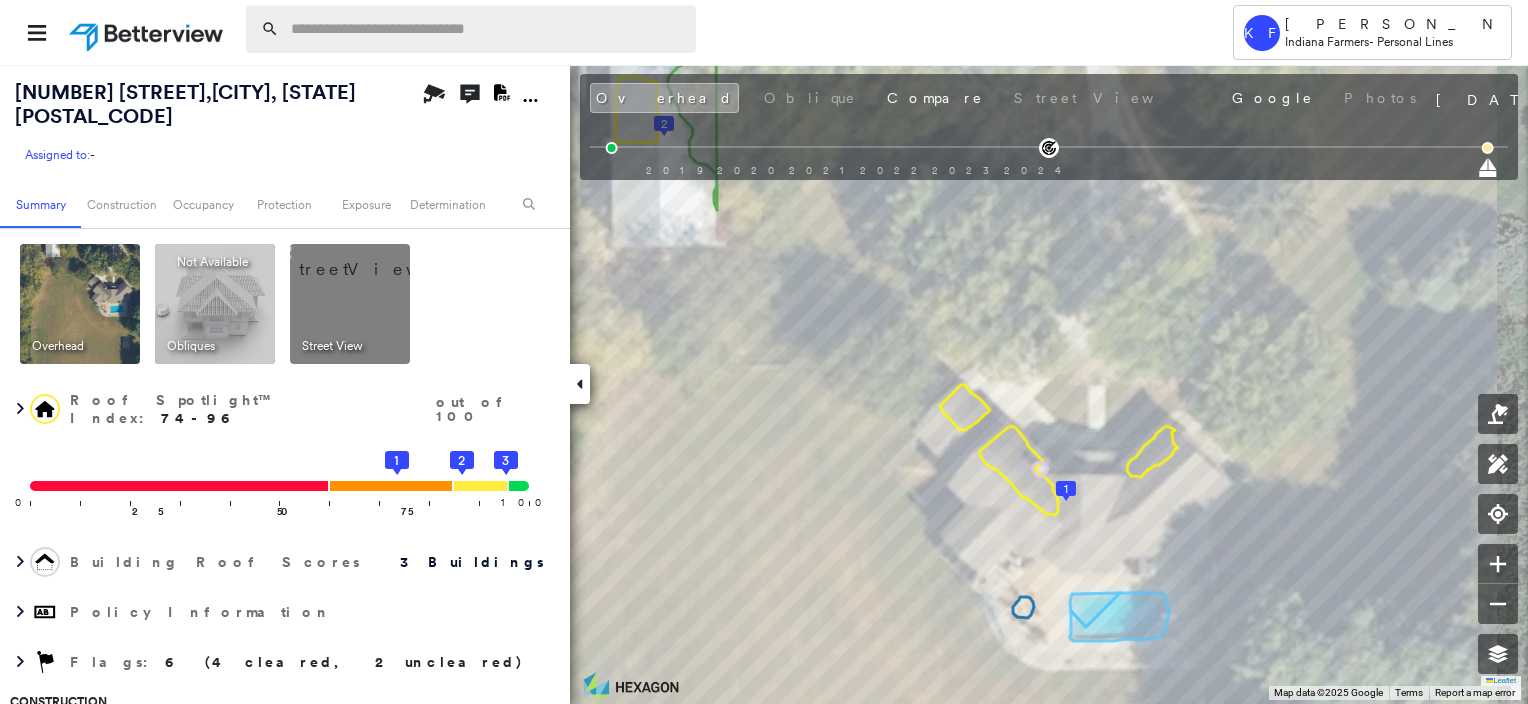 click at bounding box center [487, 29] 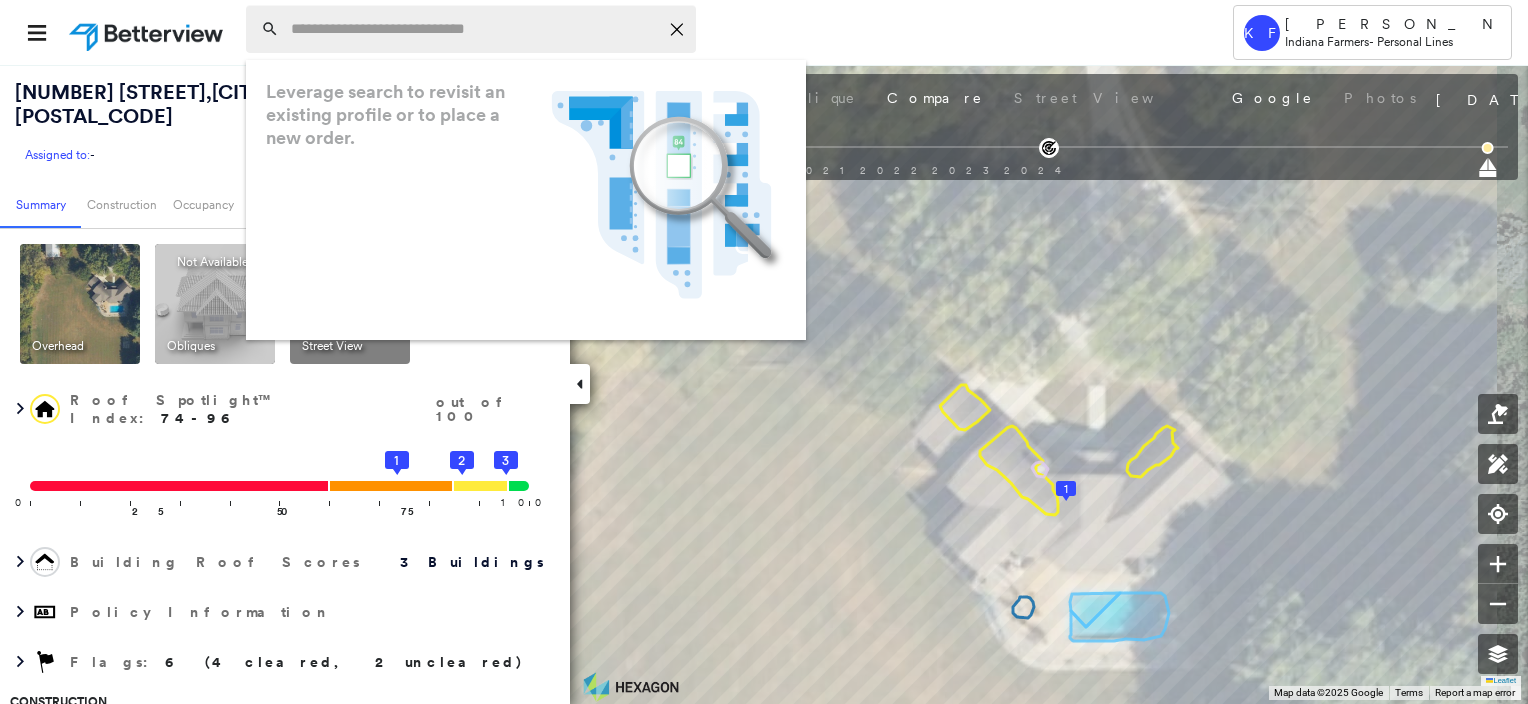 paste on "**********" 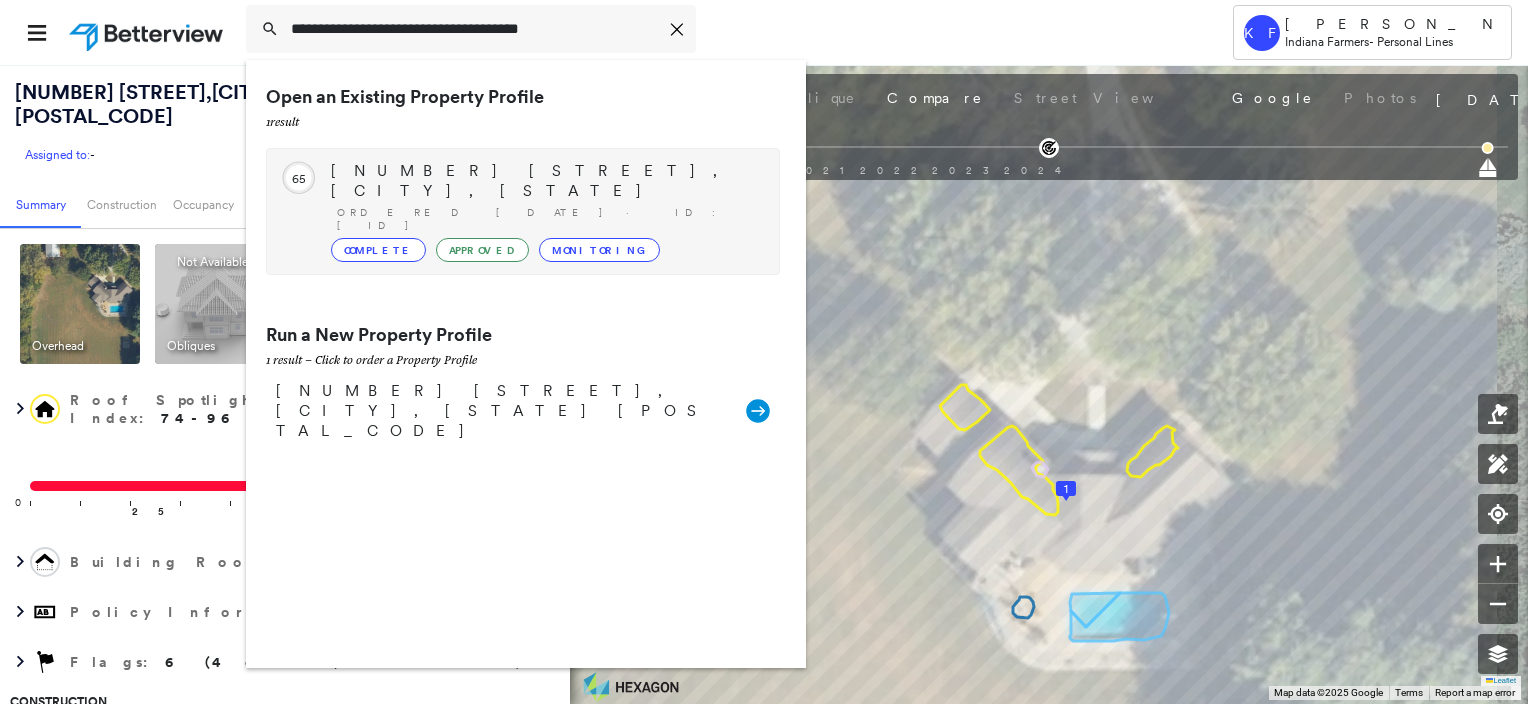 type on "**********" 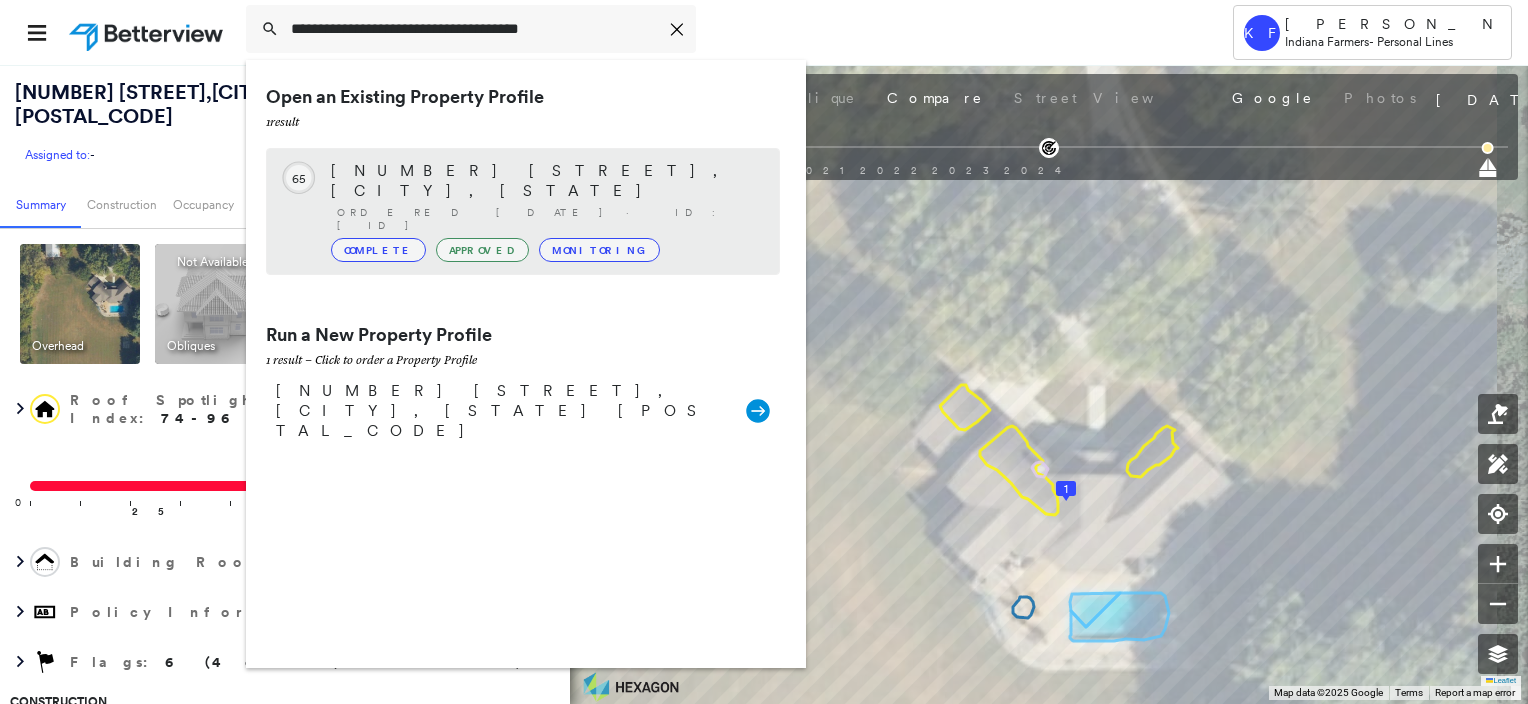 click on "Complete Approved Monitoring" at bounding box center (545, 250) 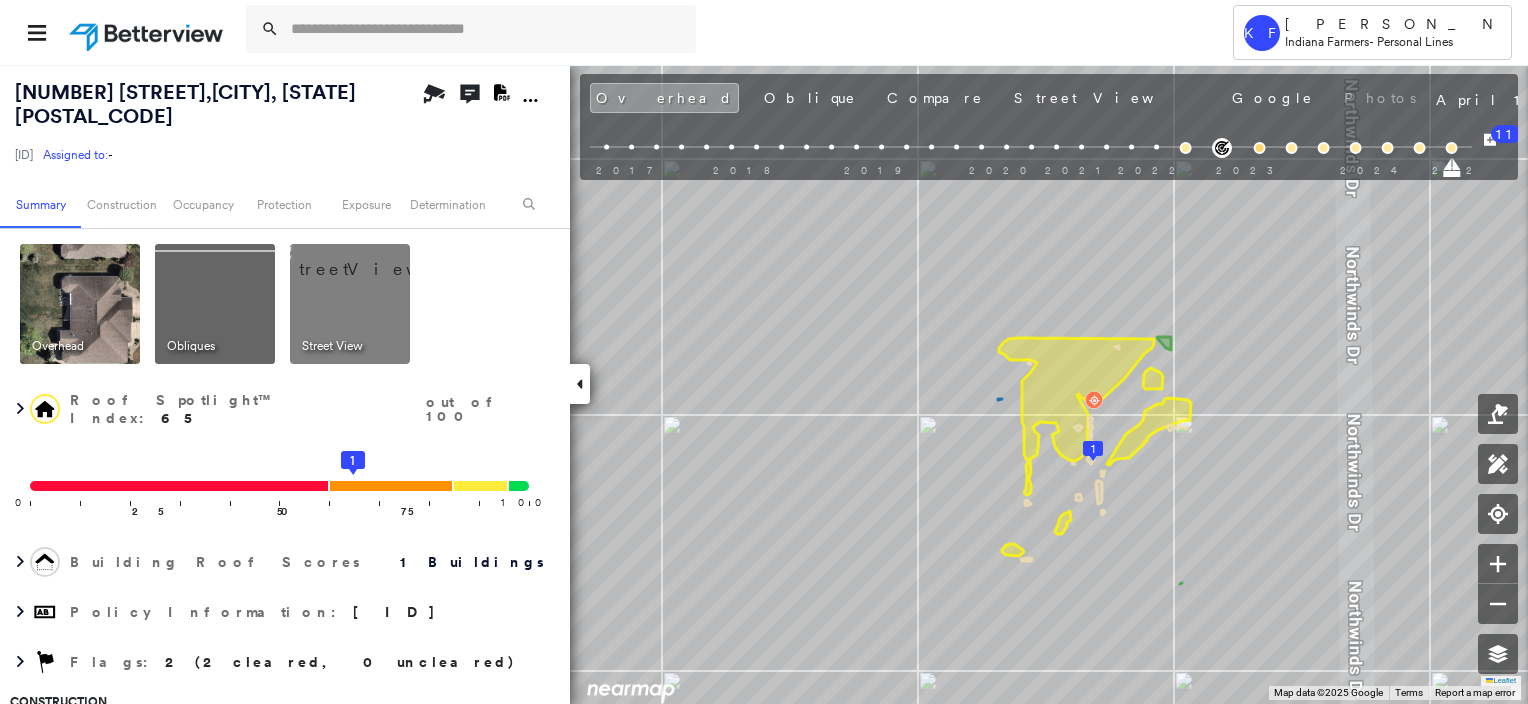 drag, startPoint x: 331, startPoint y: 292, endPoint x: 555, endPoint y: 448, distance: 272.96887 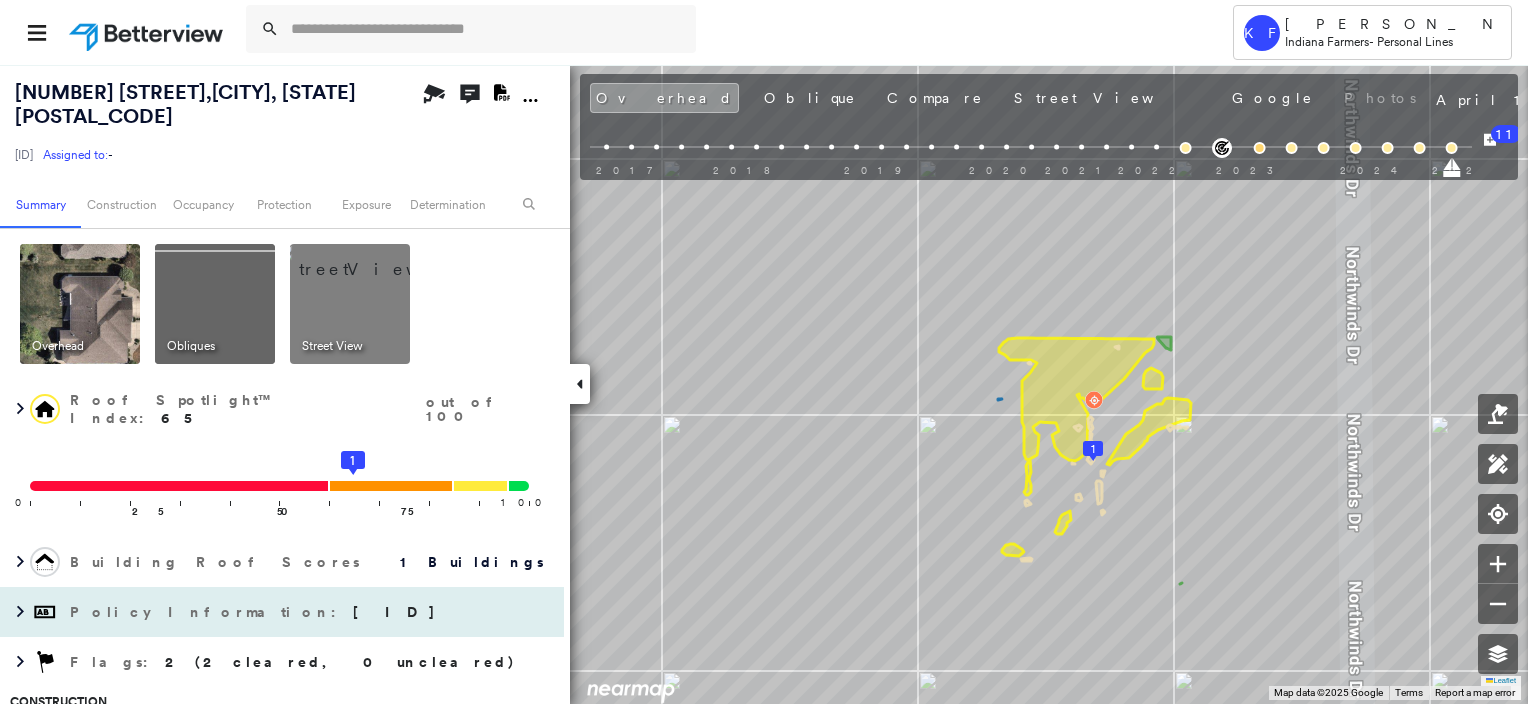 click at bounding box center (374, 259) 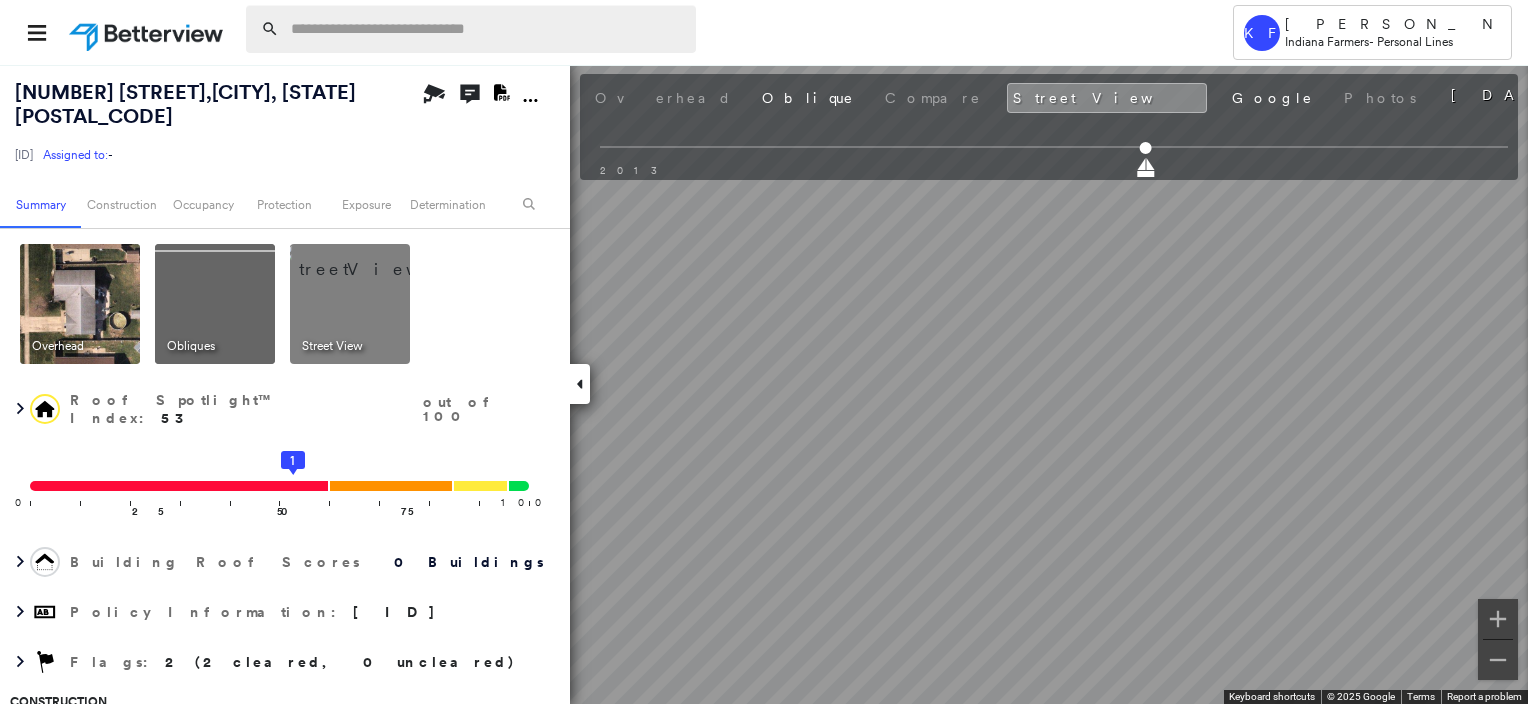 click at bounding box center (487, 29) 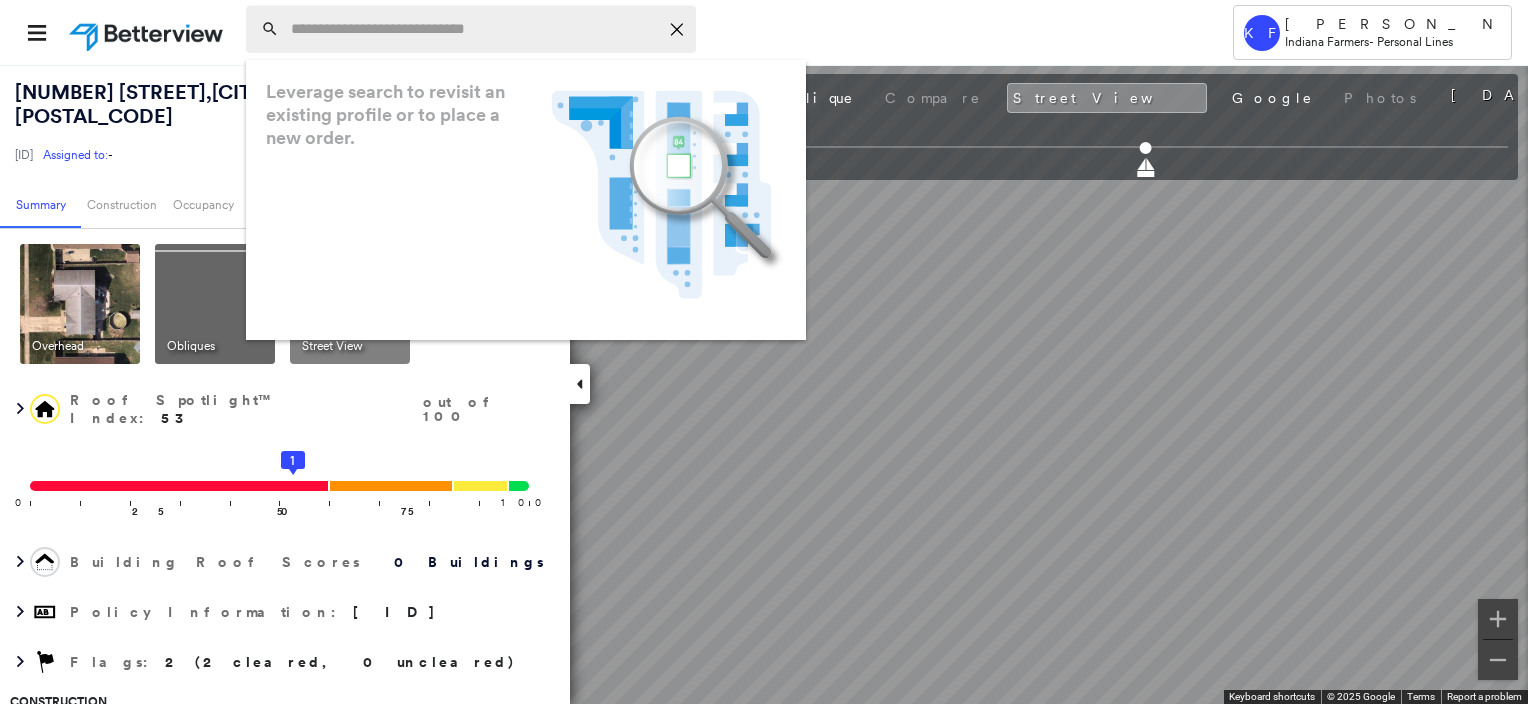 paste on "**********" 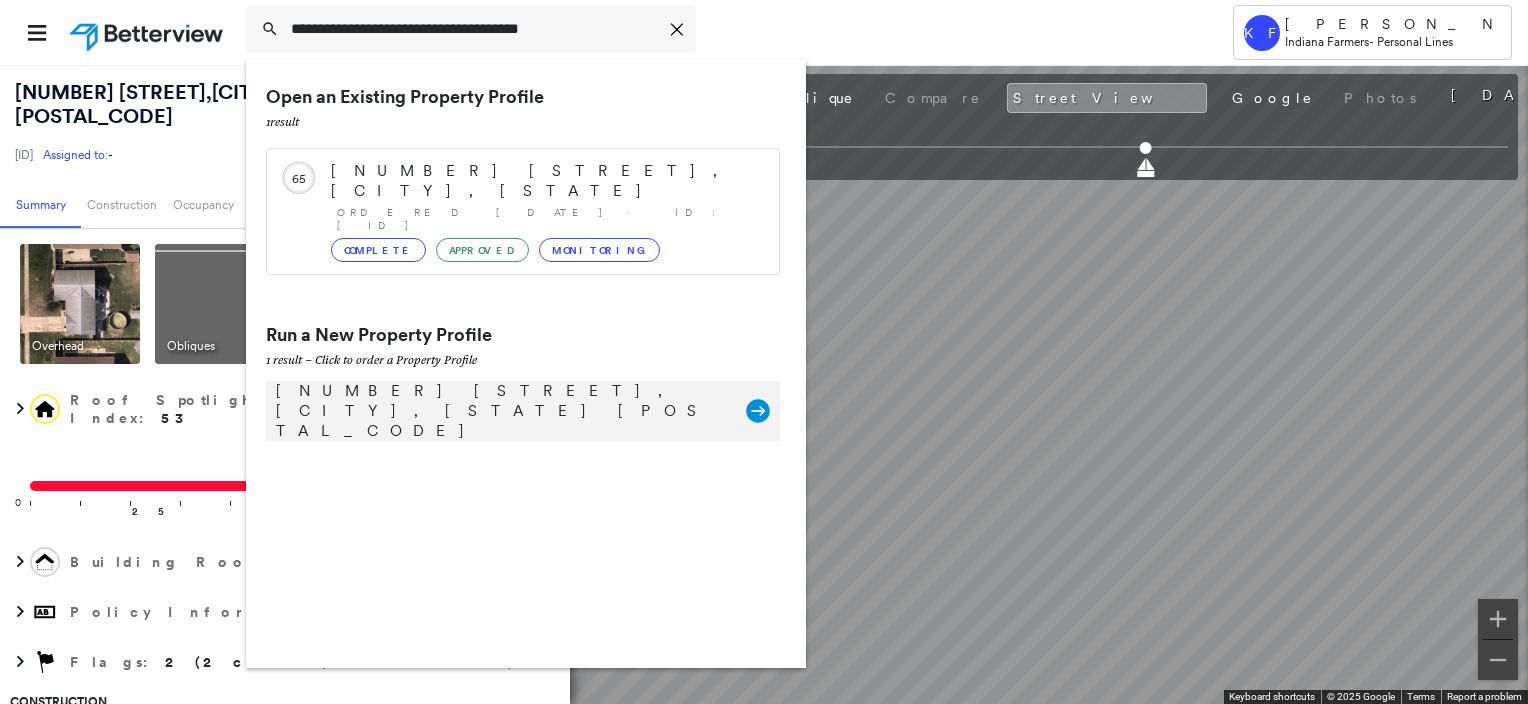 type on "**********" 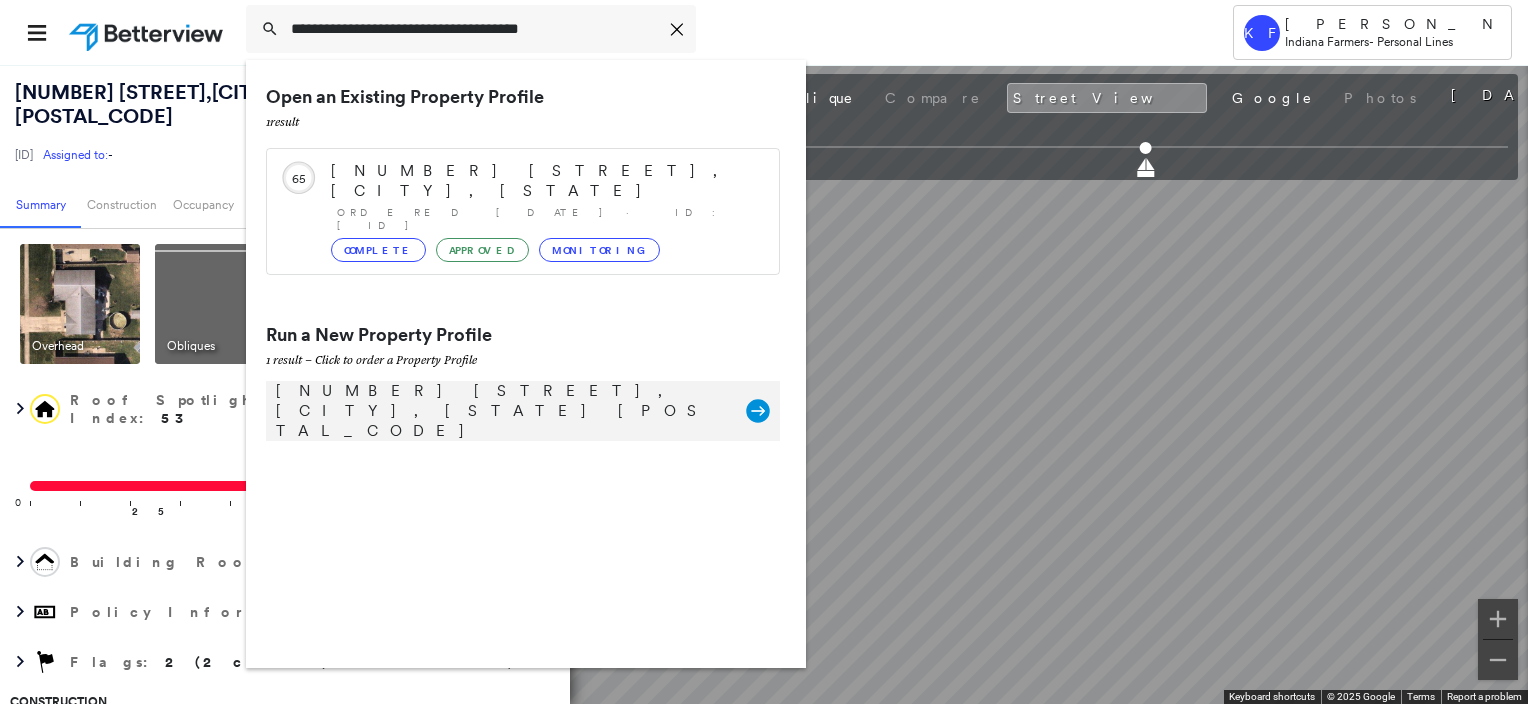 click 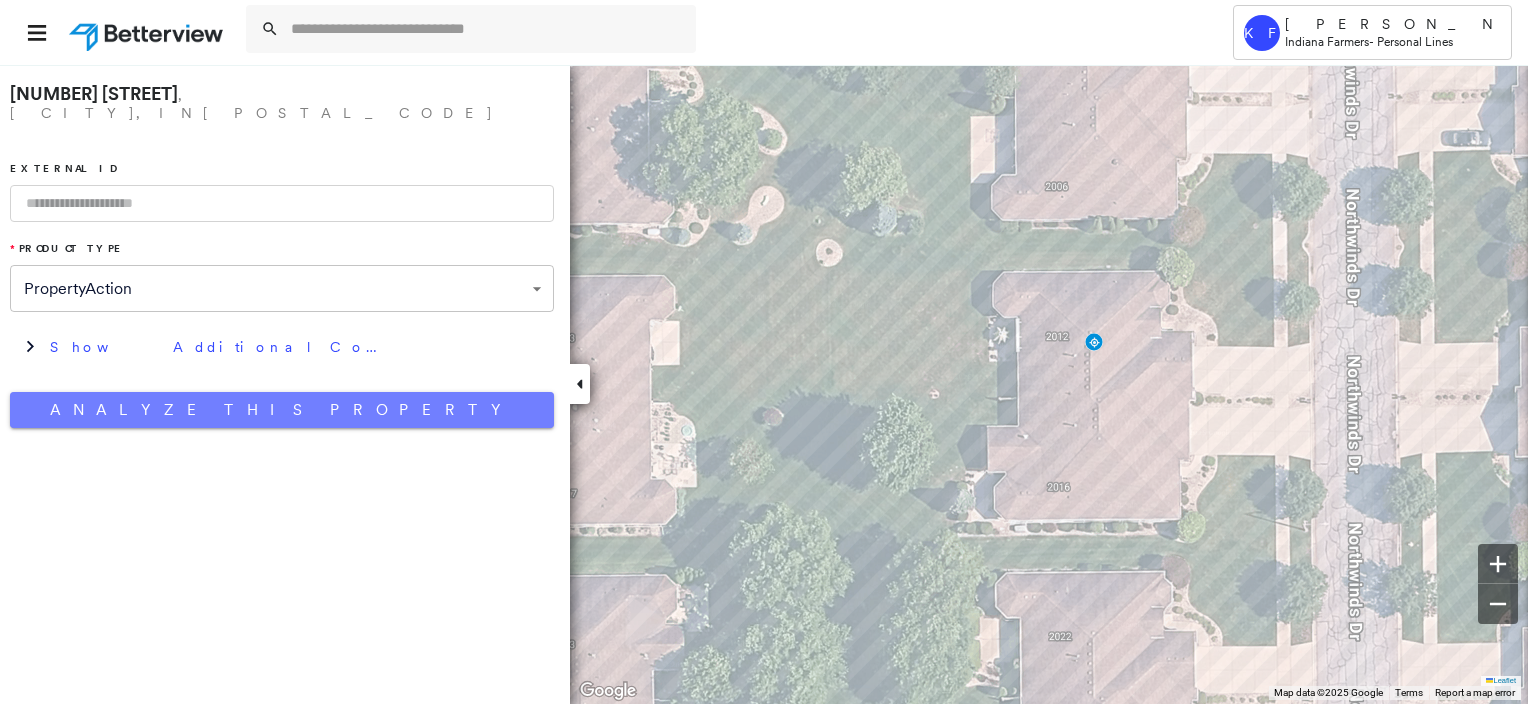 drag, startPoint x: 411, startPoint y: 400, endPoint x: 361, endPoint y: 356, distance: 66.6033 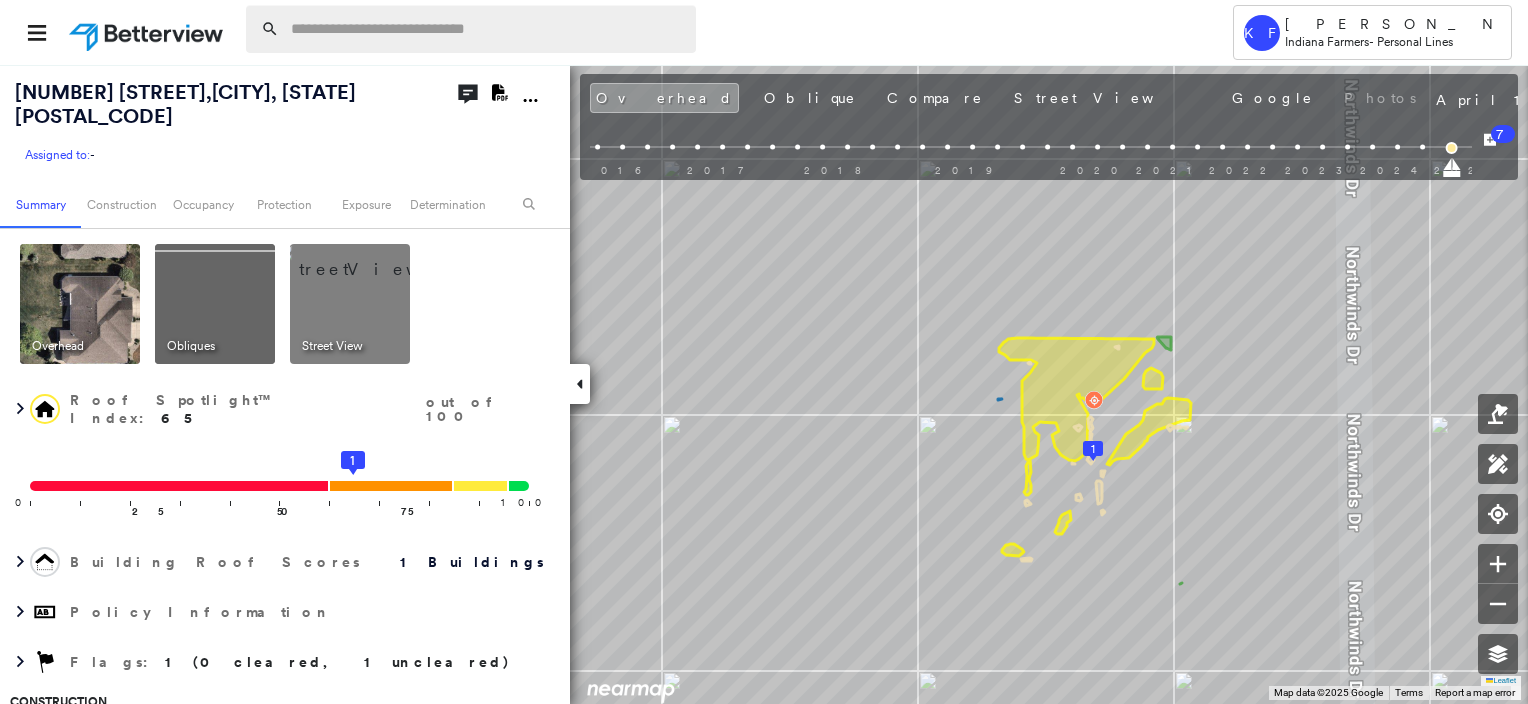 click at bounding box center (487, 29) 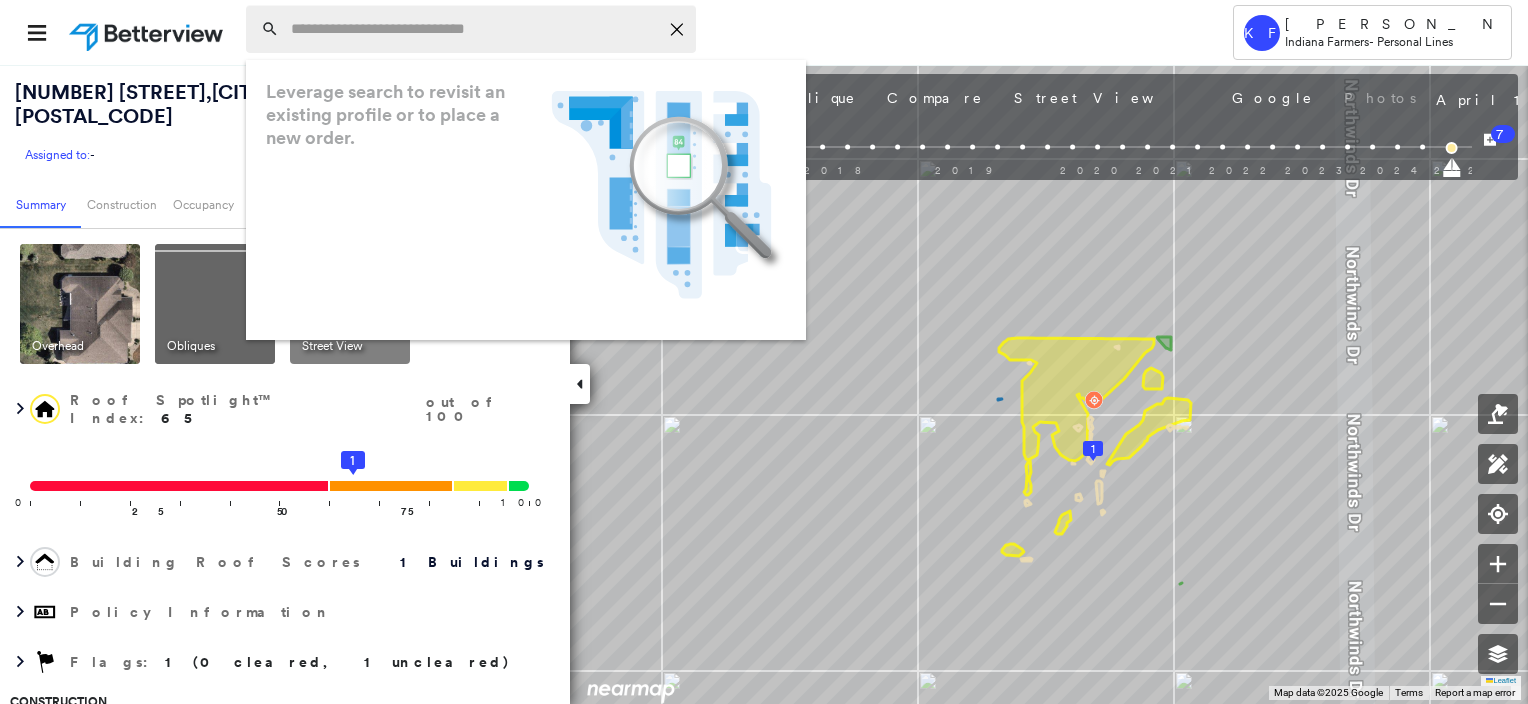 paste on "**********" 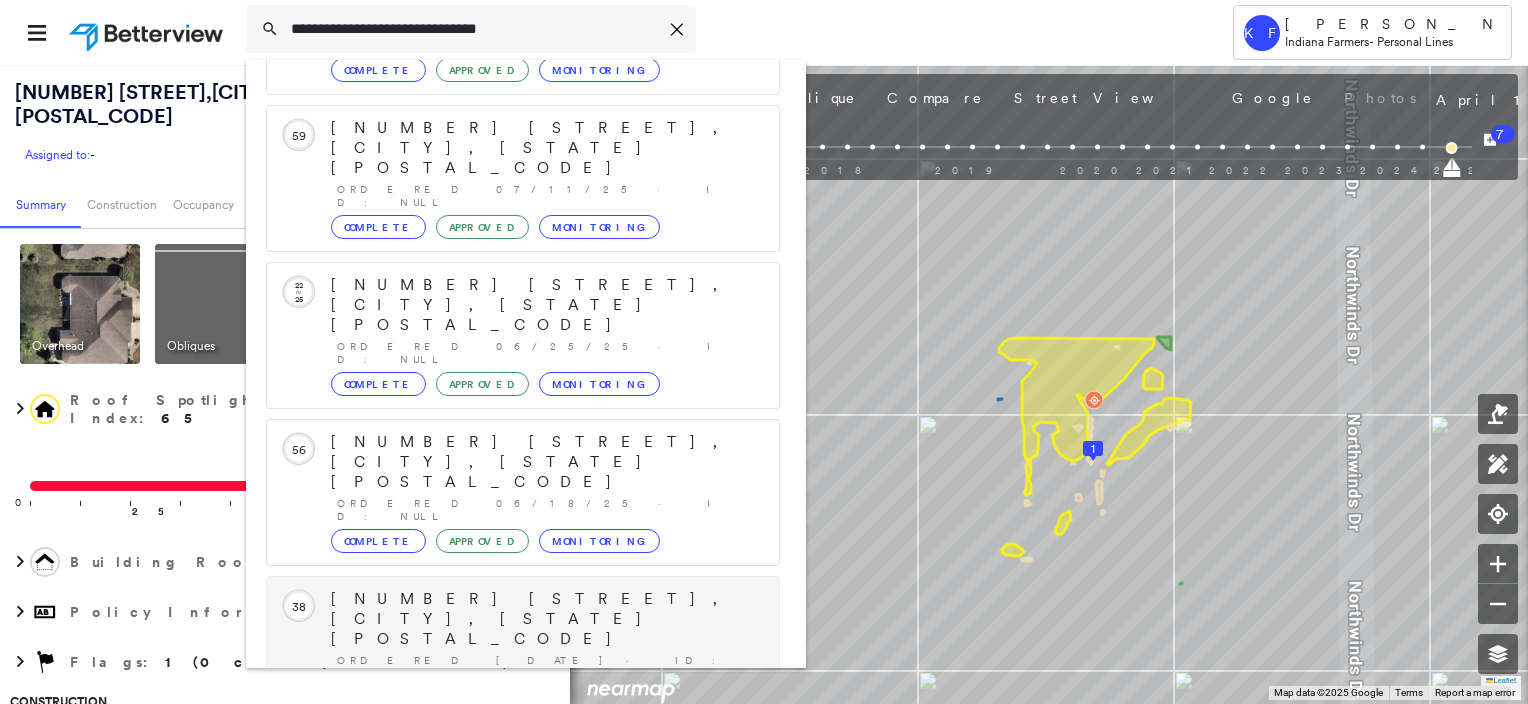 scroll, scrollTop: 208, scrollLeft: 0, axis: vertical 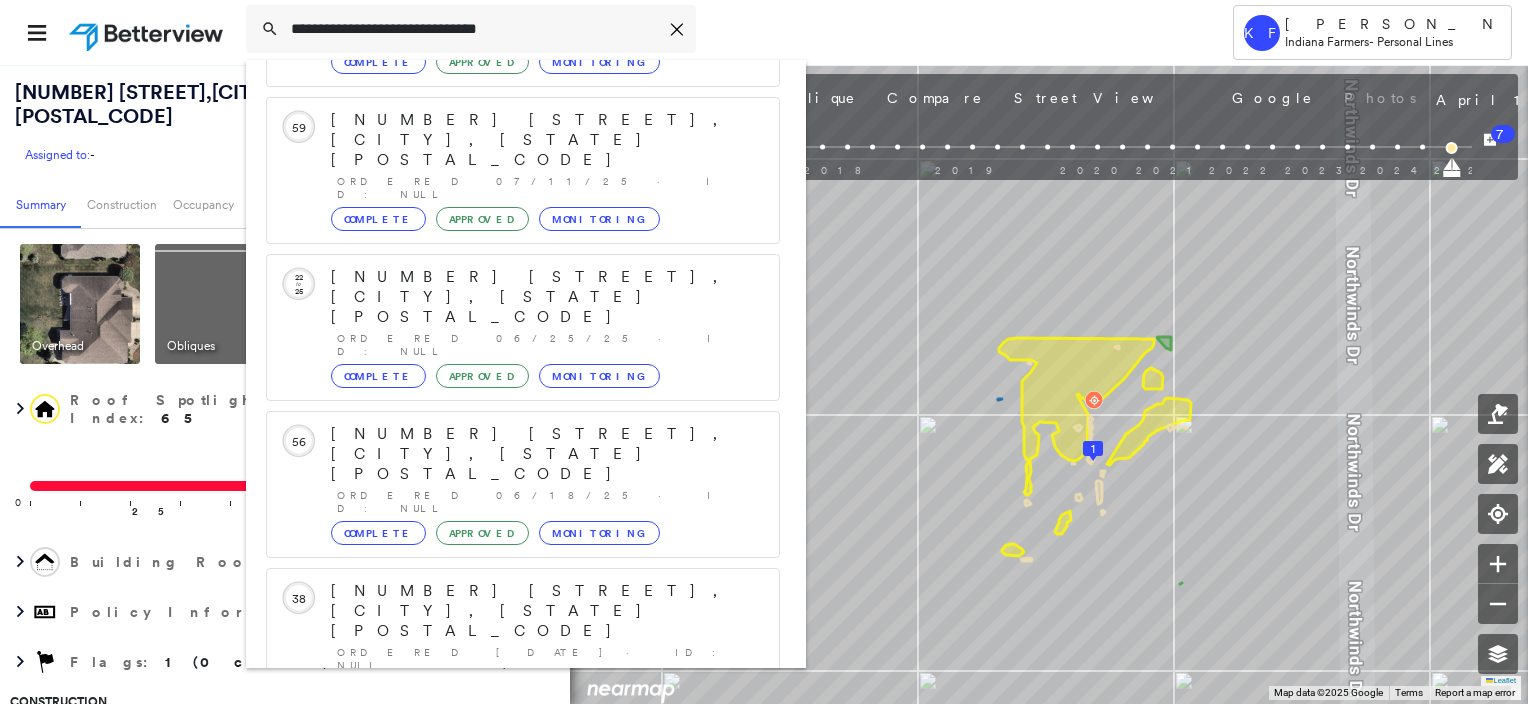 type on "**********" 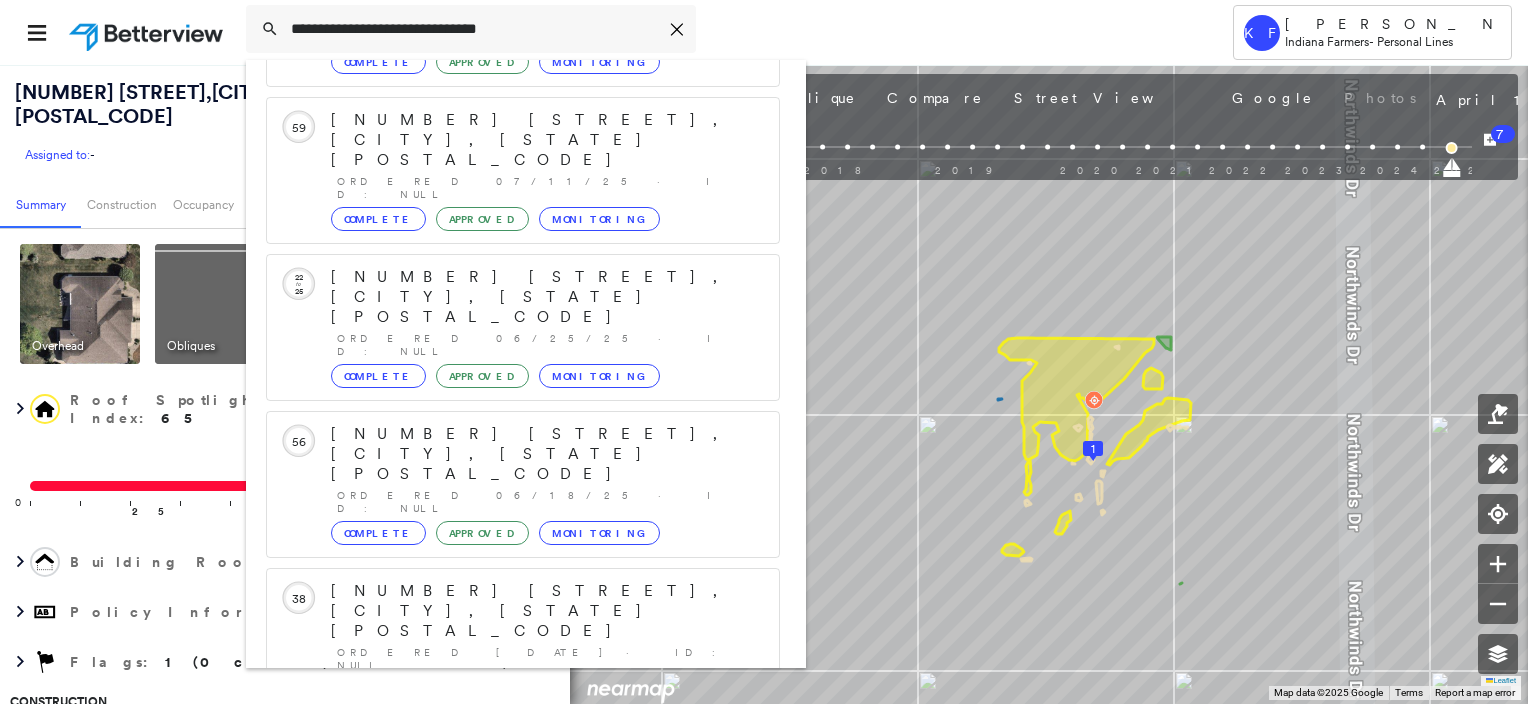 click on "Show  5  more existing properties" at bounding box center [524, 758] 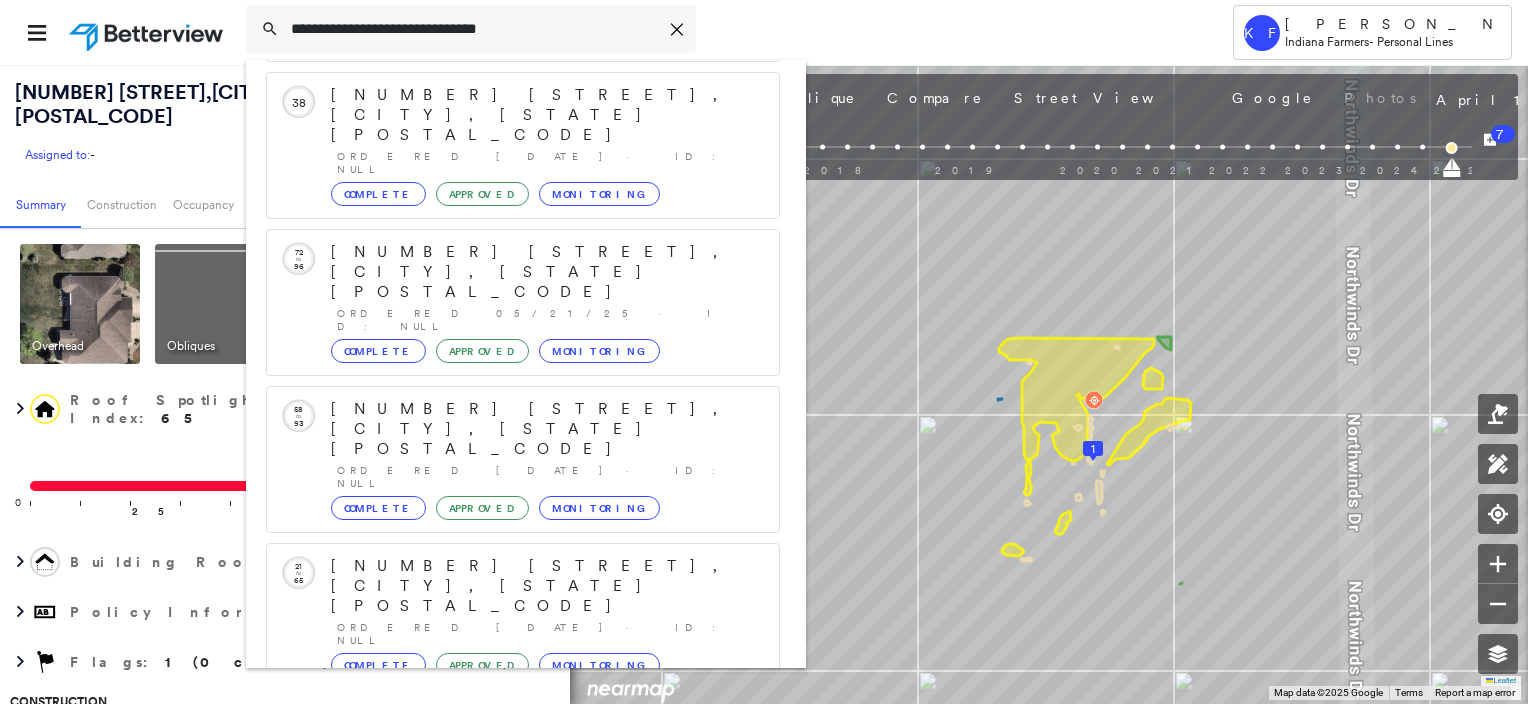 scroll, scrollTop: 724, scrollLeft: 0, axis: vertical 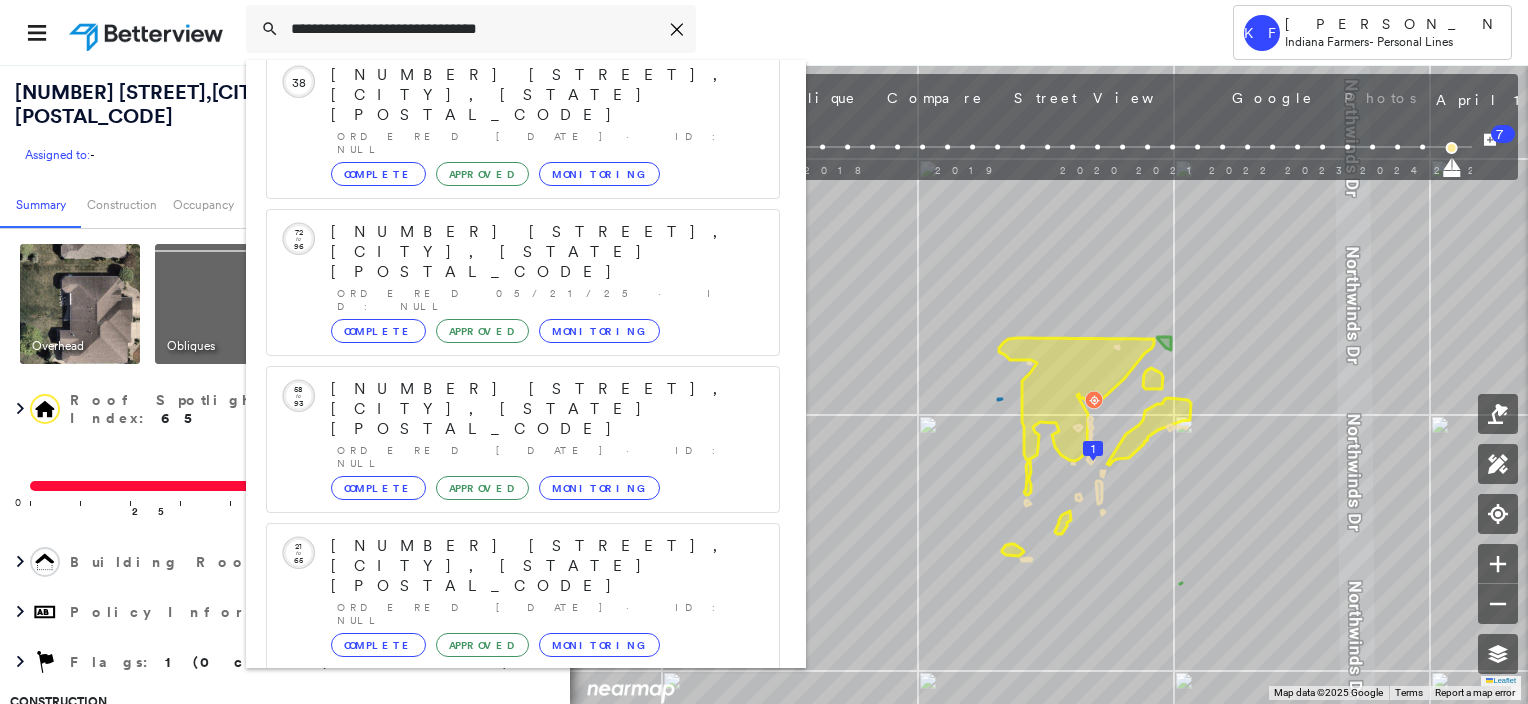 click 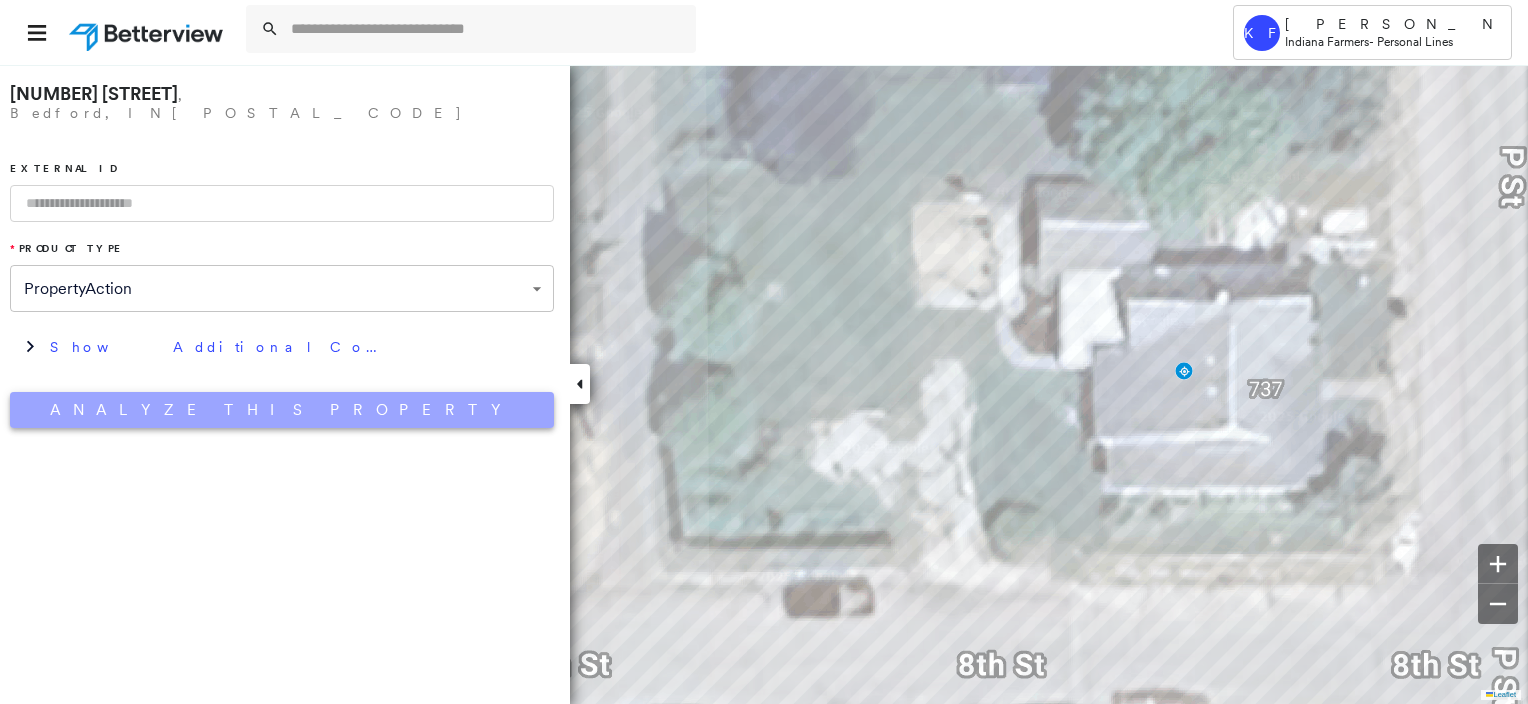 click on "Analyze This Property" at bounding box center (282, 410) 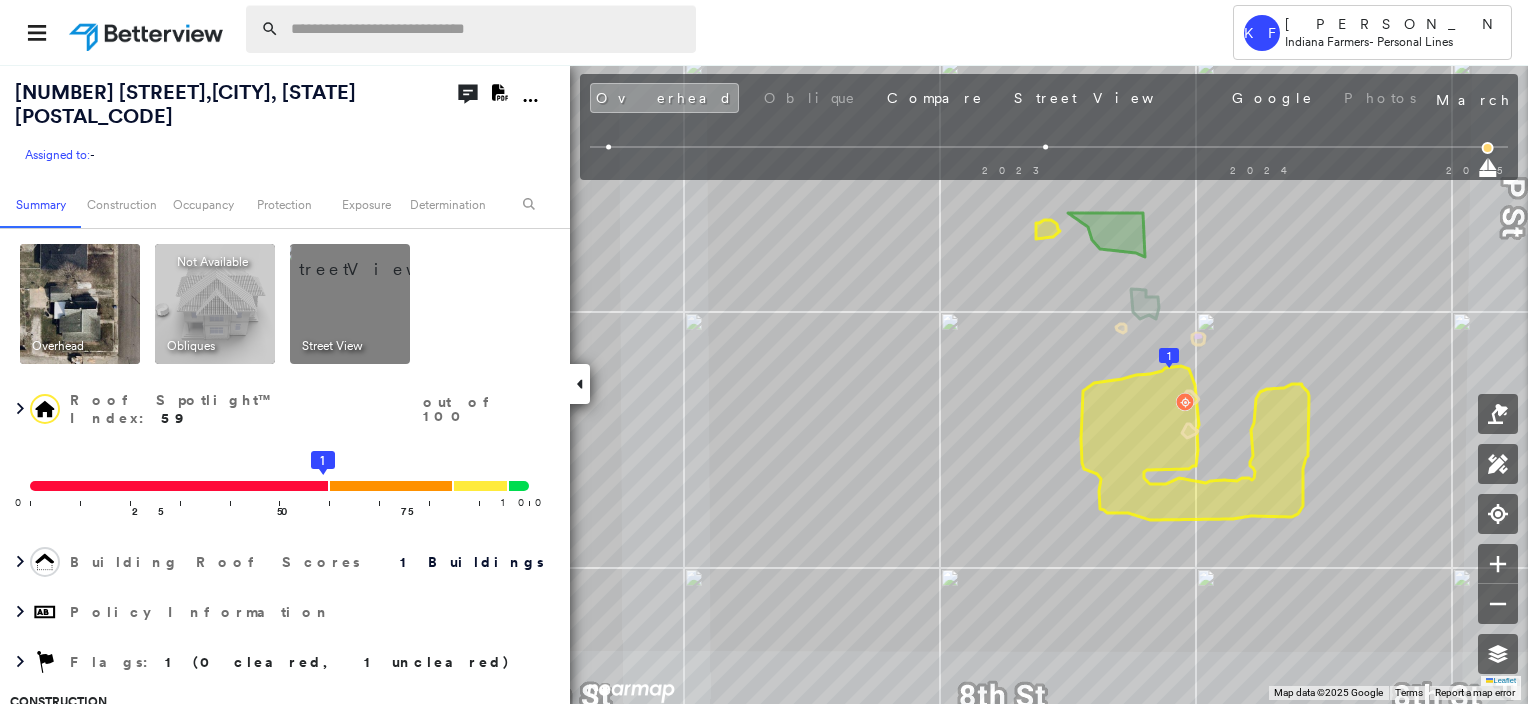 click at bounding box center [487, 29] 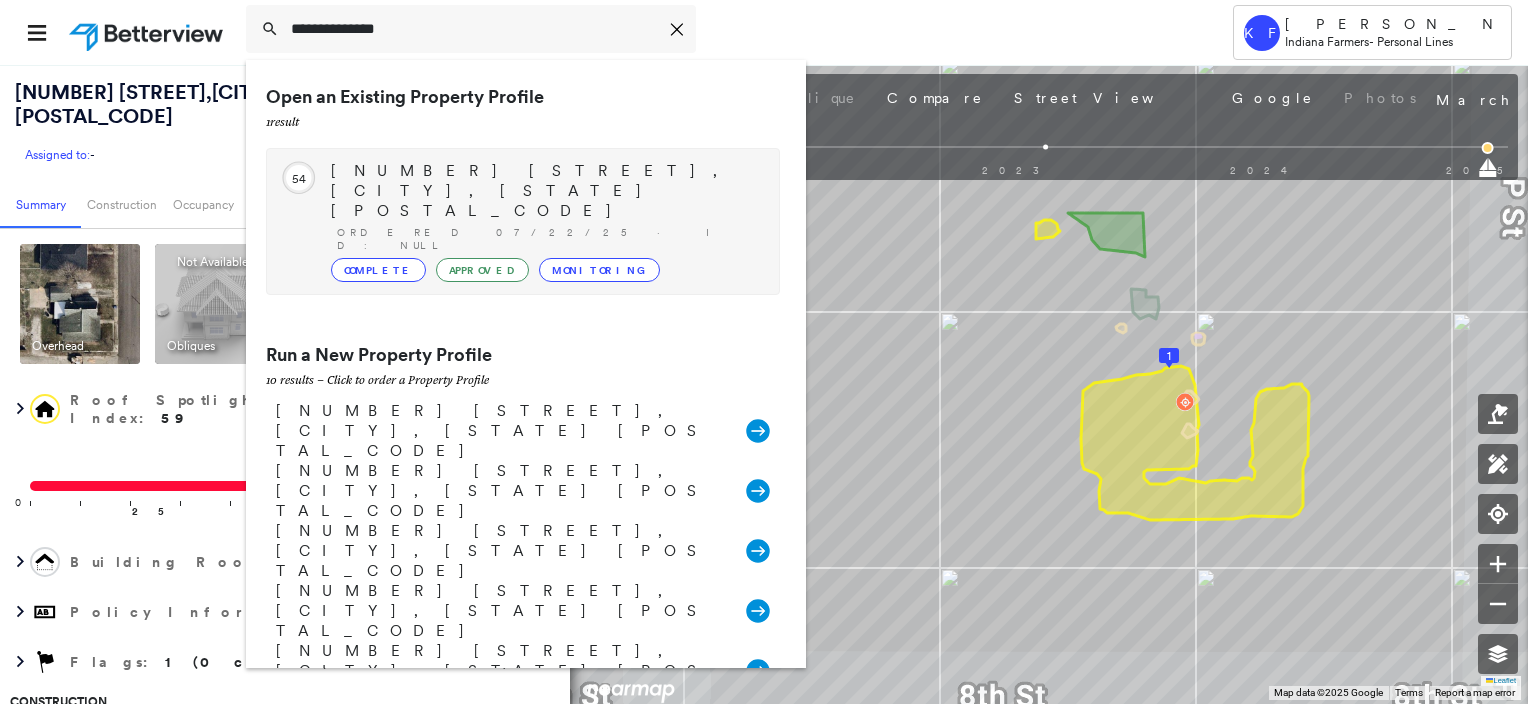 type on "**********" 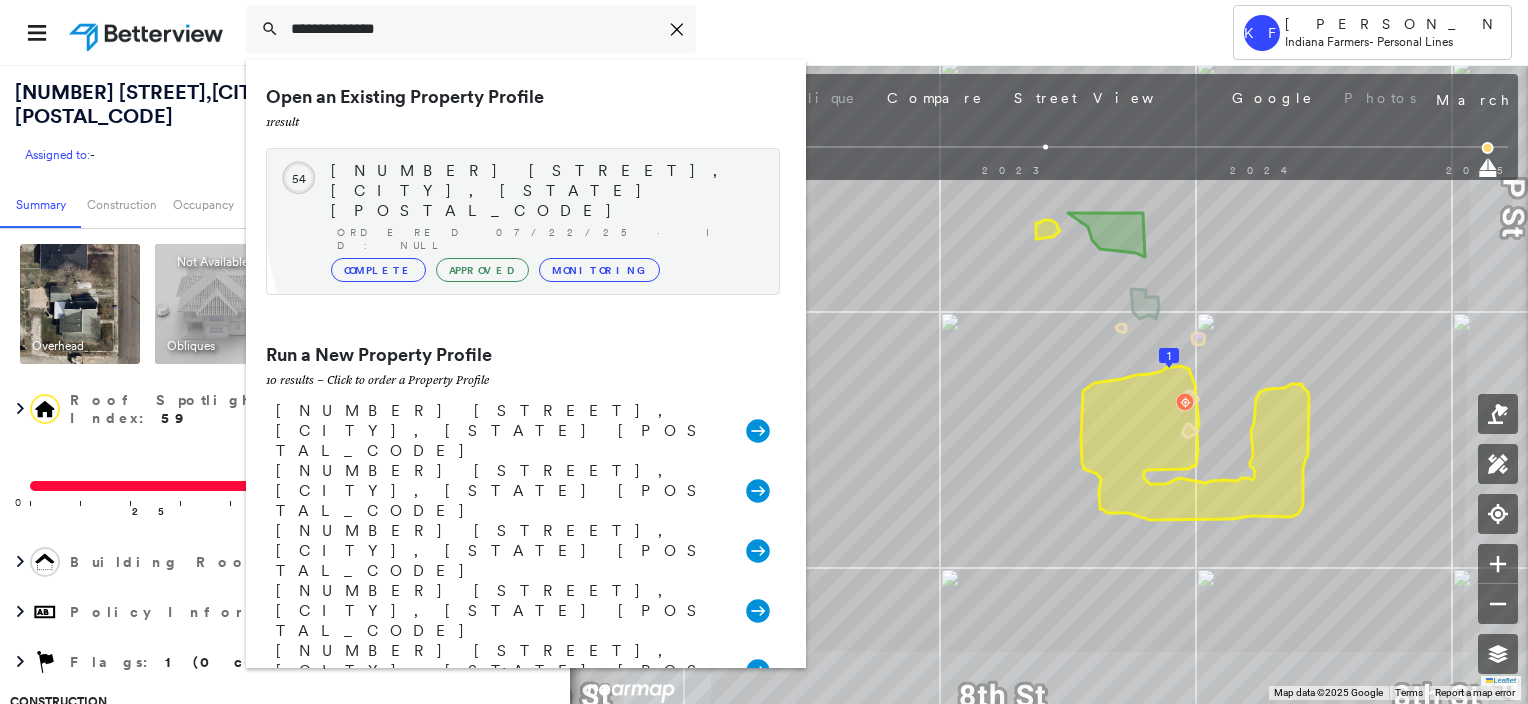 click on "[NUMBER] [STREET], [CITY], [STATE] [POSTAL_CODE]" at bounding box center [545, 191] 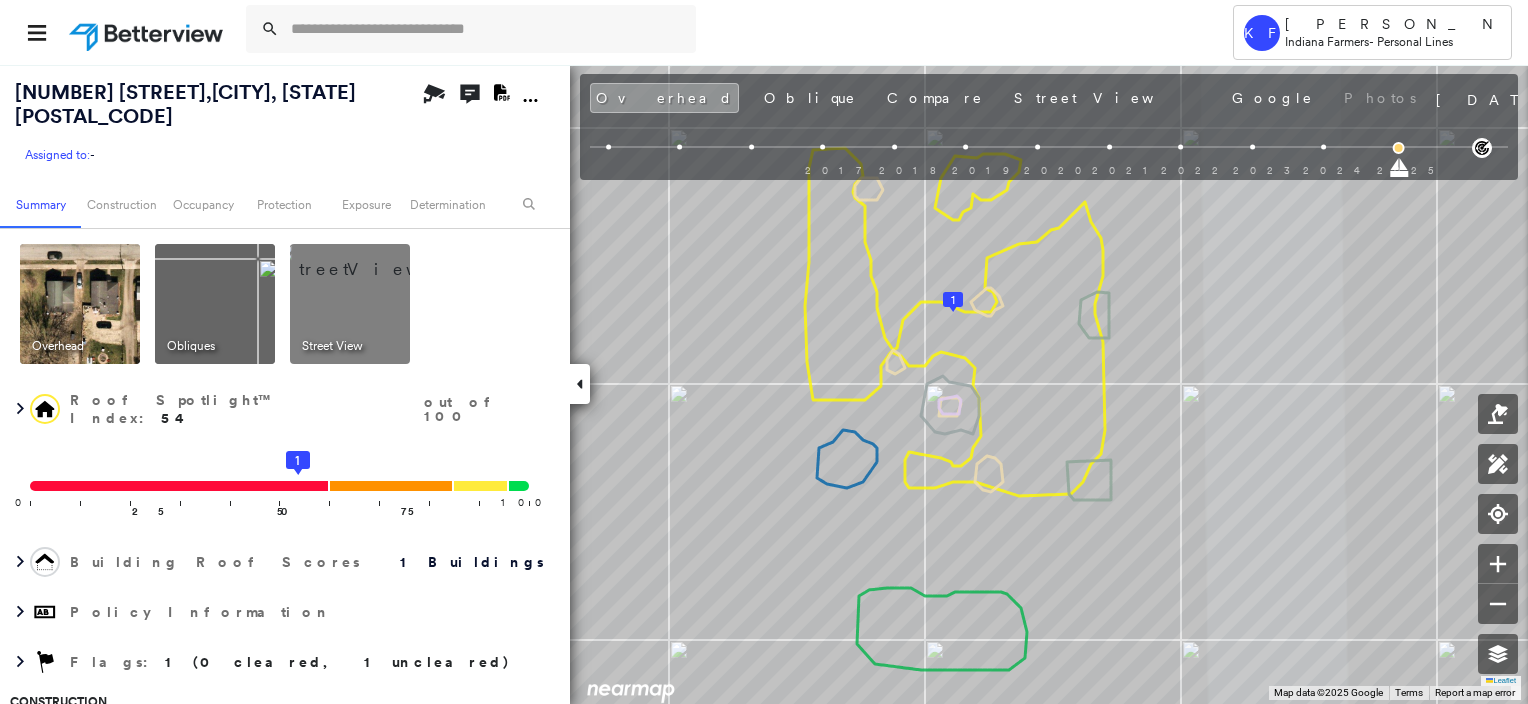 click at bounding box center (374, 259) 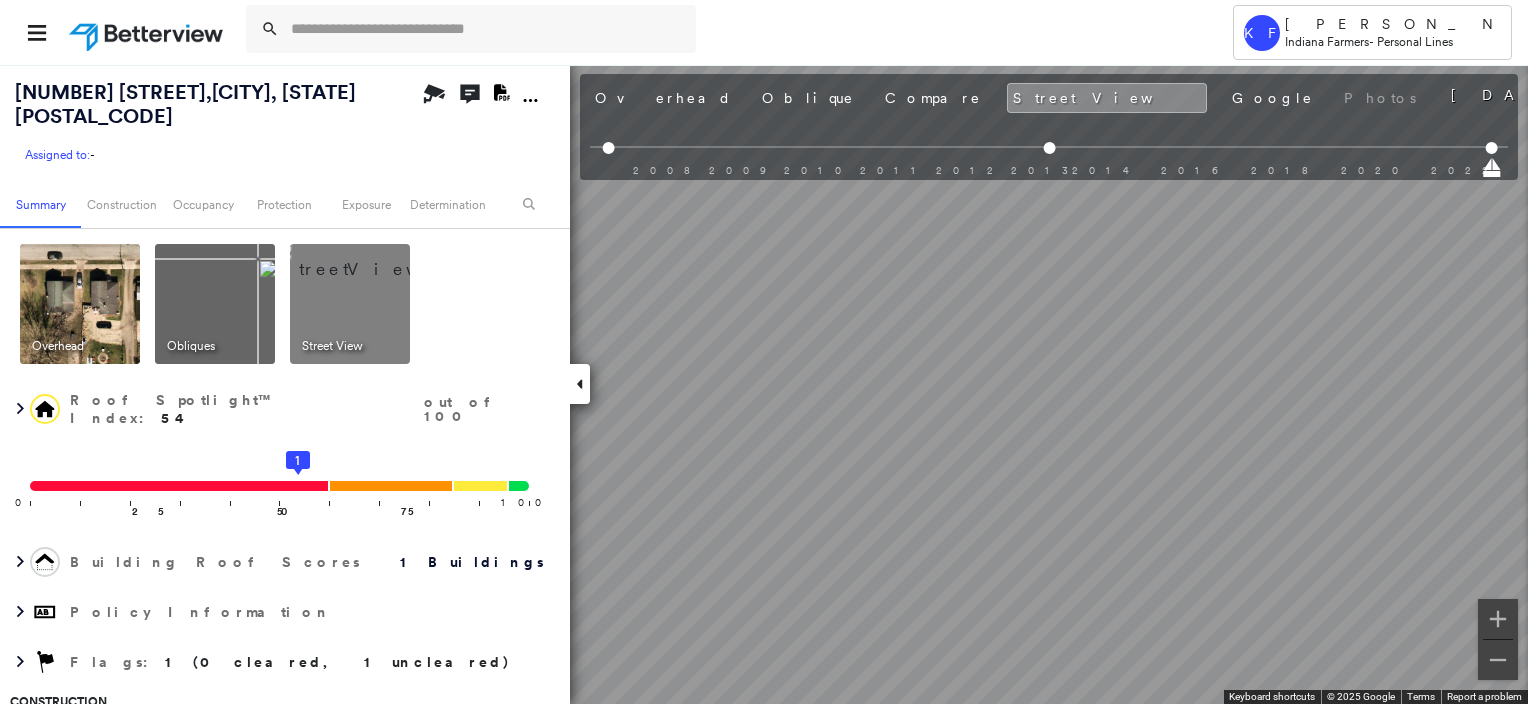 click at bounding box center (80, 304) 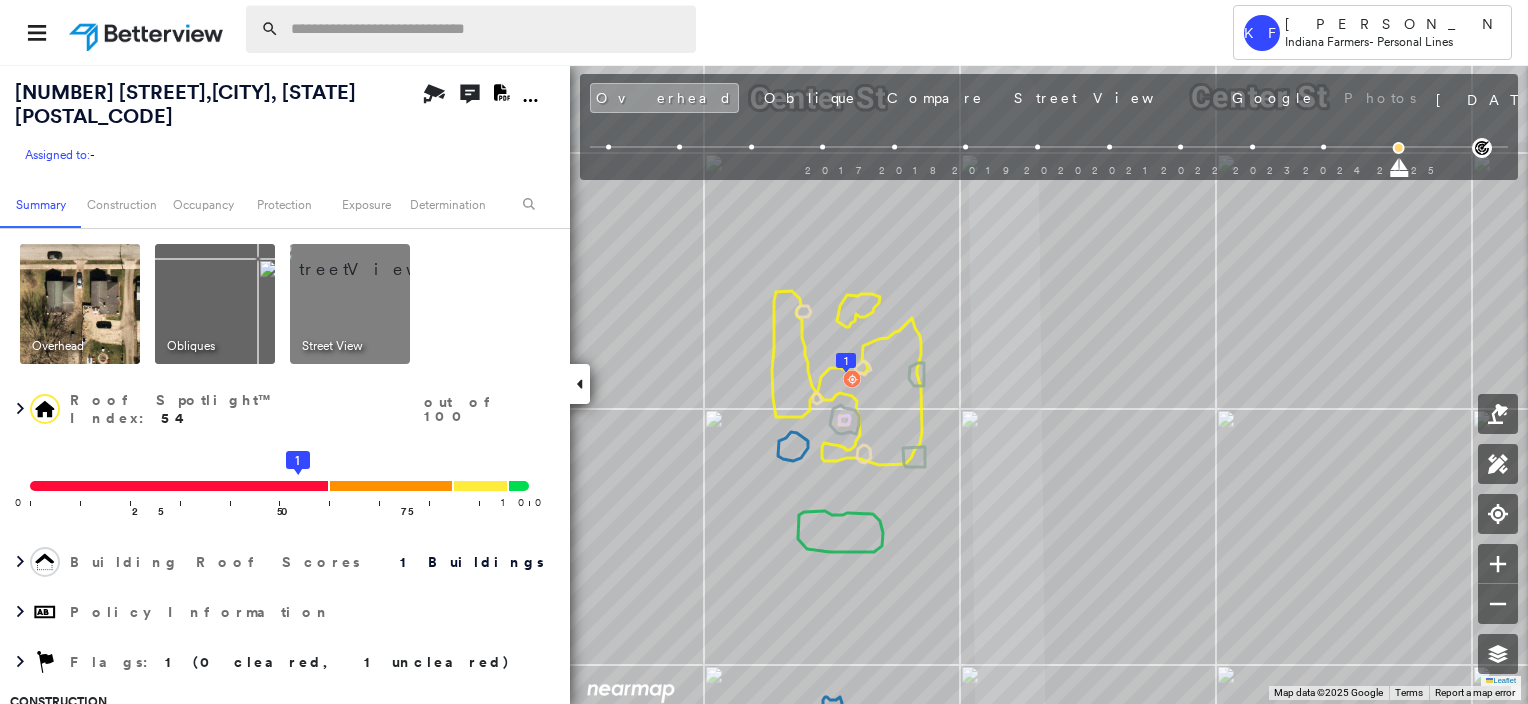 click at bounding box center (487, 29) 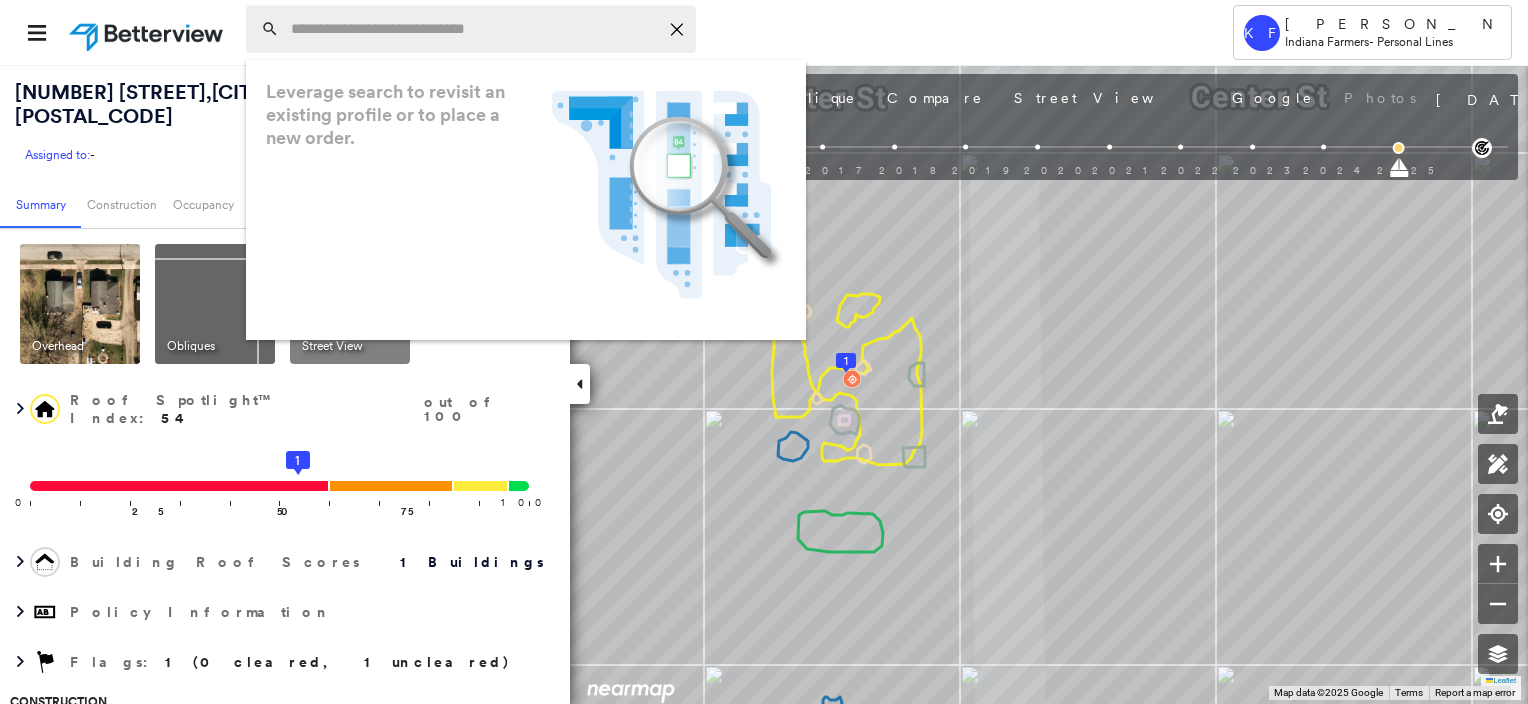 click at bounding box center (474, 29) 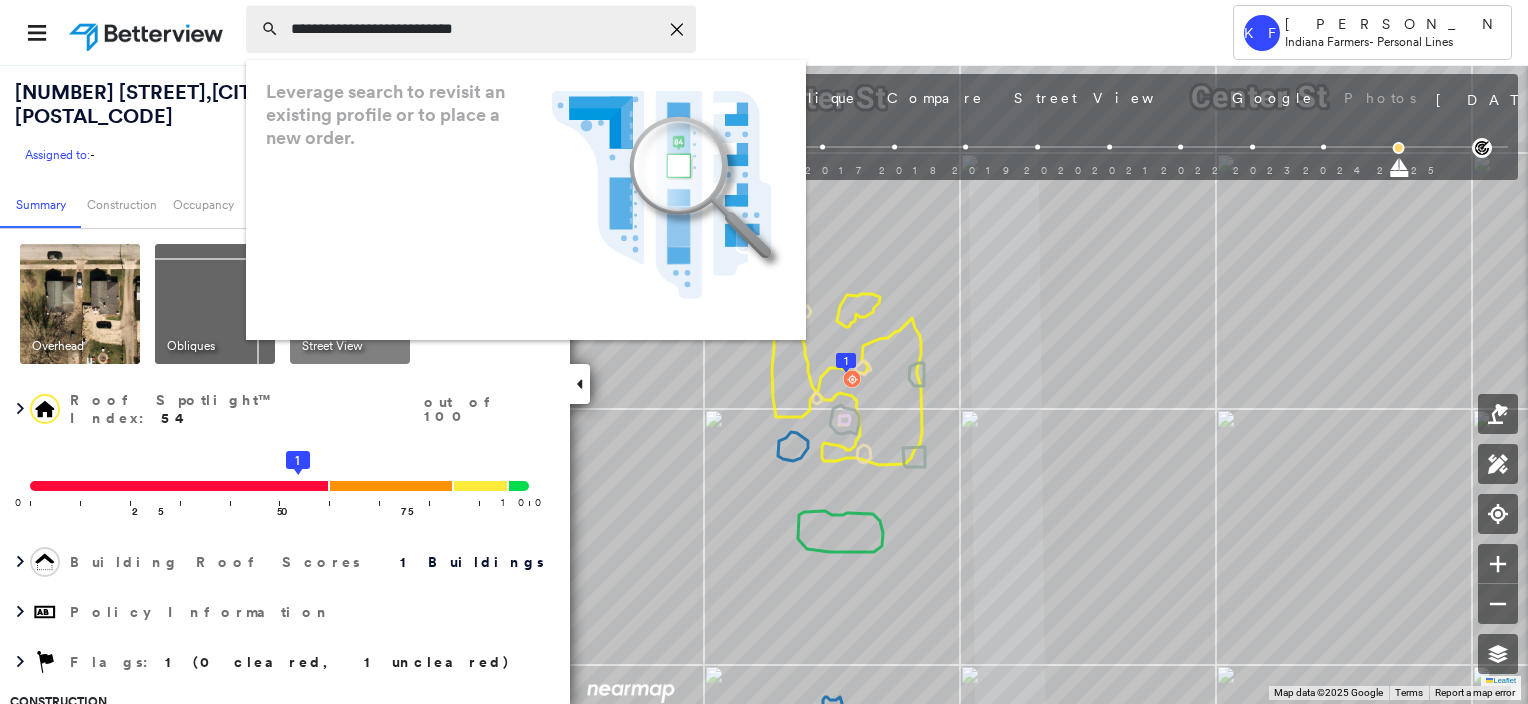 type on "**********" 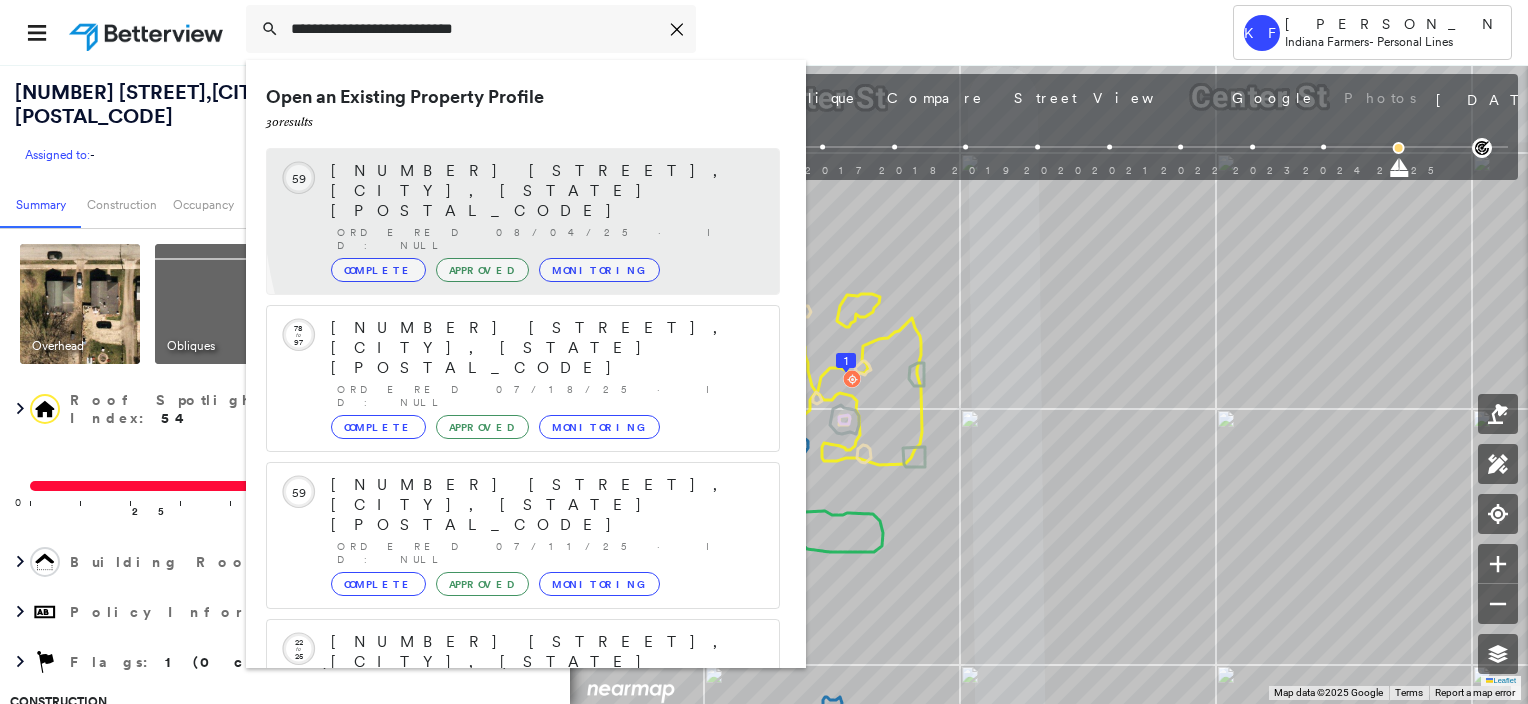 click on "Ordered 08/04/25 · ID: null" at bounding box center [548, 239] 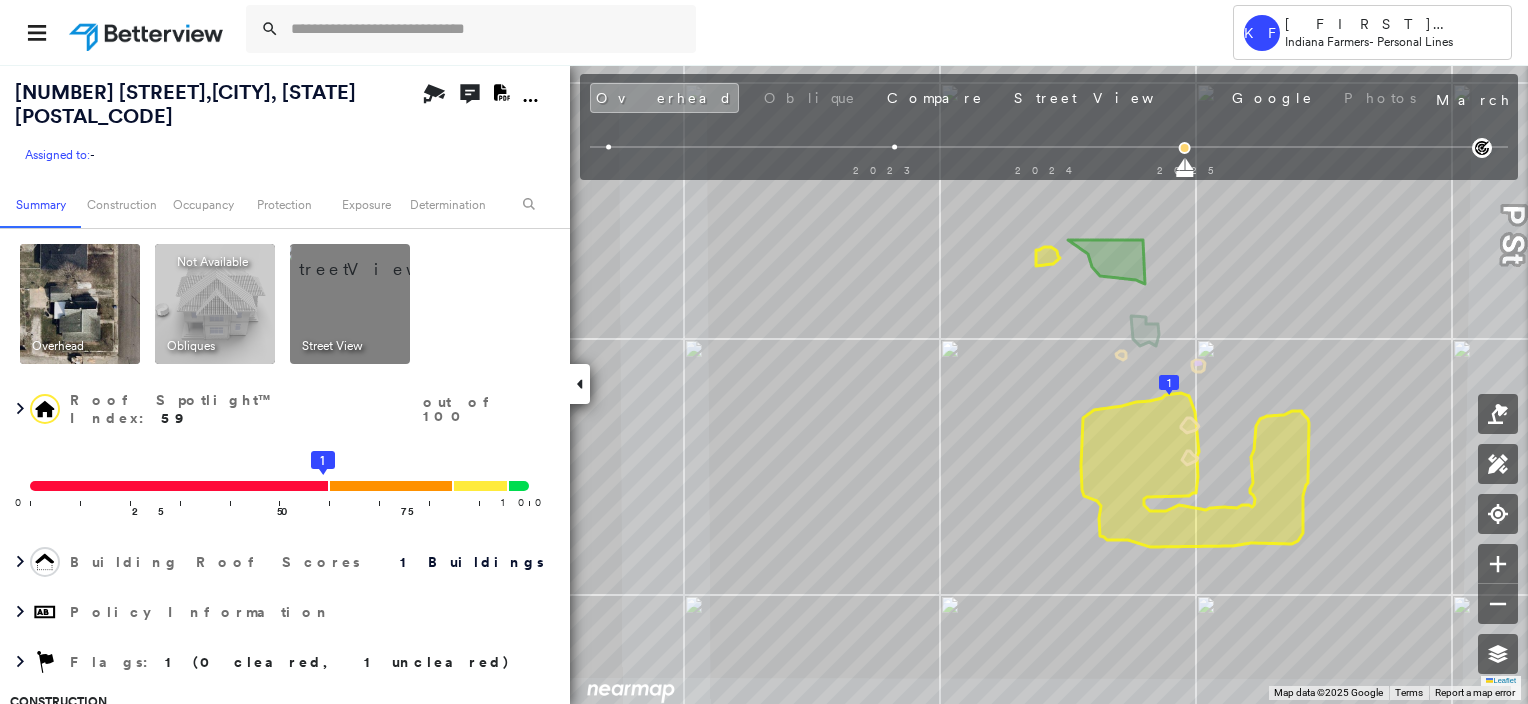 scroll, scrollTop: 0, scrollLeft: 0, axis: both 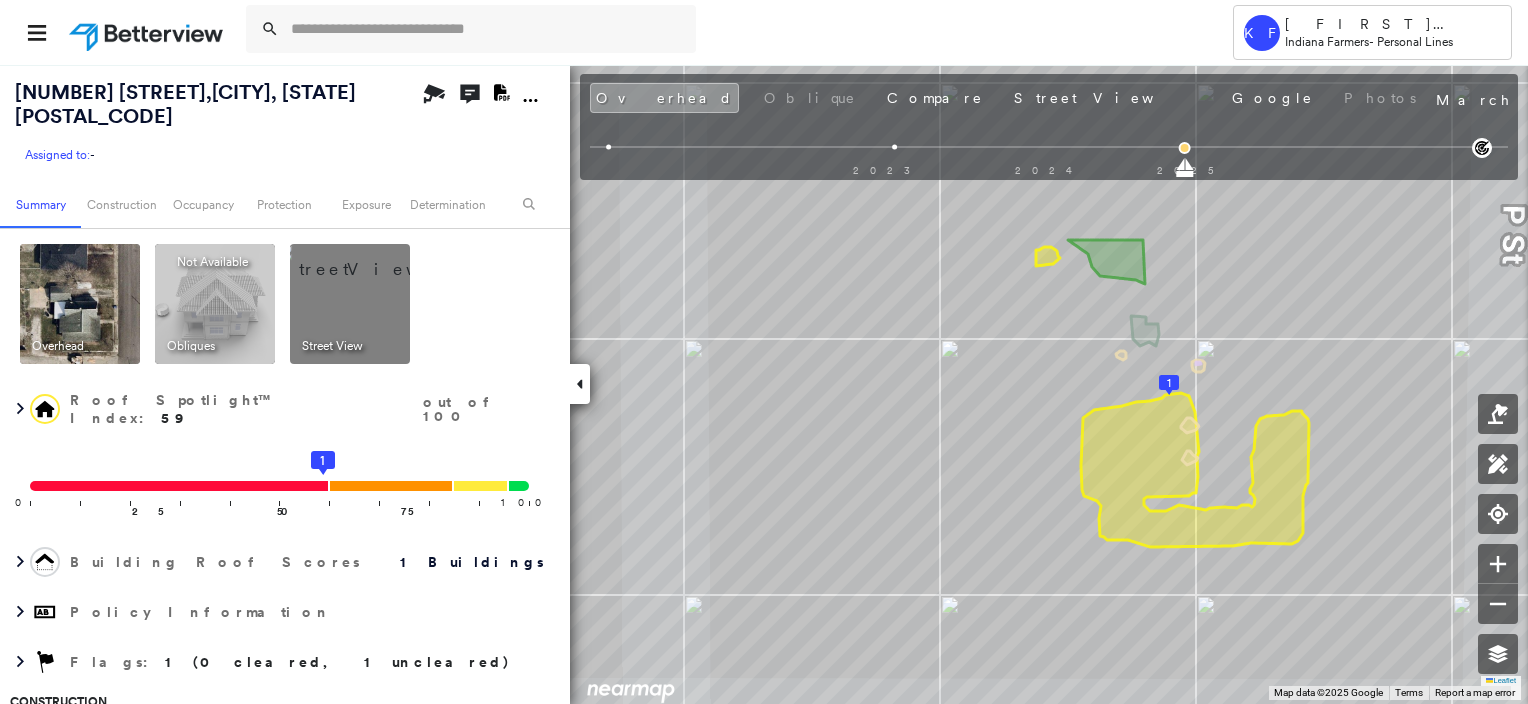 click at bounding box center [374, 259] 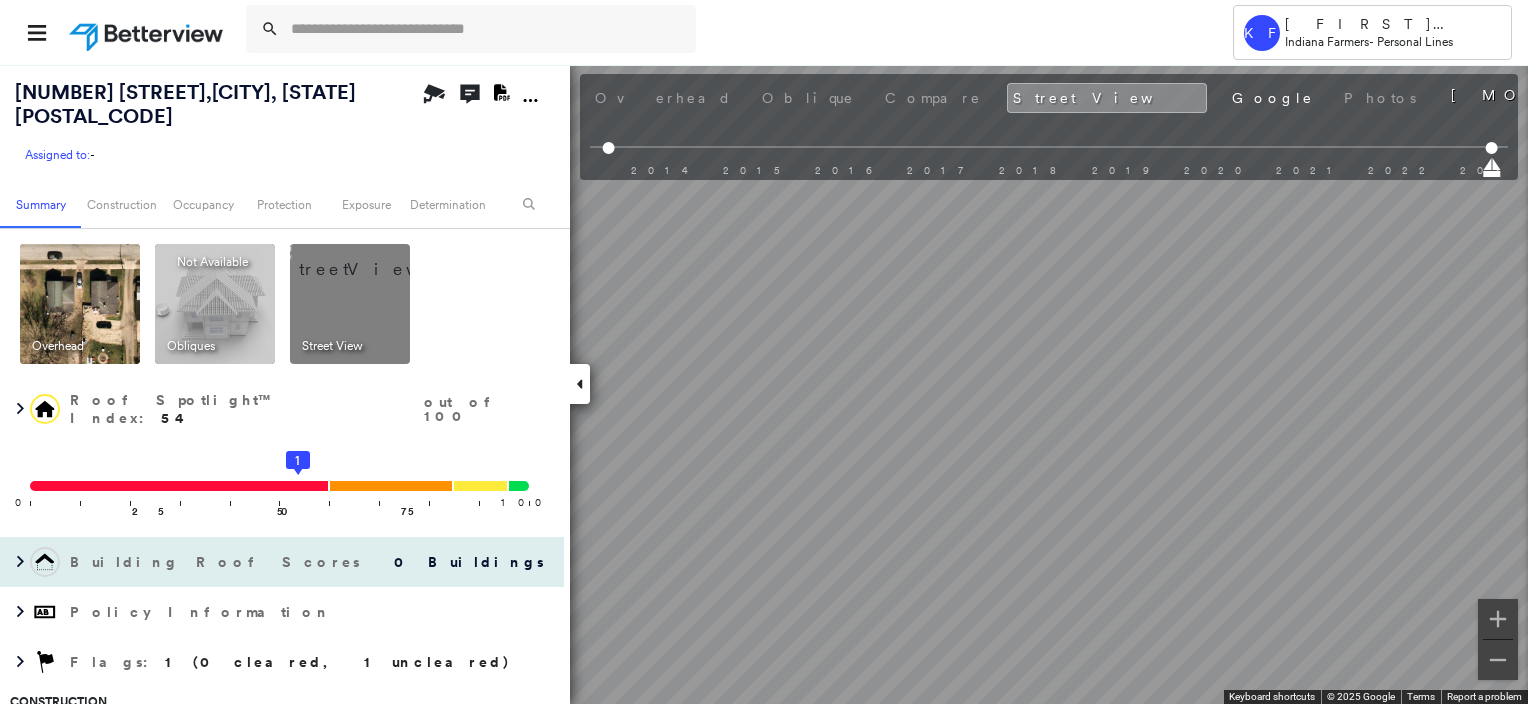 click on "737  P St ,  Bedford, IN 47421 Assigned to:  - Assigned to:  - Assigned to:  - Open Comments Download PDF Report Summary Construction Occupancy Protection Exposure Determination Overhead Obliques Not Available ; Street View Roof Spotlight™ Index :  54 out of 100 0 100 25 50 75 1 Building Roof Scores 0 Buildings Policy Information Flags :  1 (0 cleared, 1 uncleared) Construction Occupancy Place Detail Google - Places Smarty Streets - Surrounding Properties National Registry of Historic Places Protection US Fire Administration: Nearest Fire Stations Exposure Additional Perils FEMA Risk Index Determination Flags :  1 (0 cleared, 1 uncleared) Uncleared Flags (1) Cleared Flags  (0) Med Medium Priority Roof Score Flagged 08/04/25 Clear Action Taken New Entry History Quote/New Business Terms & Conditions Added ACV Endorsement Added Cosmetic Endorsement Inspection/Loss Control Report Information Added to Inspection Survey Onsite Inspection Ordered Determined No Inspection Needed General Save Renewal General Save" at bounding box center (764, 384) 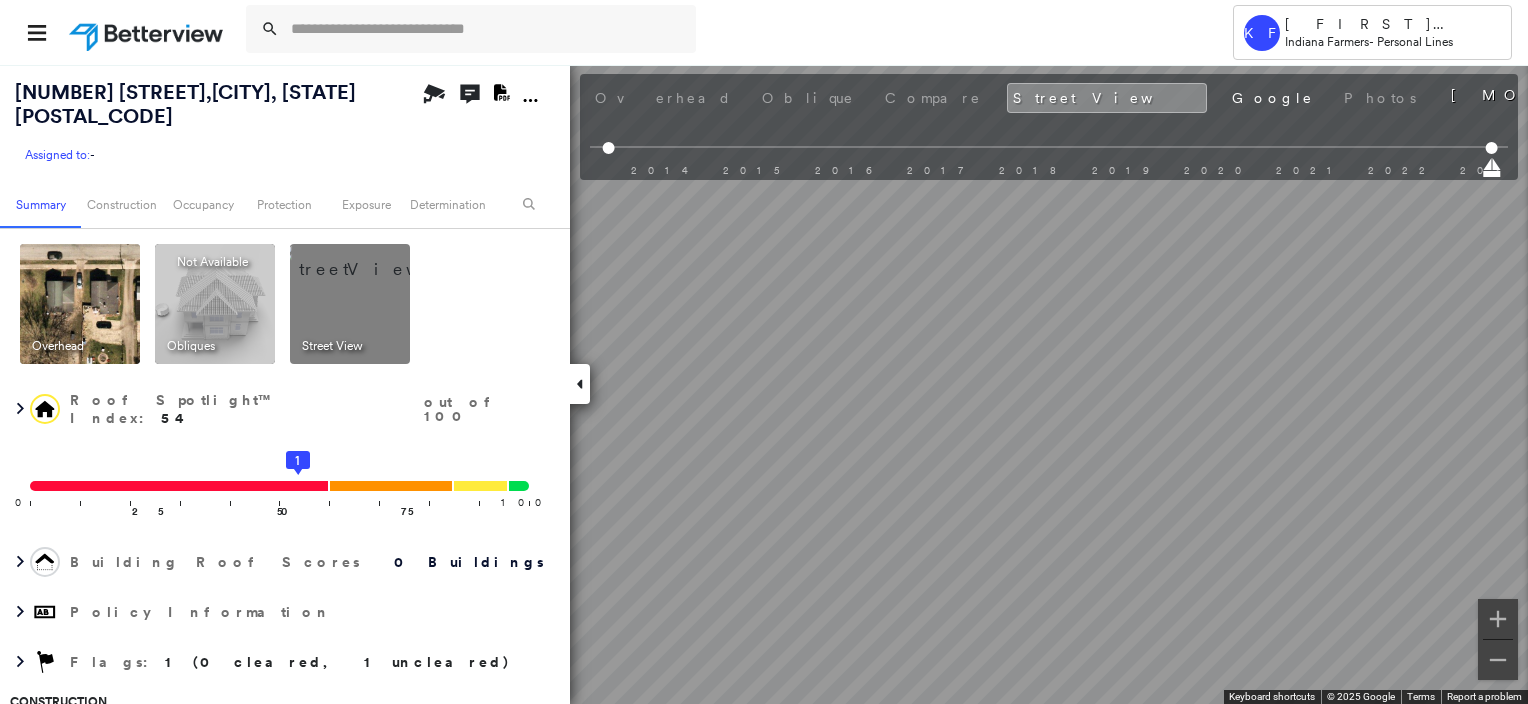 drag, startPoint x: 77, startPoint y: 287, endPoint x: 80, endPoint y: 277, distance: 10.440307 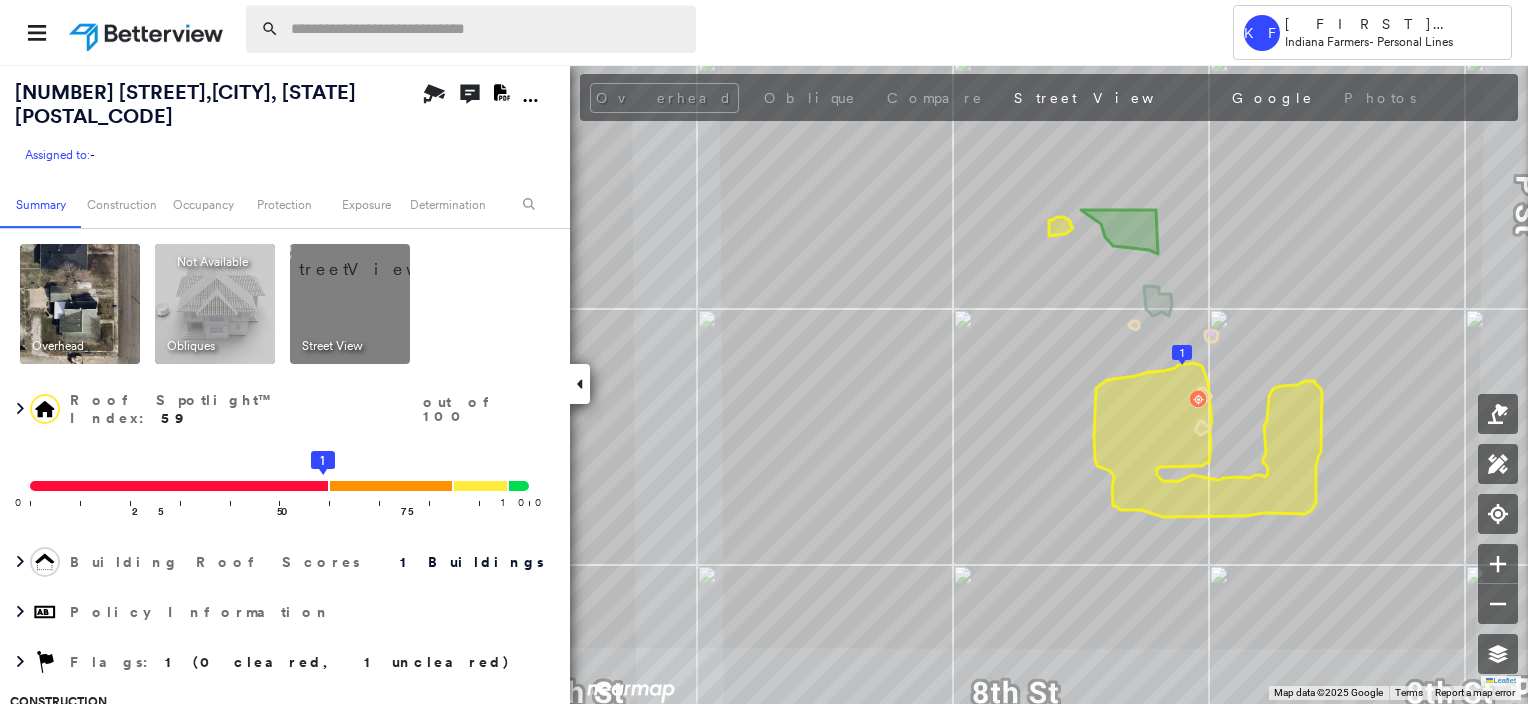 click at bounding box center (487, 29) 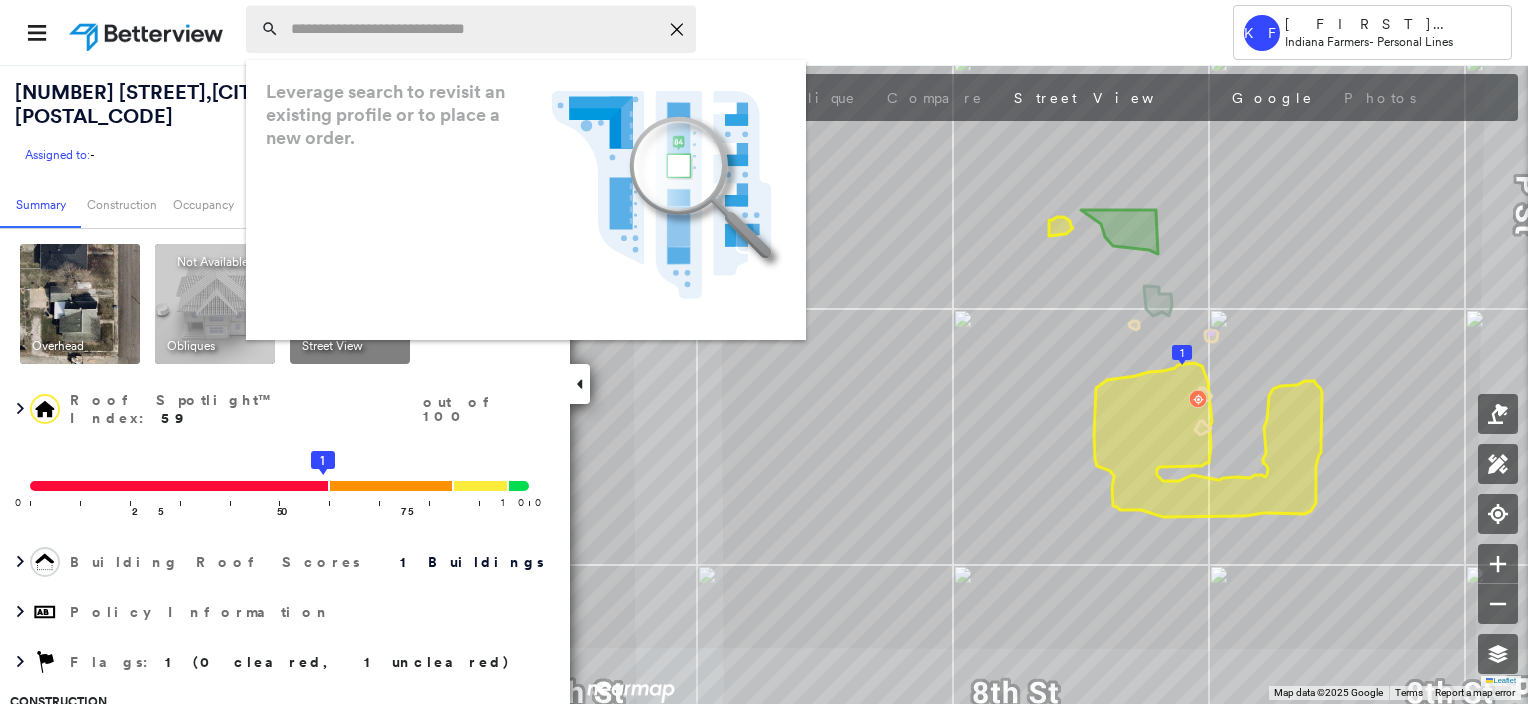 click at bounding box center (474, 29) 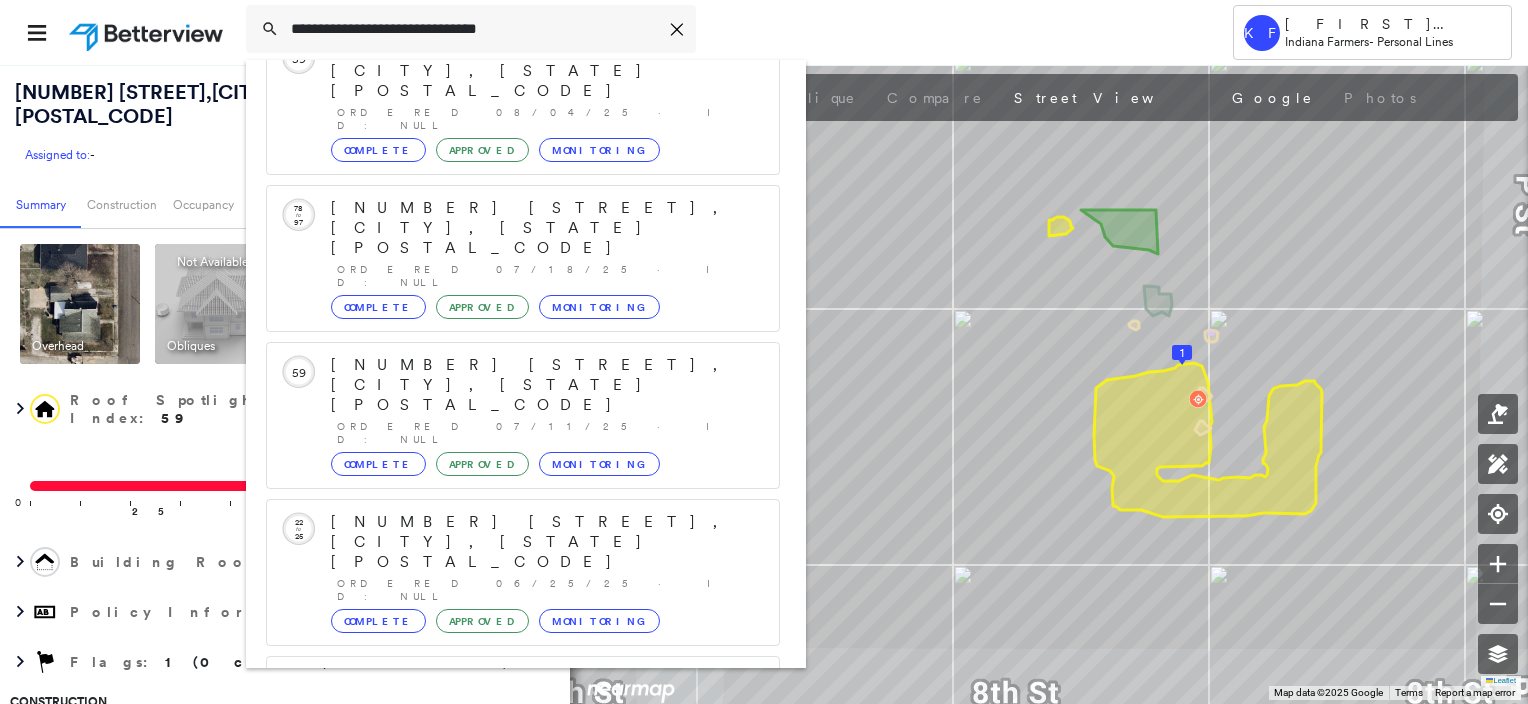 scroll, scrollTop: 208, scrollLeft: 0, axis: vertical 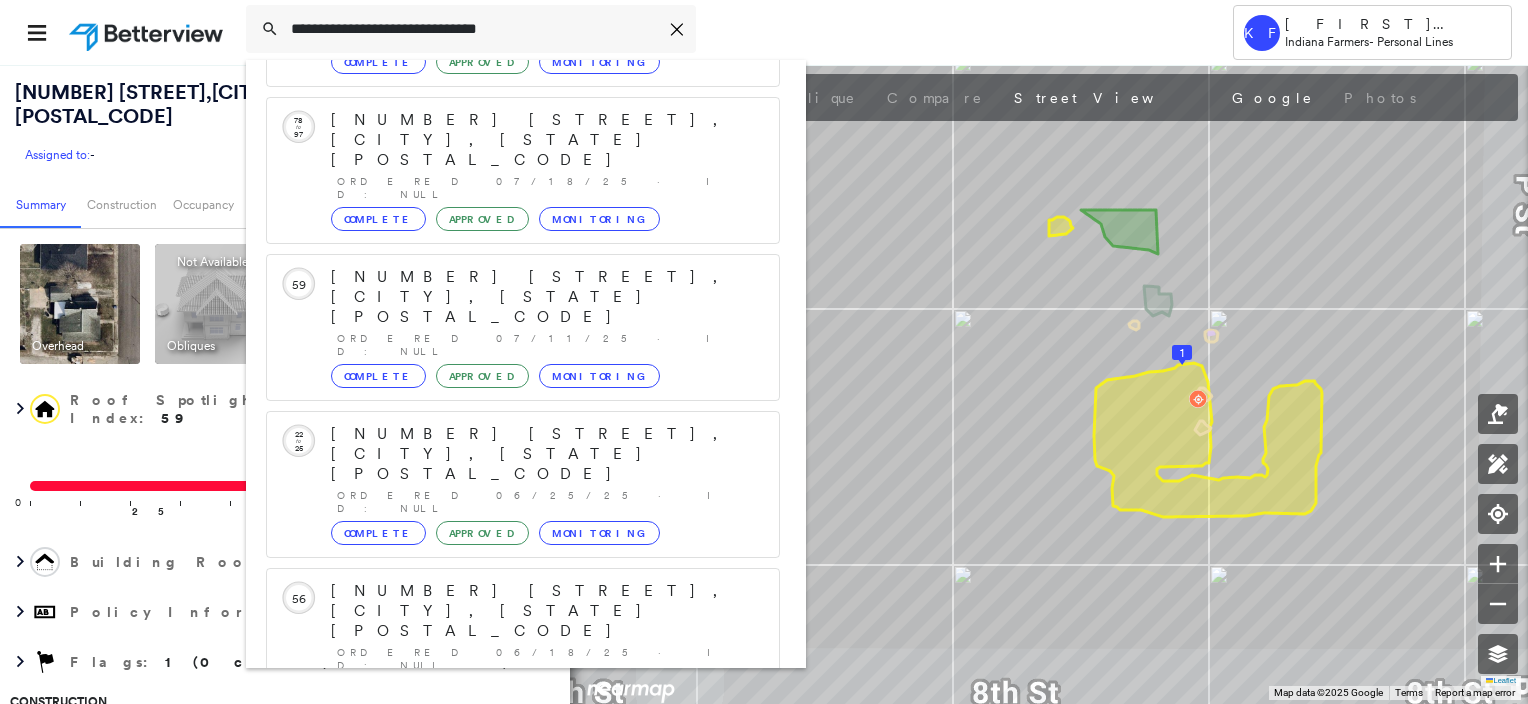 type on "**********" 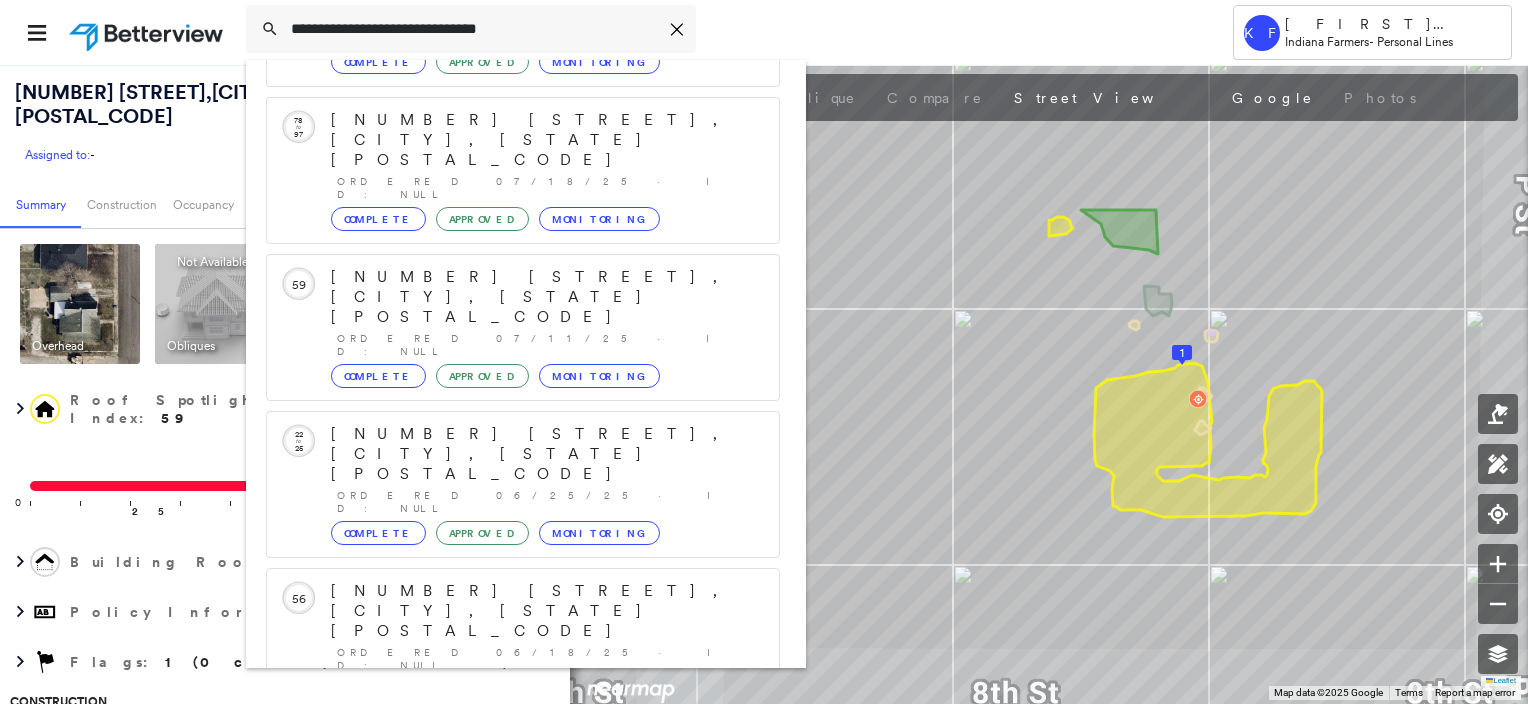 click 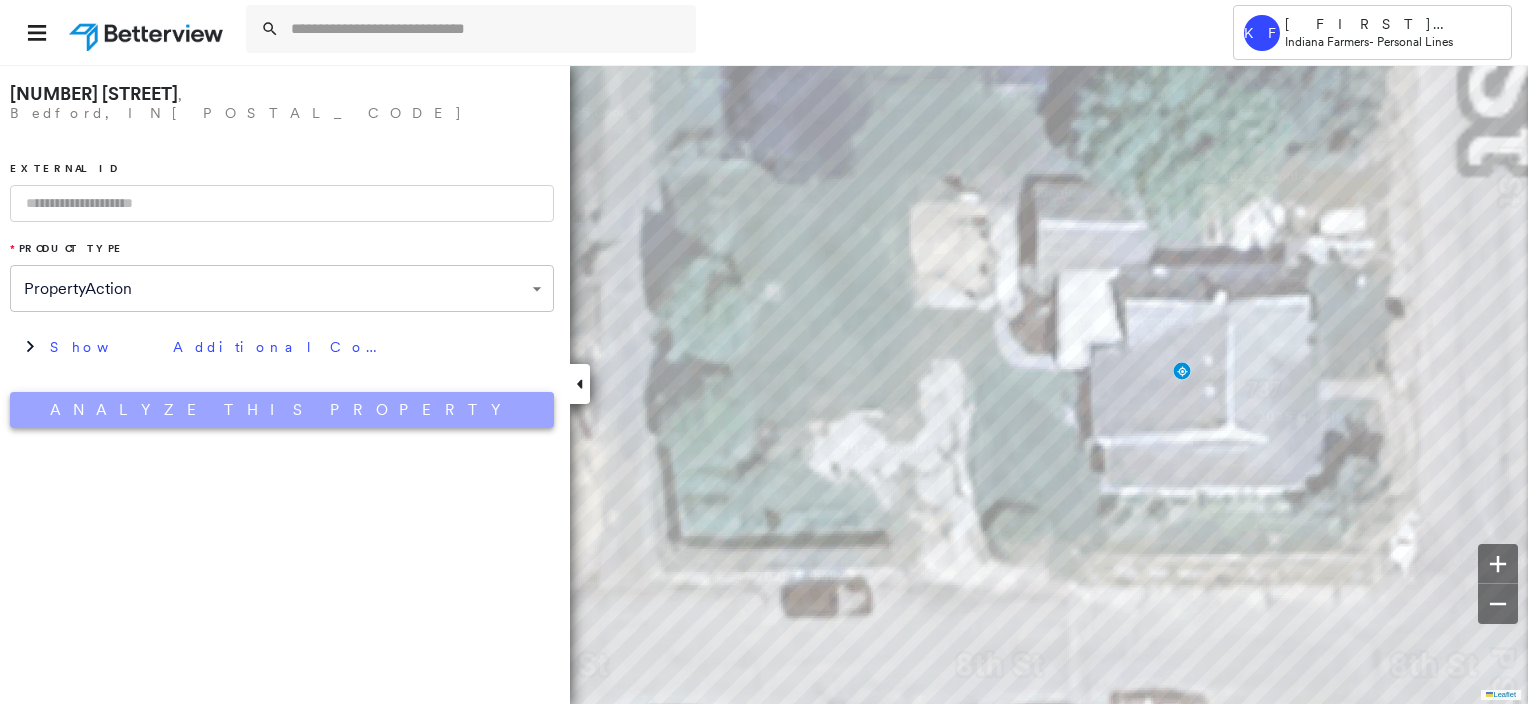 click on "Analyze This Property" at bounding box center (282, 410) 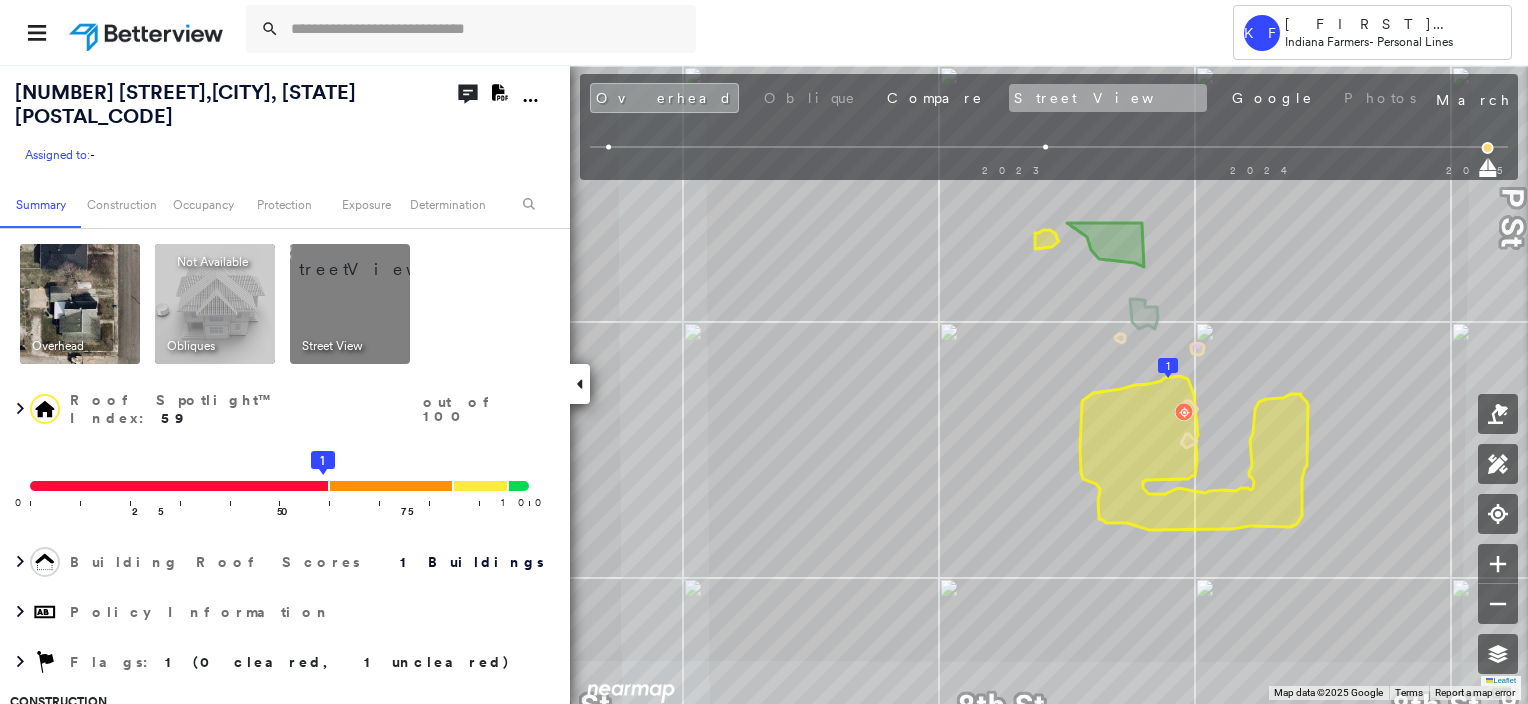 click on "Street View" at bounding box center (1108, 98) 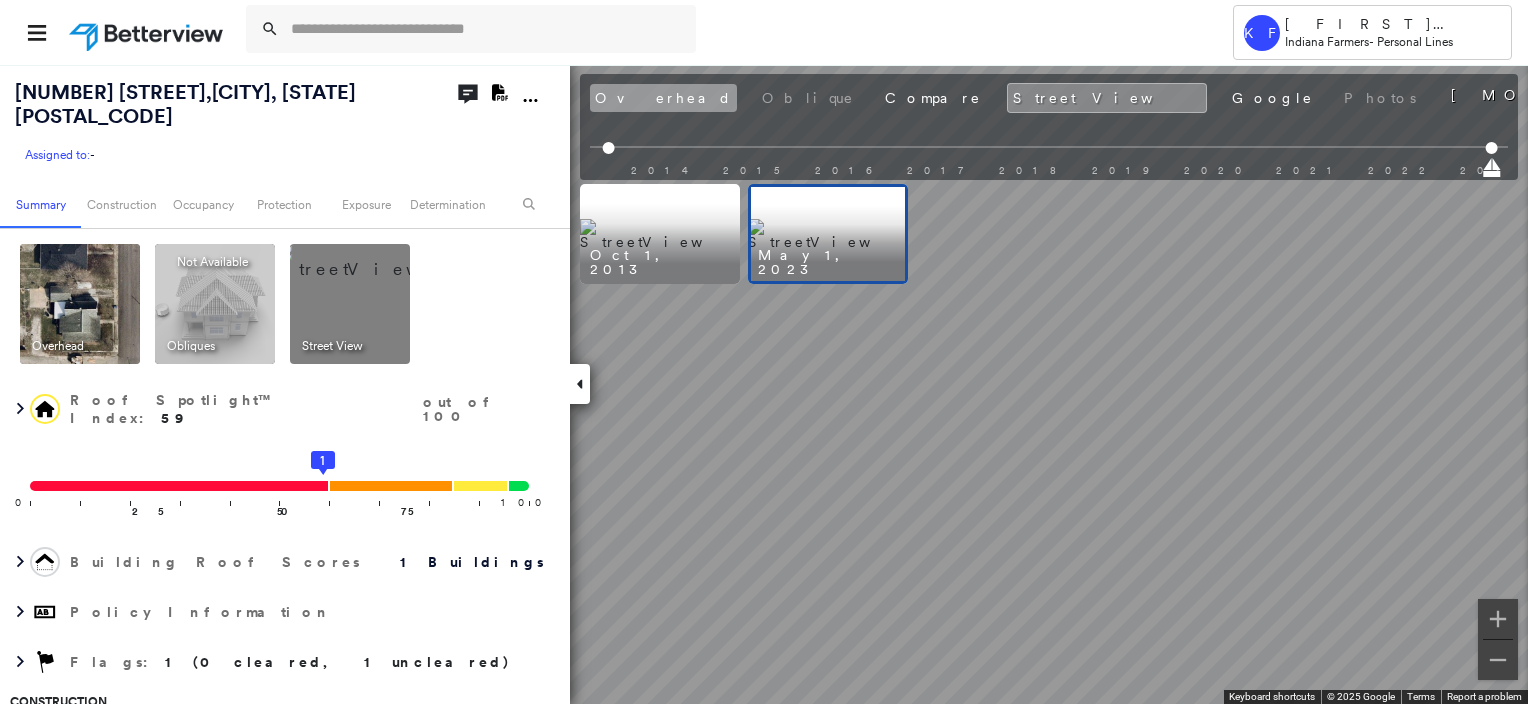 click on "Overhead" at bounding box center (663, 98) 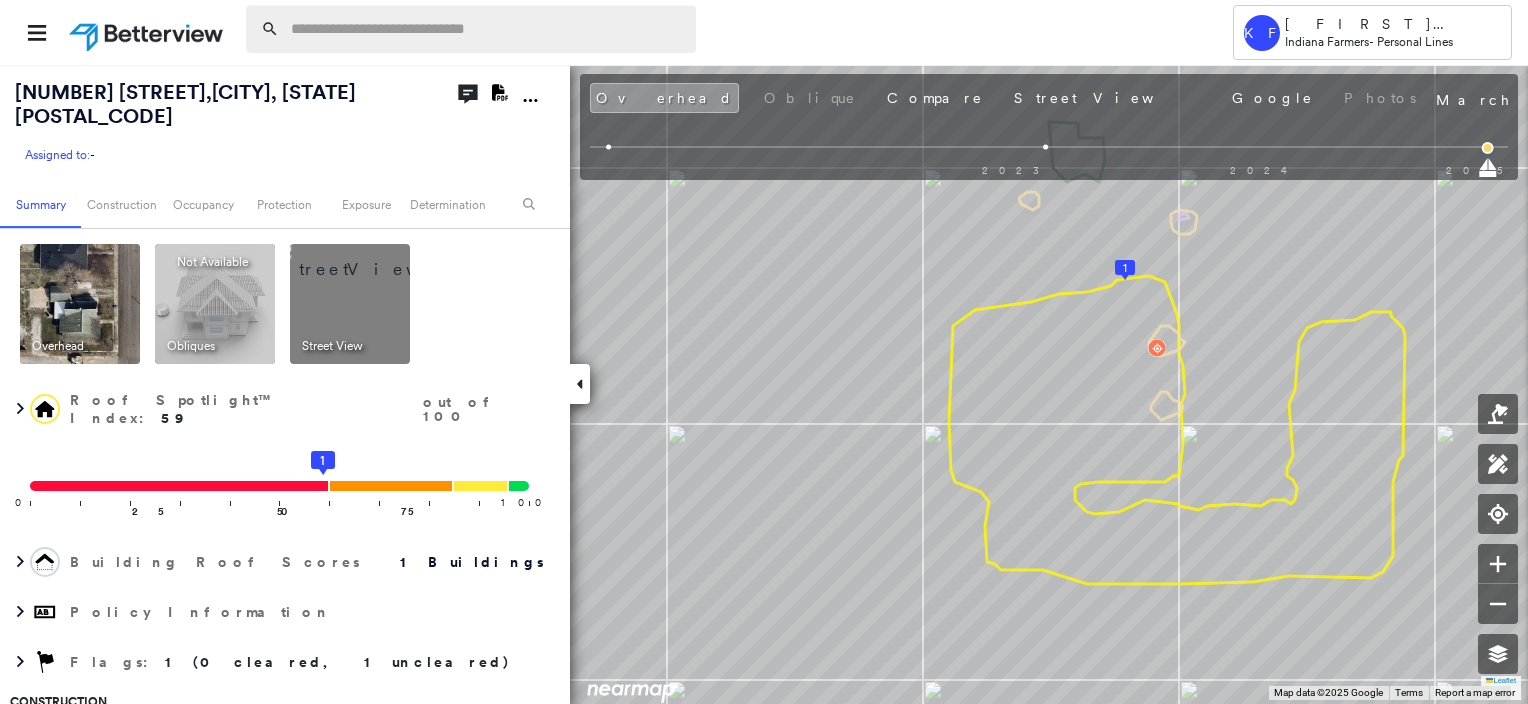 click at bounding box center (487, 29) 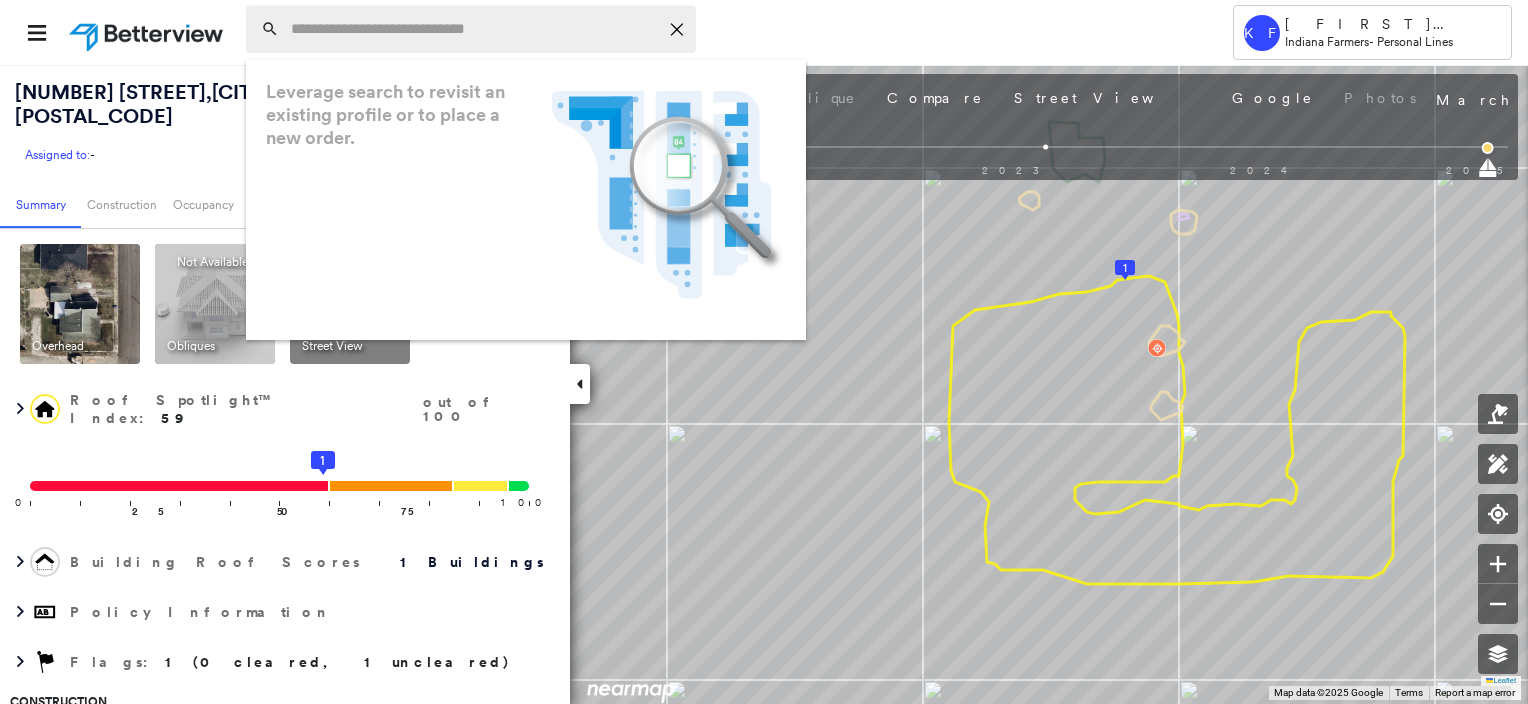 paste on "**********" 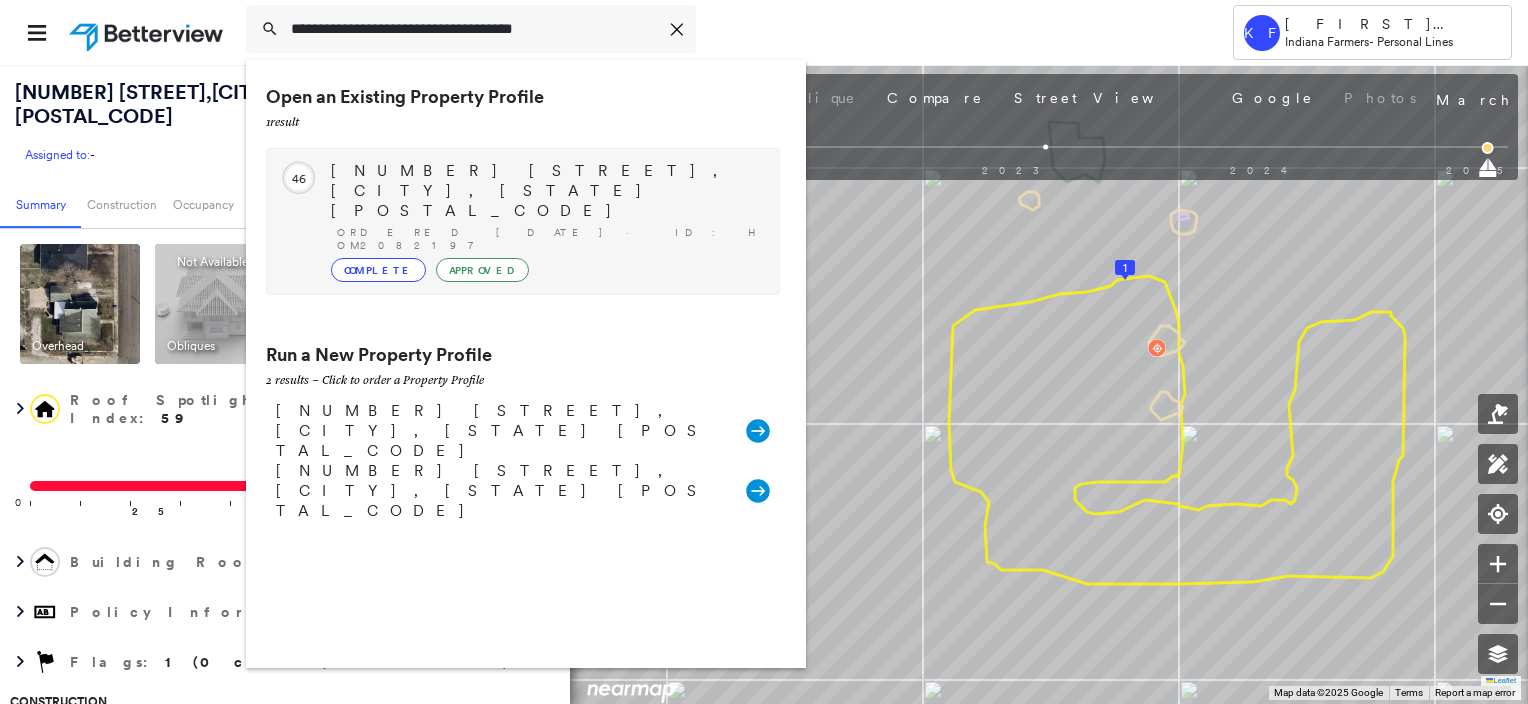 type on "**********" 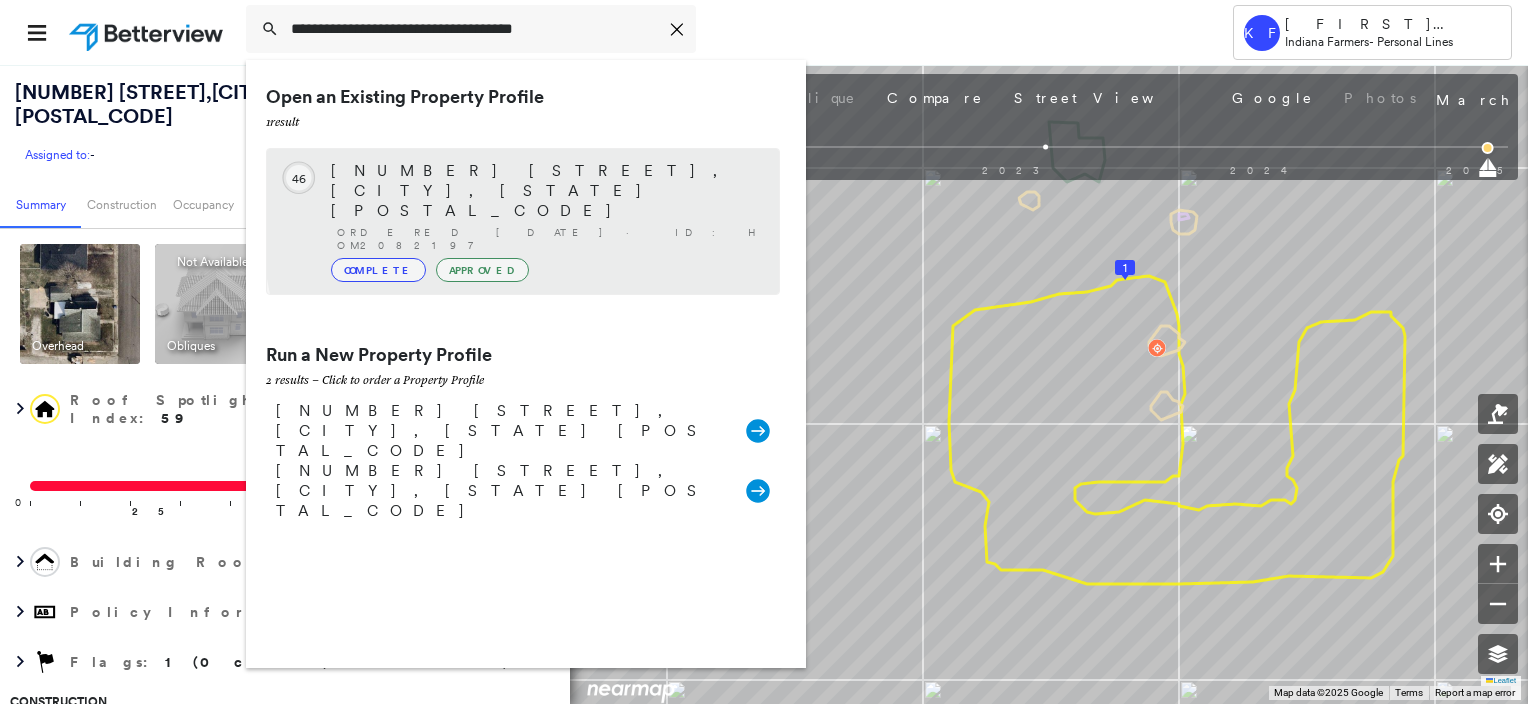 click on "Complete Approved" at bounding box center [545, 270] 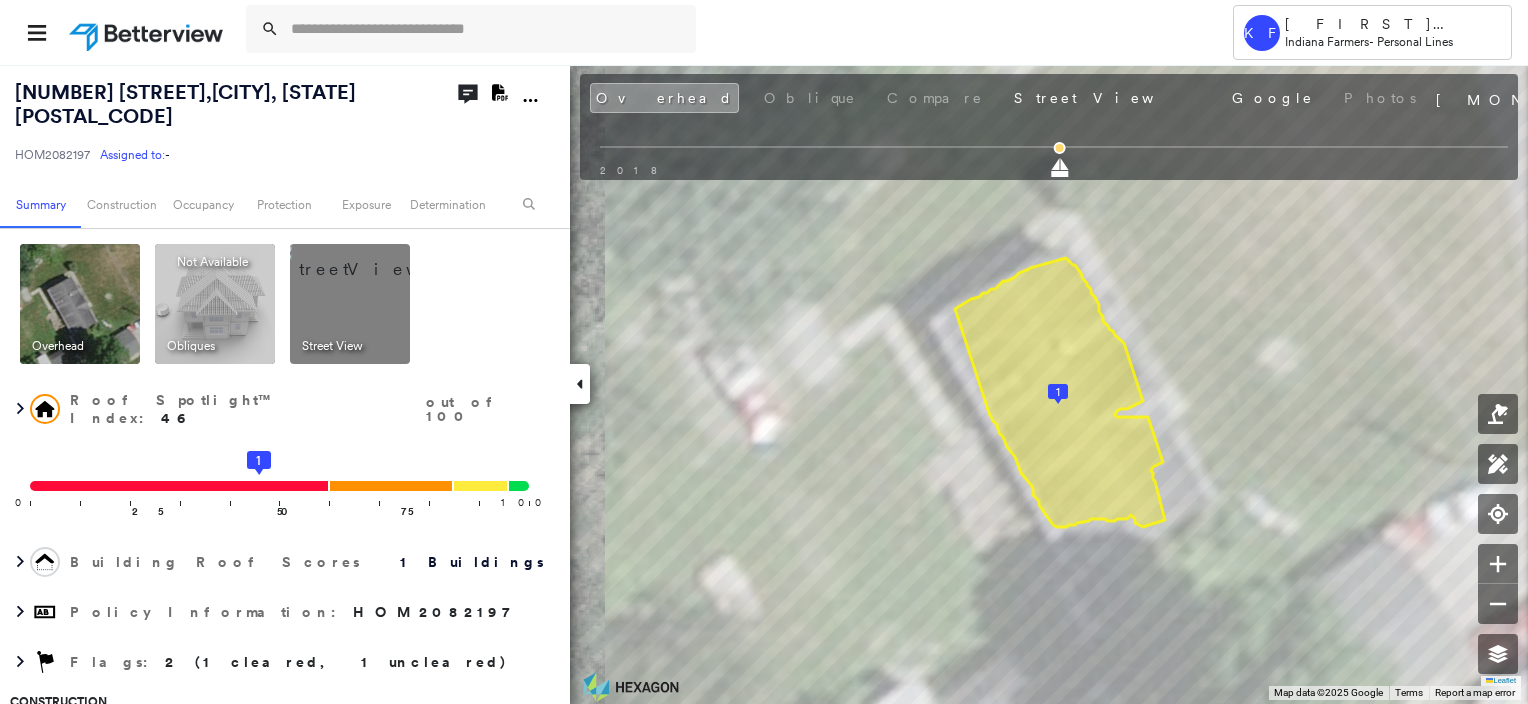 click at bounding box center [374, 259] 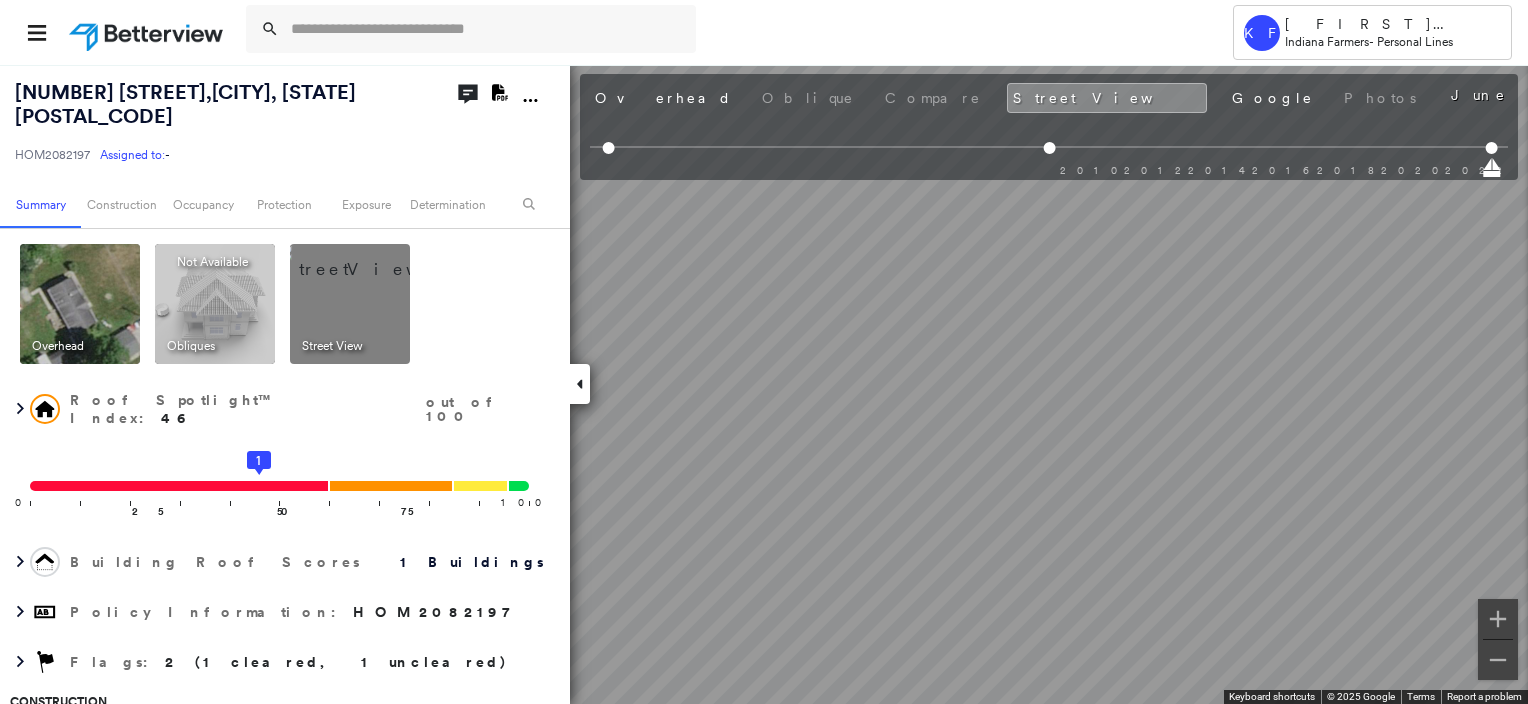 click at bounding box center (80, 304) 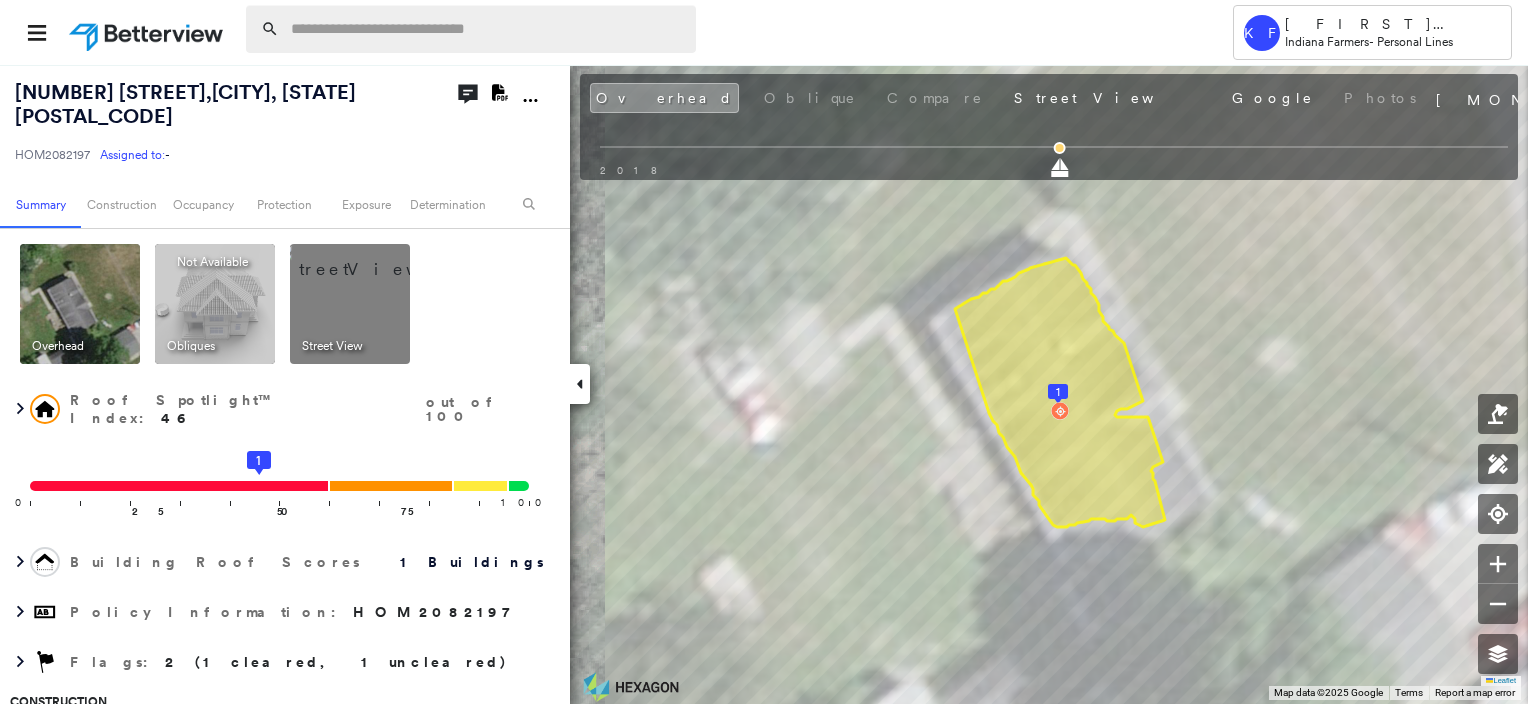 click at bounding box center (487, 29) 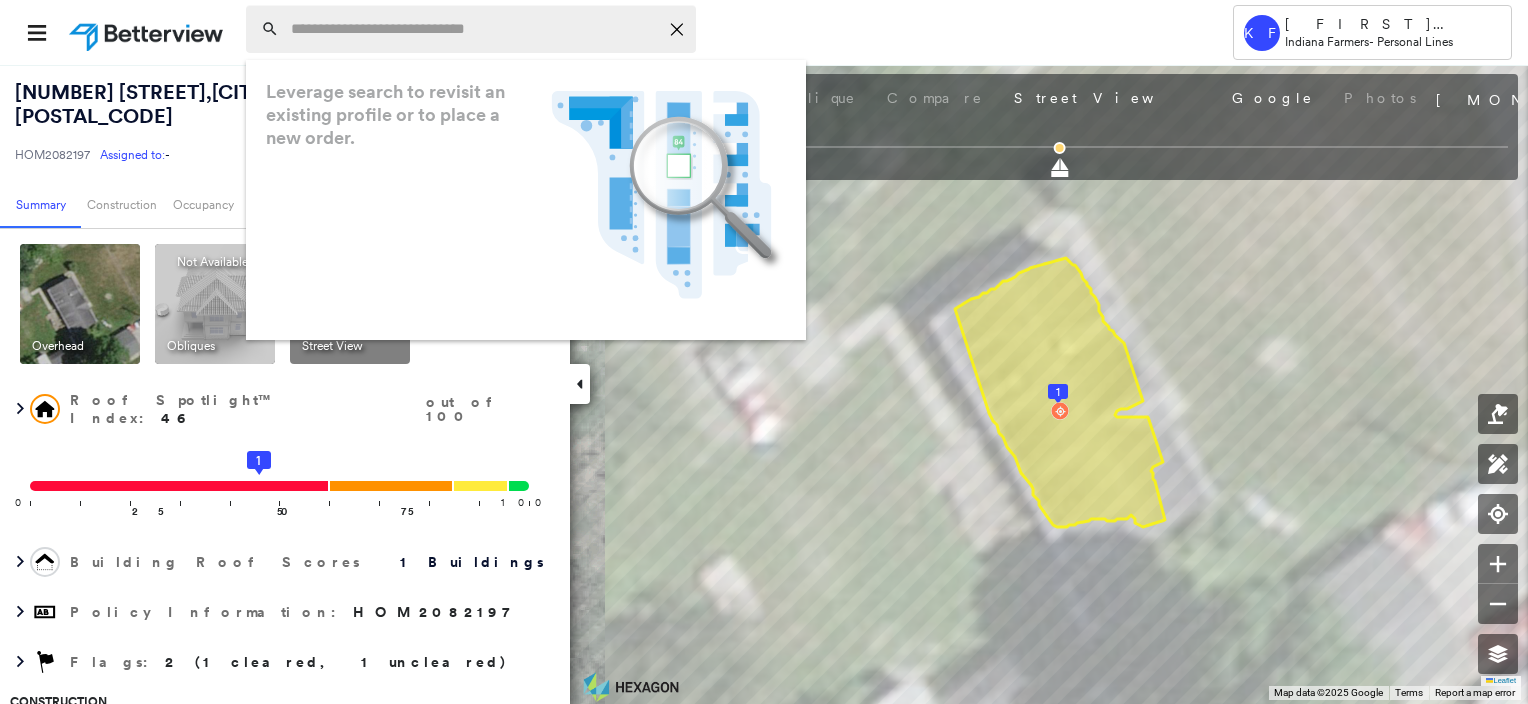 paste on "**********" 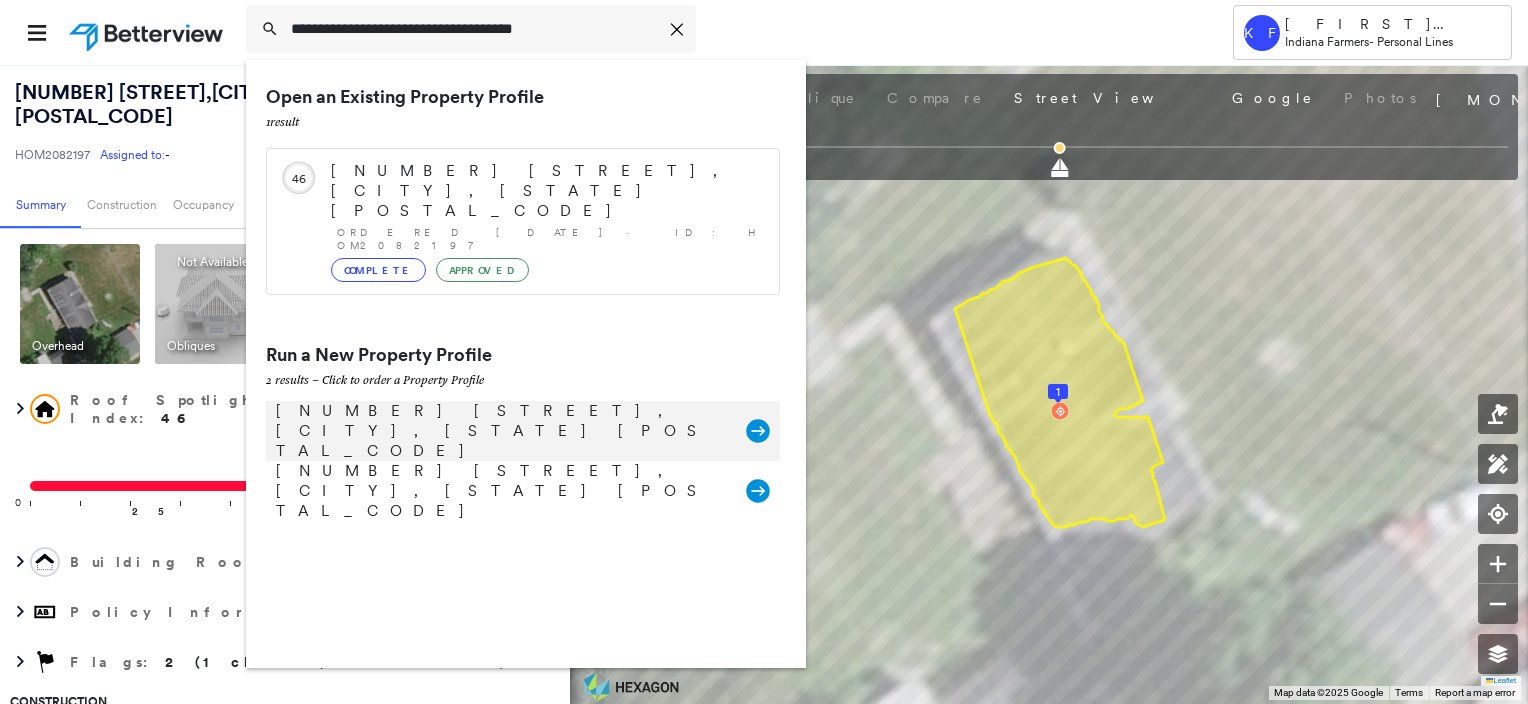 type on "**********" 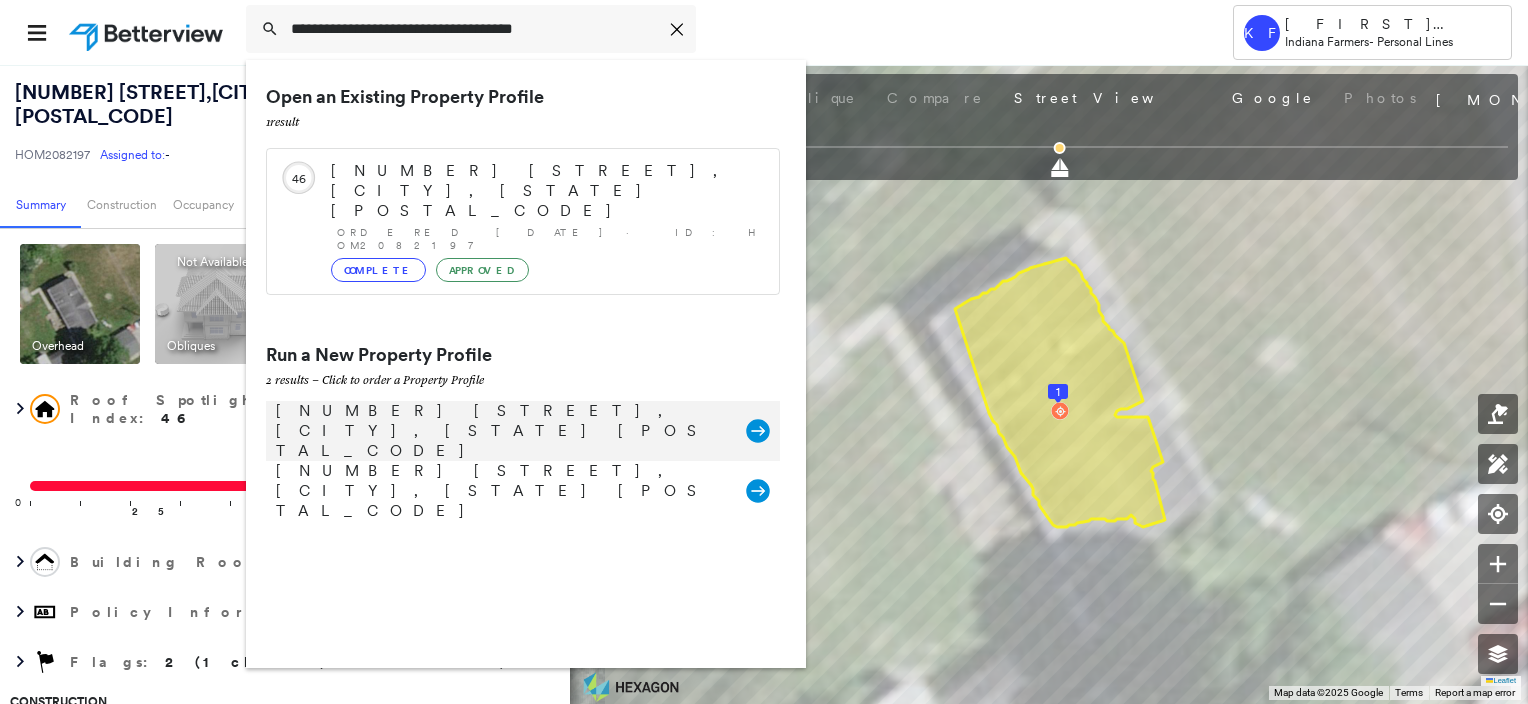 click on "Group Created with Sketch." 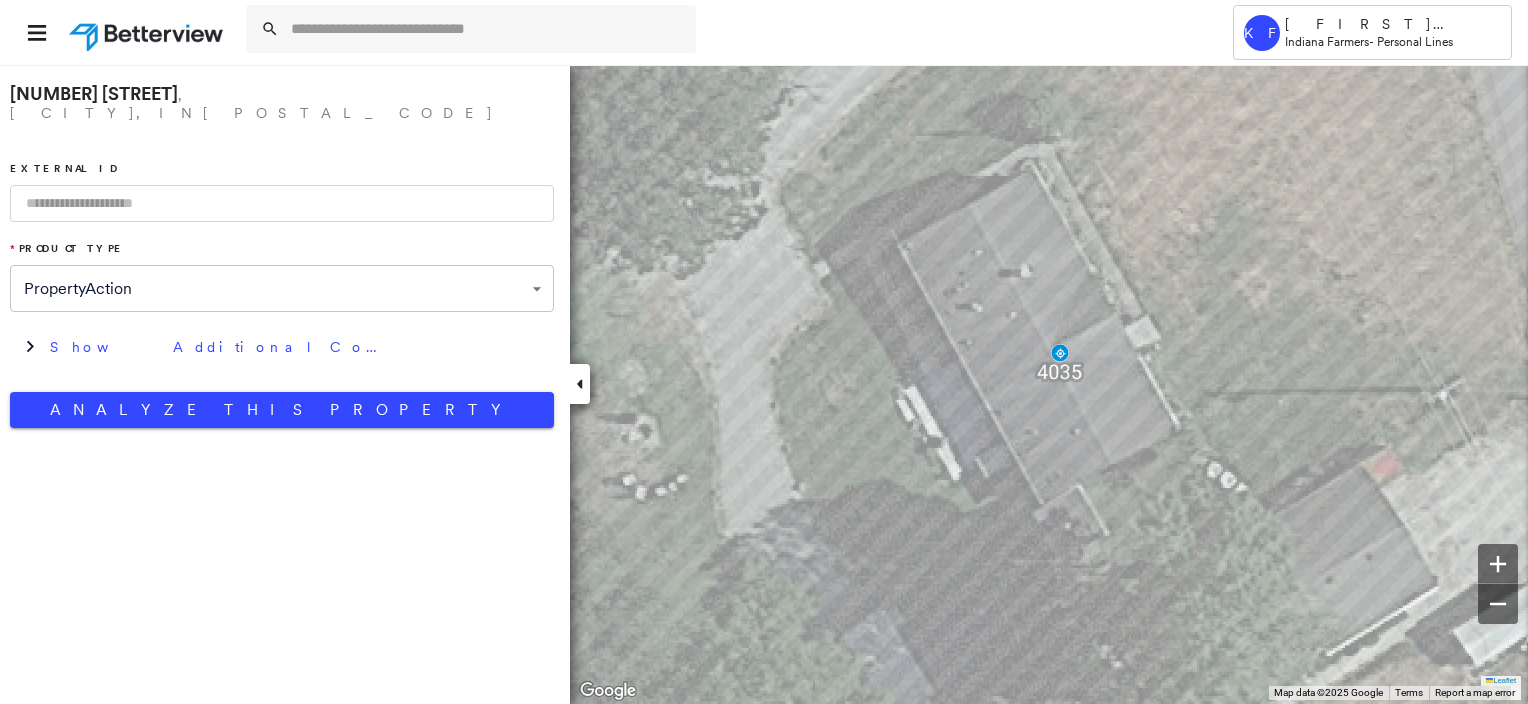 click on "**********" at bounding box center [282, 251] 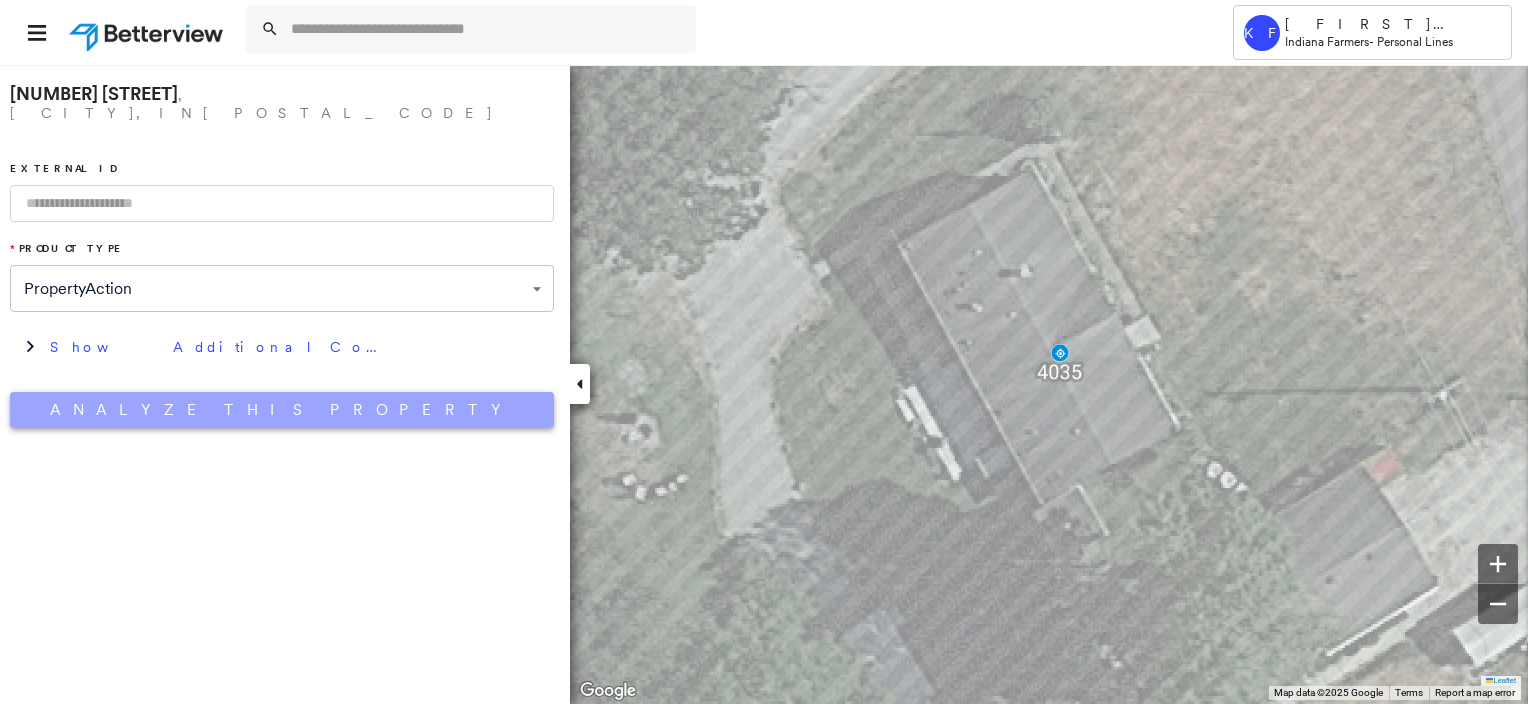 click on "Analyze This Property" at bounding box center [282, 410] 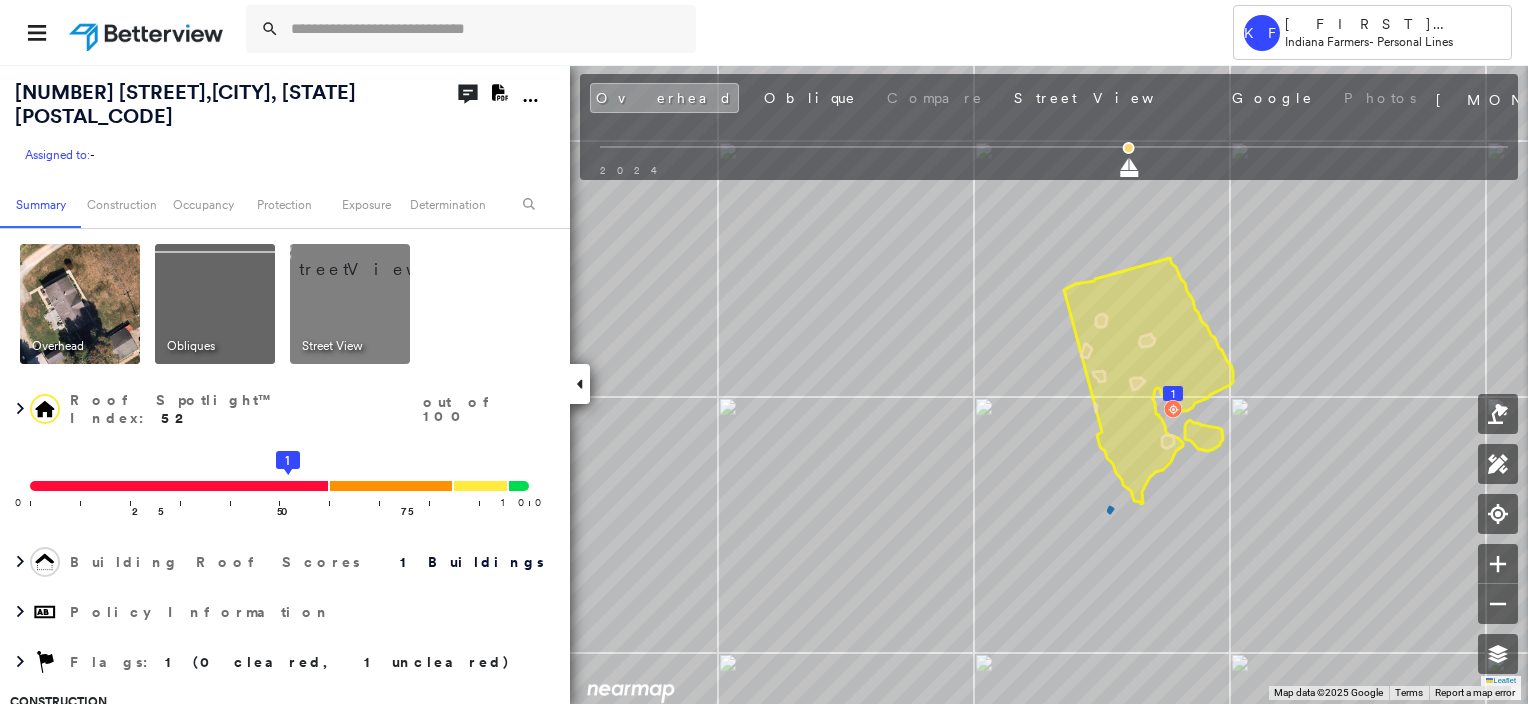 click at bounding box center [80, 304] 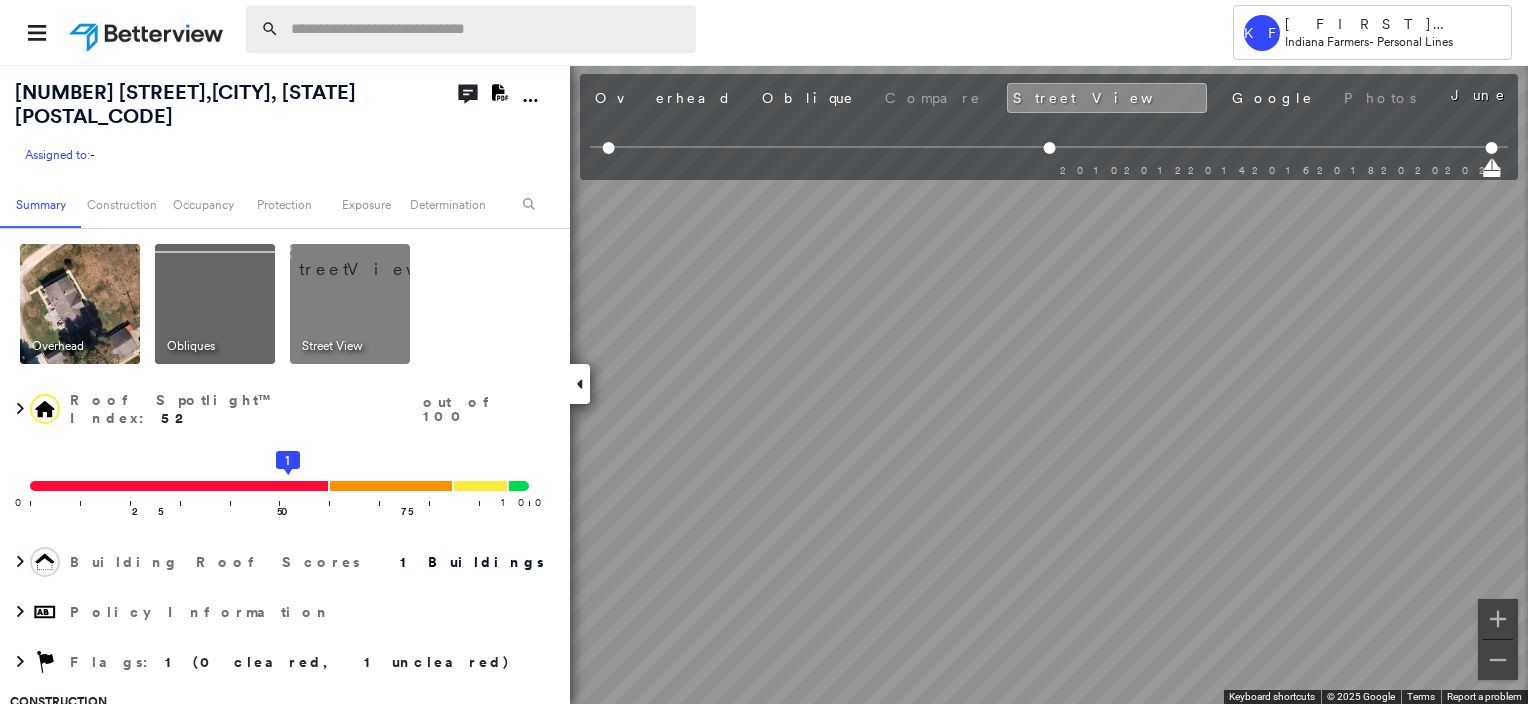 click at bounding box center (487, 29) 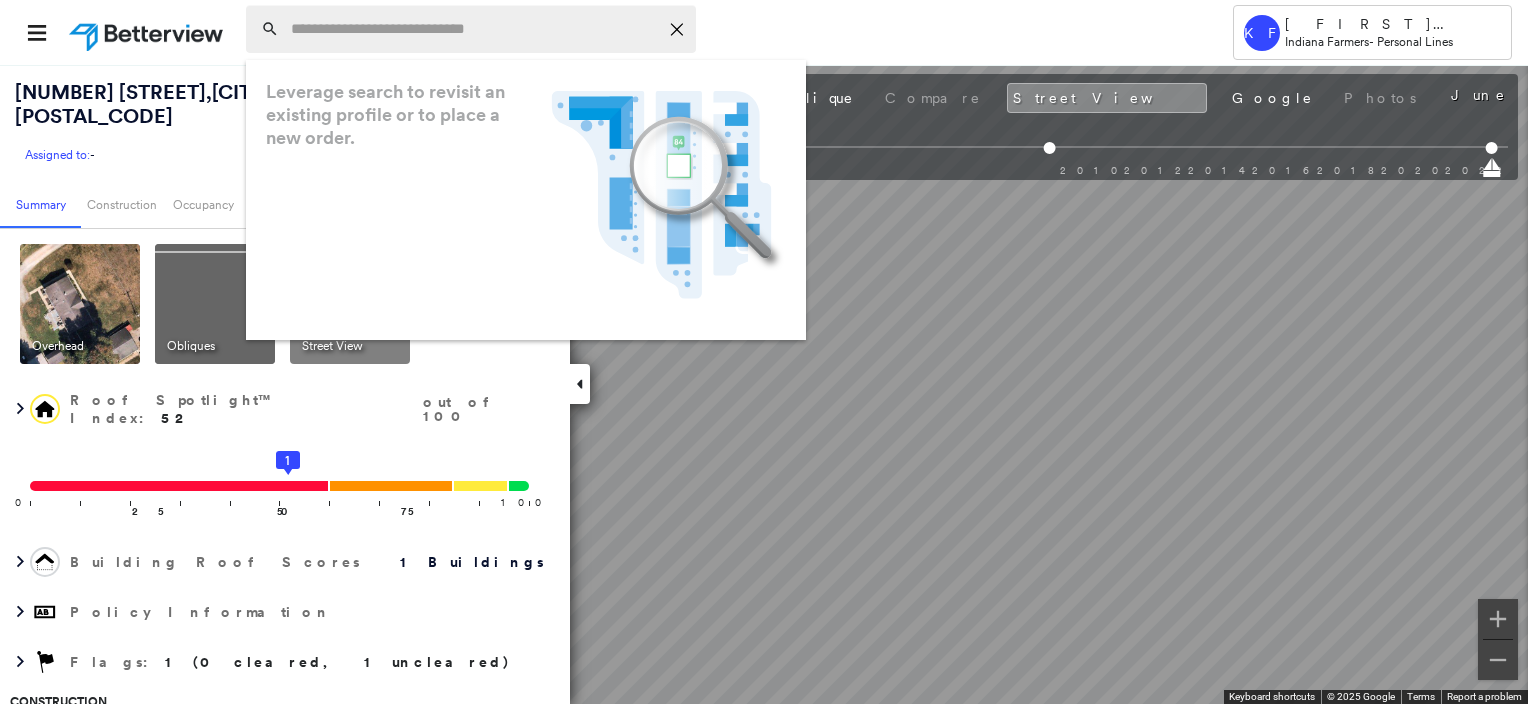 paste on "**********" 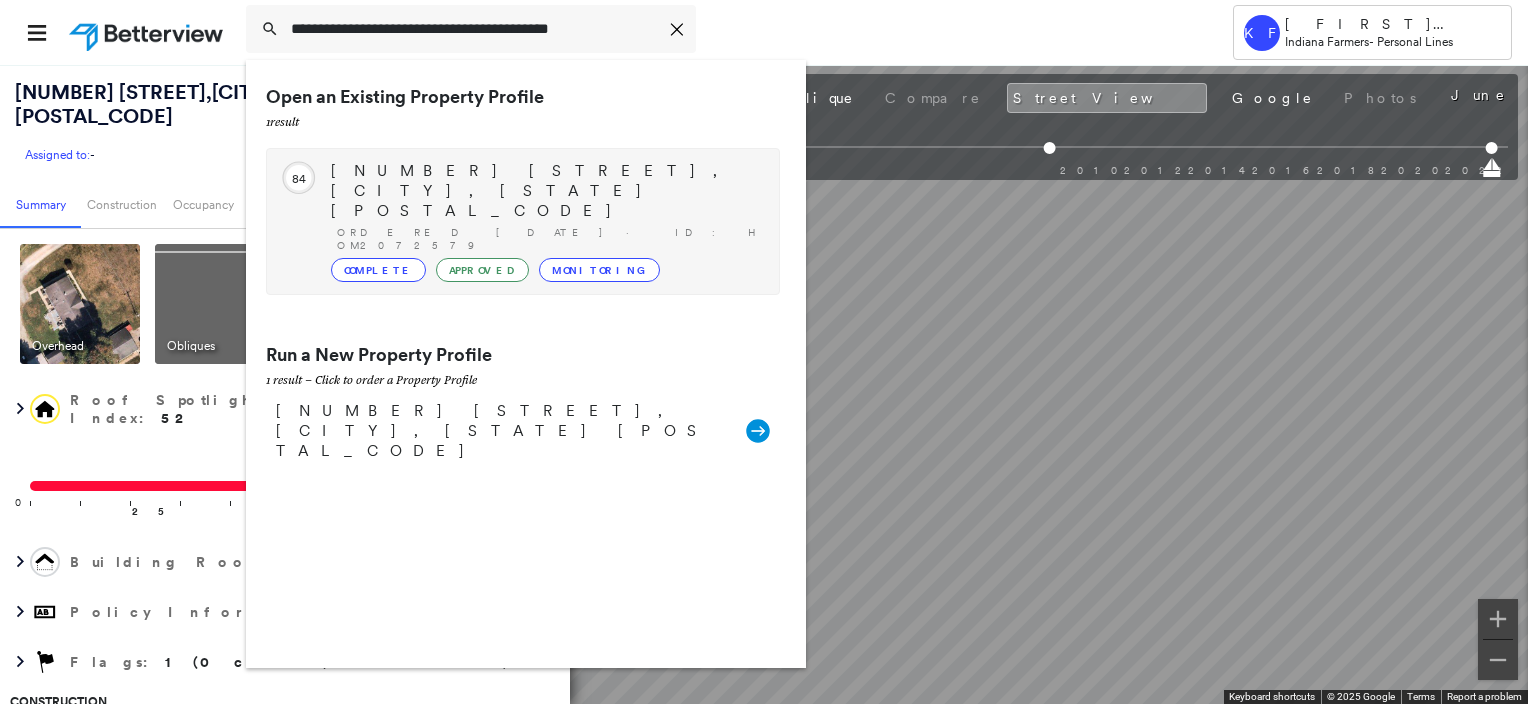 type on "**********" 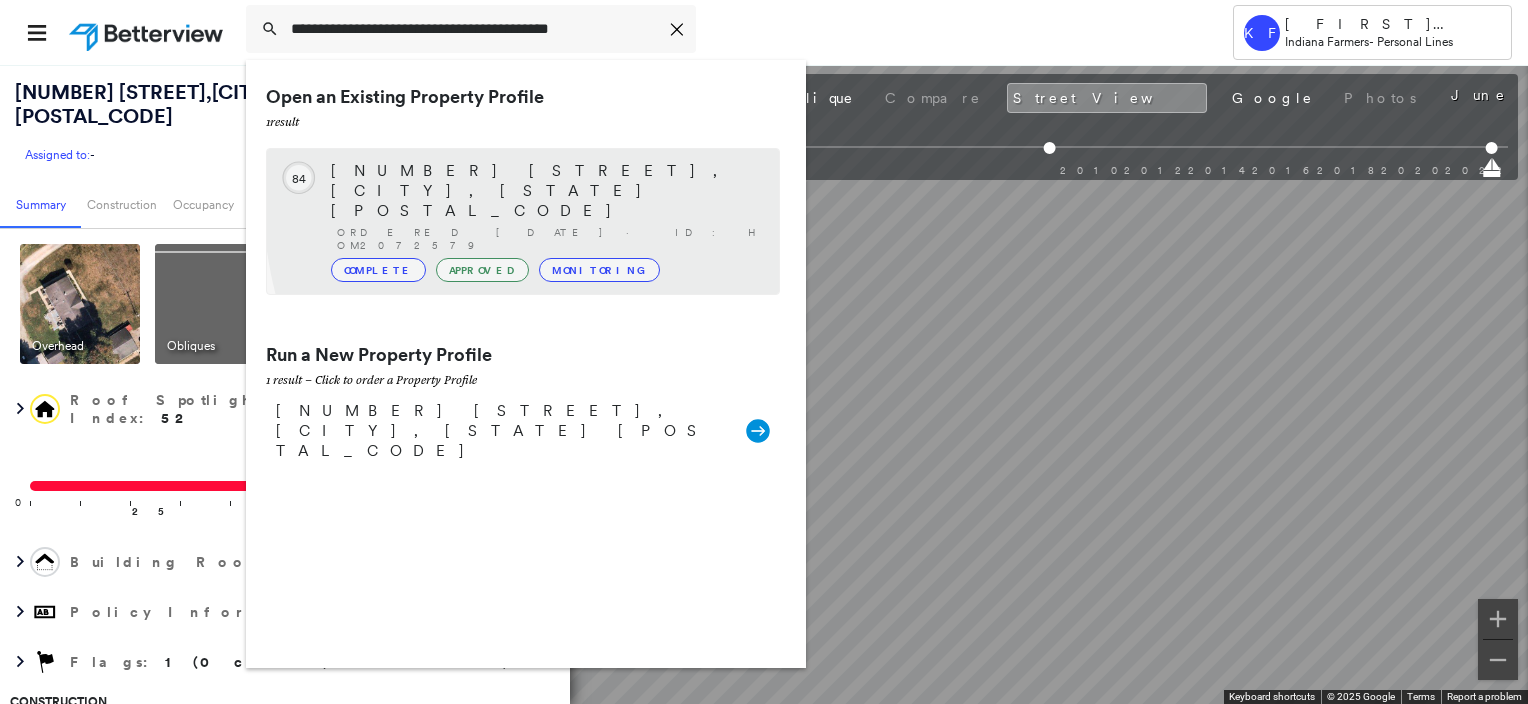 click on "Ordered 01/21/23 · ID: HOM2072579" at bounding box center (548, 239) 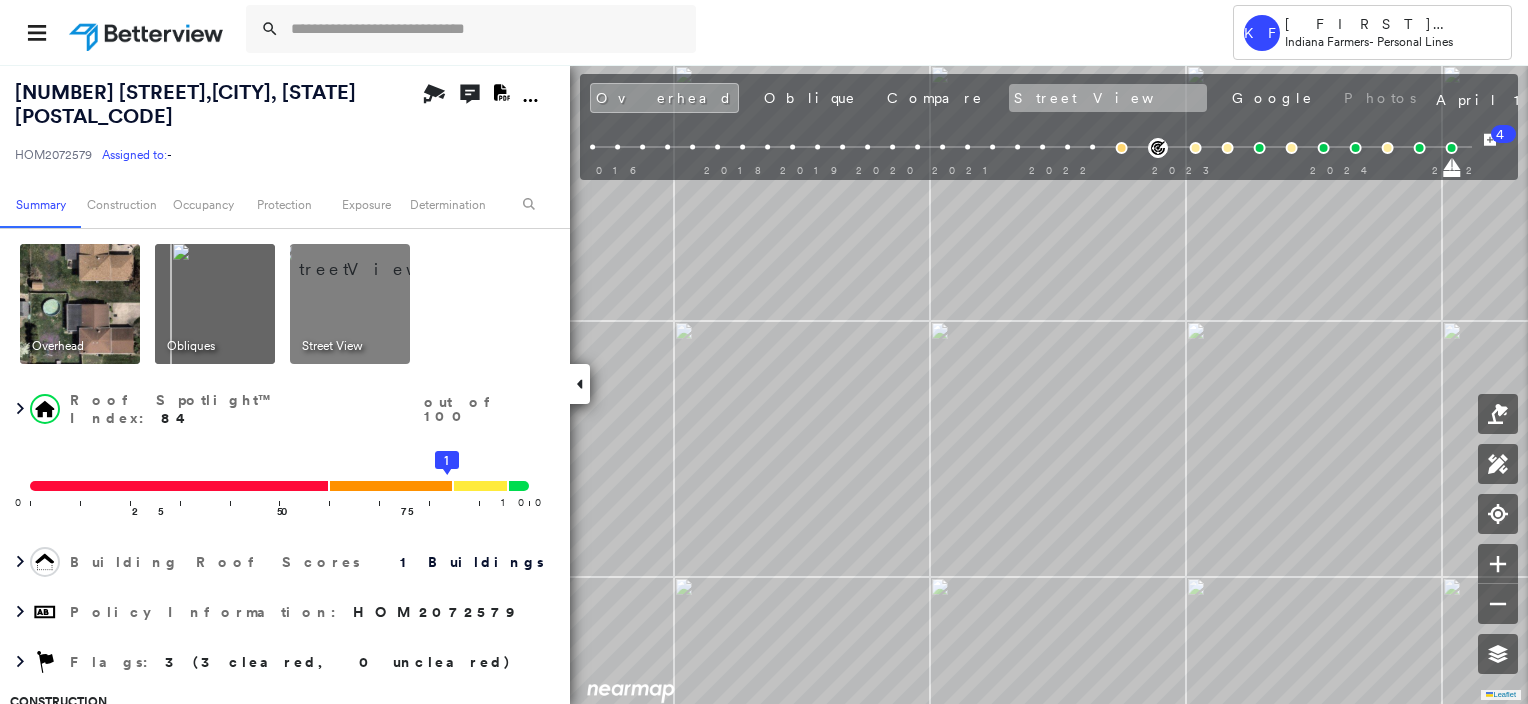 click on "Street View" at bounding box center (1108, 98) 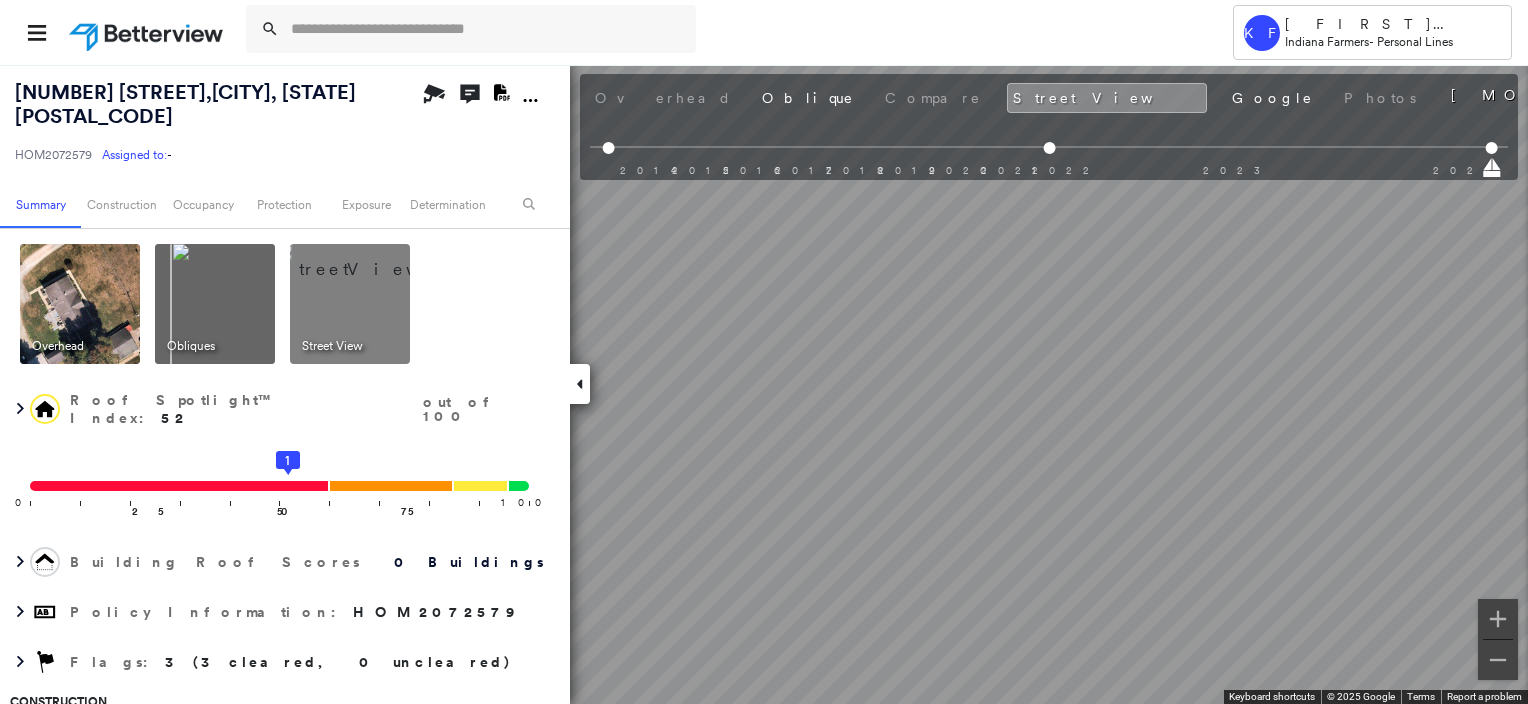 click at bounding box center (80, 304) 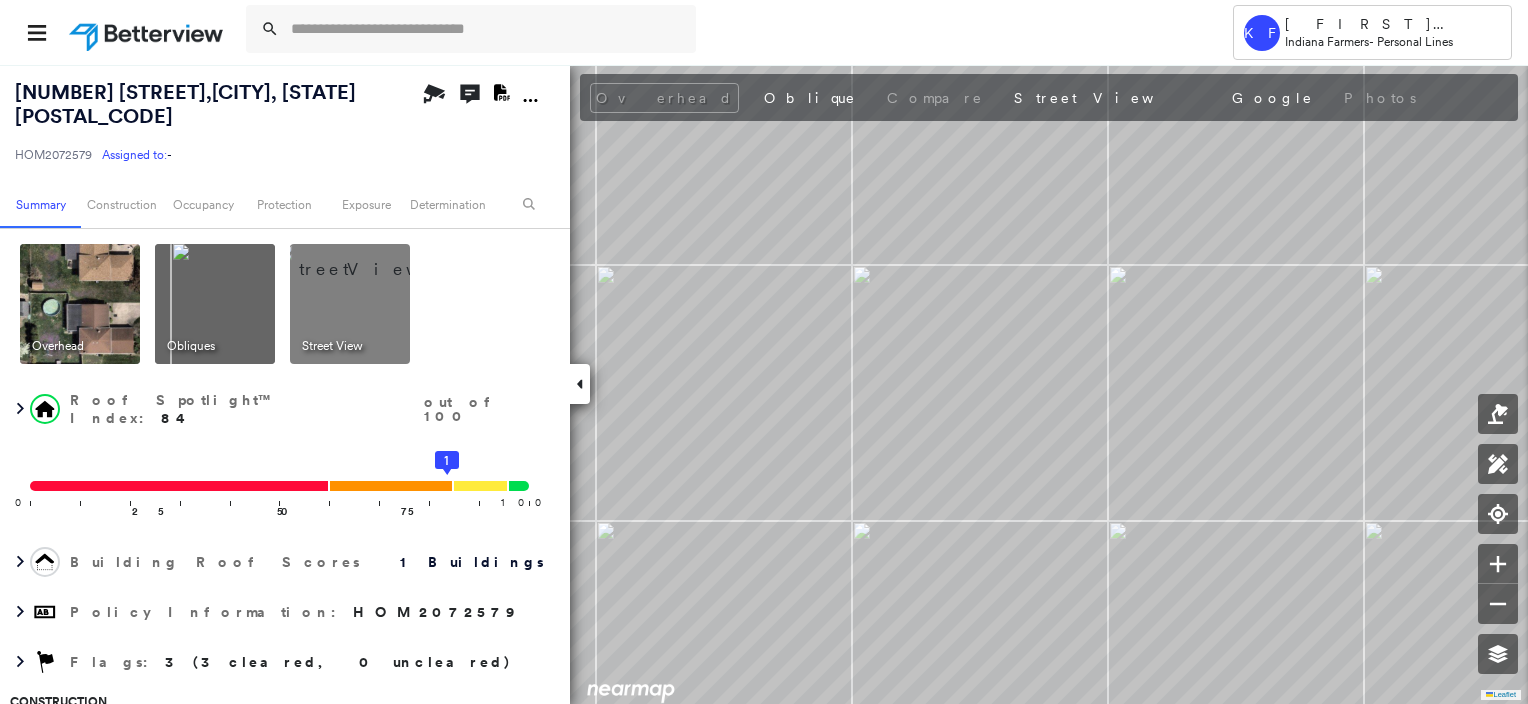 click at bounding box center [374, 259] 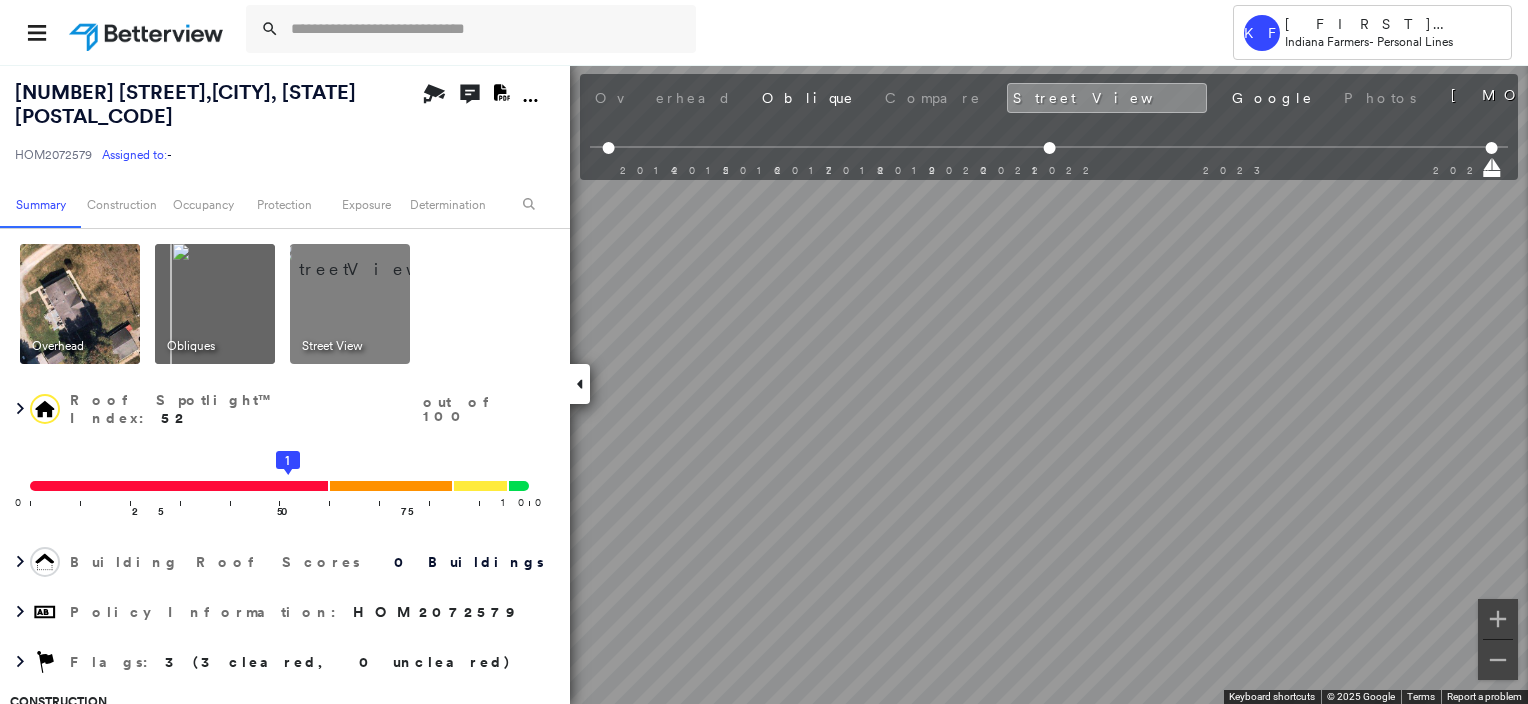 click at bounding box center (80, 304) 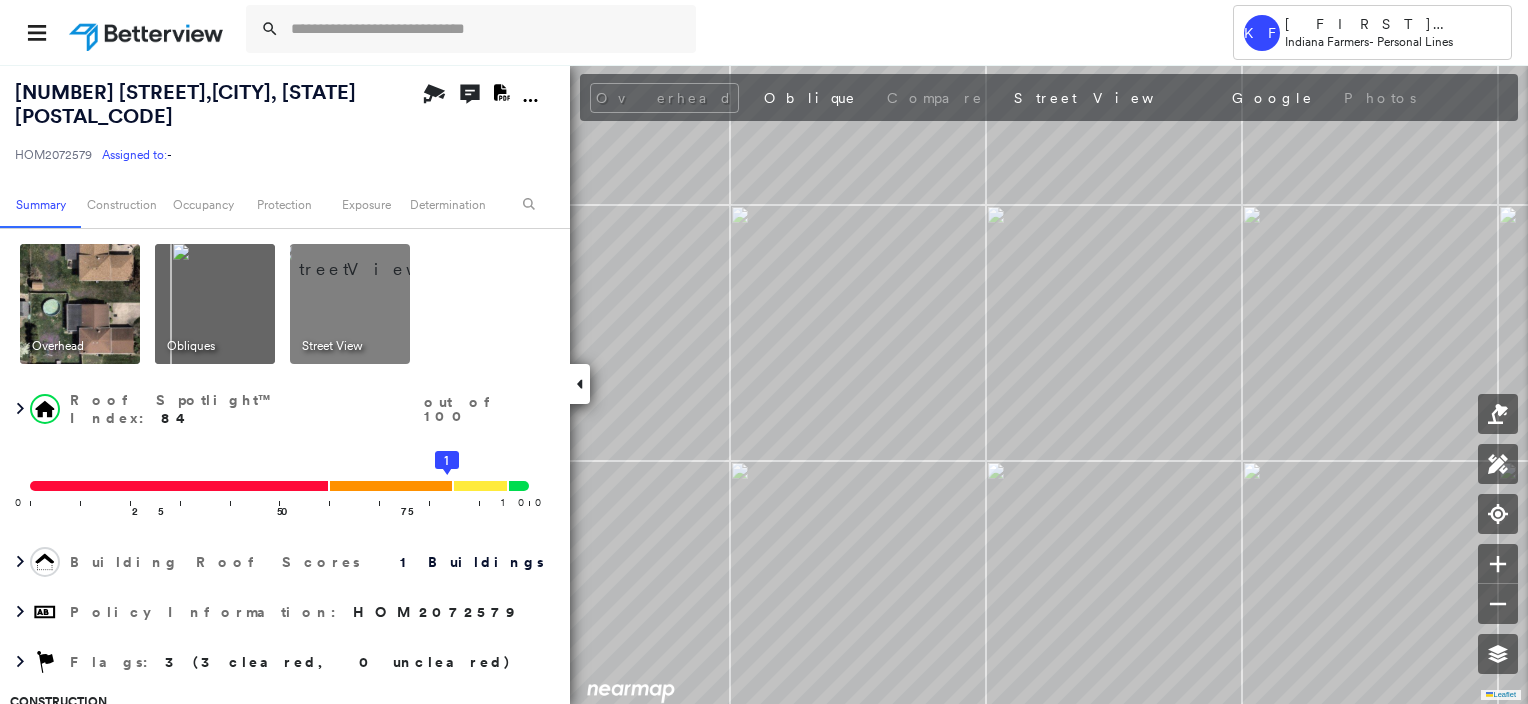 click at bounding box center (374, 259) 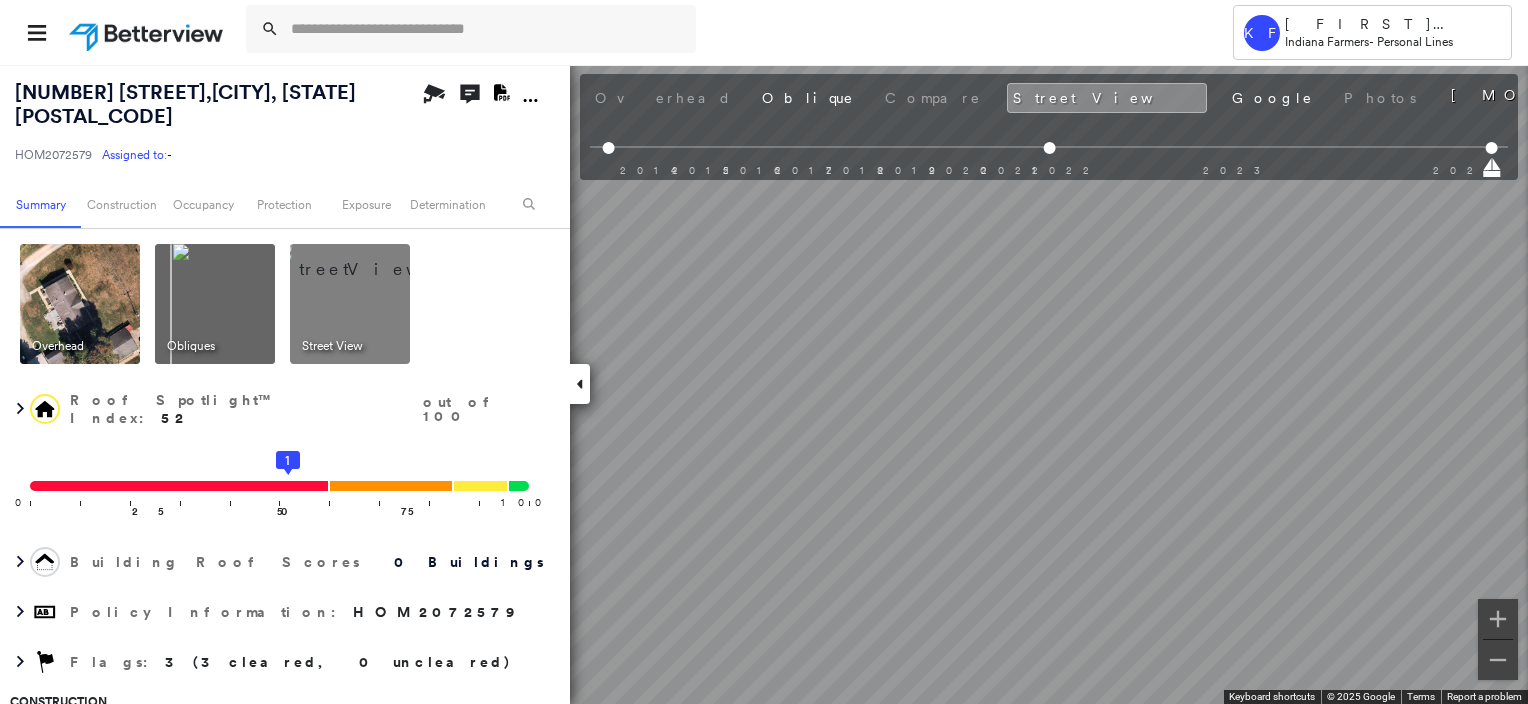 click on "Tower KF Kelly Franklin Indiana Farmers  -   Personal Lines 9832 GARFIELD PL ,  CROWN POINT, IN 46307 HOM2072579 Assigned to:  - Assigned to:  - HOM2072579 Assigned to:  - Open Comments Download PDF Report Summary Construction Occupancy Protection Exposure Determination Overhead Obliques Street View Roof Spotlight™ Index :  52 out of 100 0 100 25 50 75 1 Building Roof Scores 0 Buildings Policy Information :  HOM2072579 Flags :  3 (3 cleared, 0 uncleared) Construction Occupancy Place Detail Google - Places Smarty Streets - Surrounding Properties TripAdvisor - Nearest Locations National Registry of Historic Places Protection US Fire Administration: Nearest Fire Stations Exposure Additional Perils FEMA Risk Index Determination Flags :  3 (3 cleared, 0 uncleared) Uncleared Flags (0) Cleared Flags  (3) There are no  uncleared  flags. Action Taken New Entry History Quote/New Business Terms & Conditions Added ACV Endorsement Added Cosmetic Endorsement Inspection/Loss Control Onsite Inspection Ordered General Save" at bounding box center [764, 352] 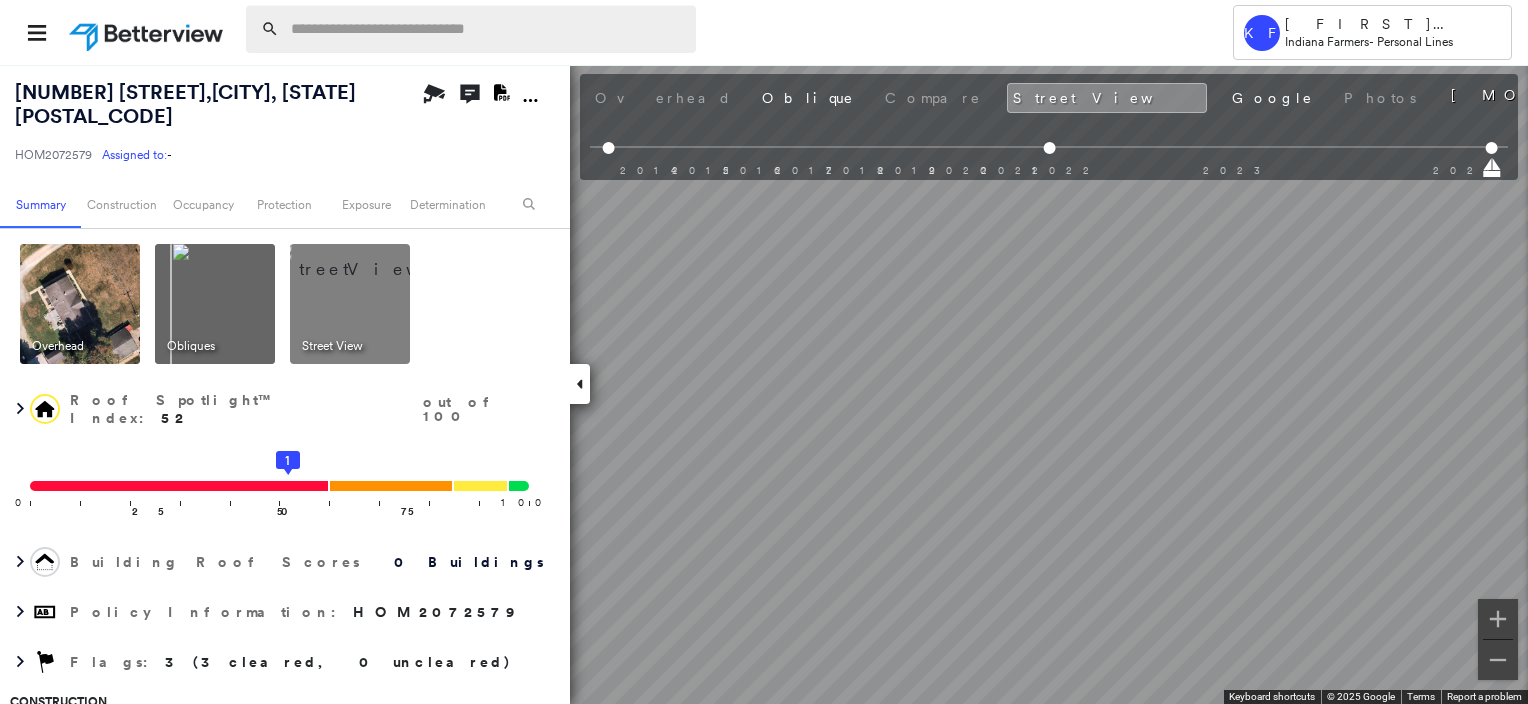 click at bounding box center (487, 29) 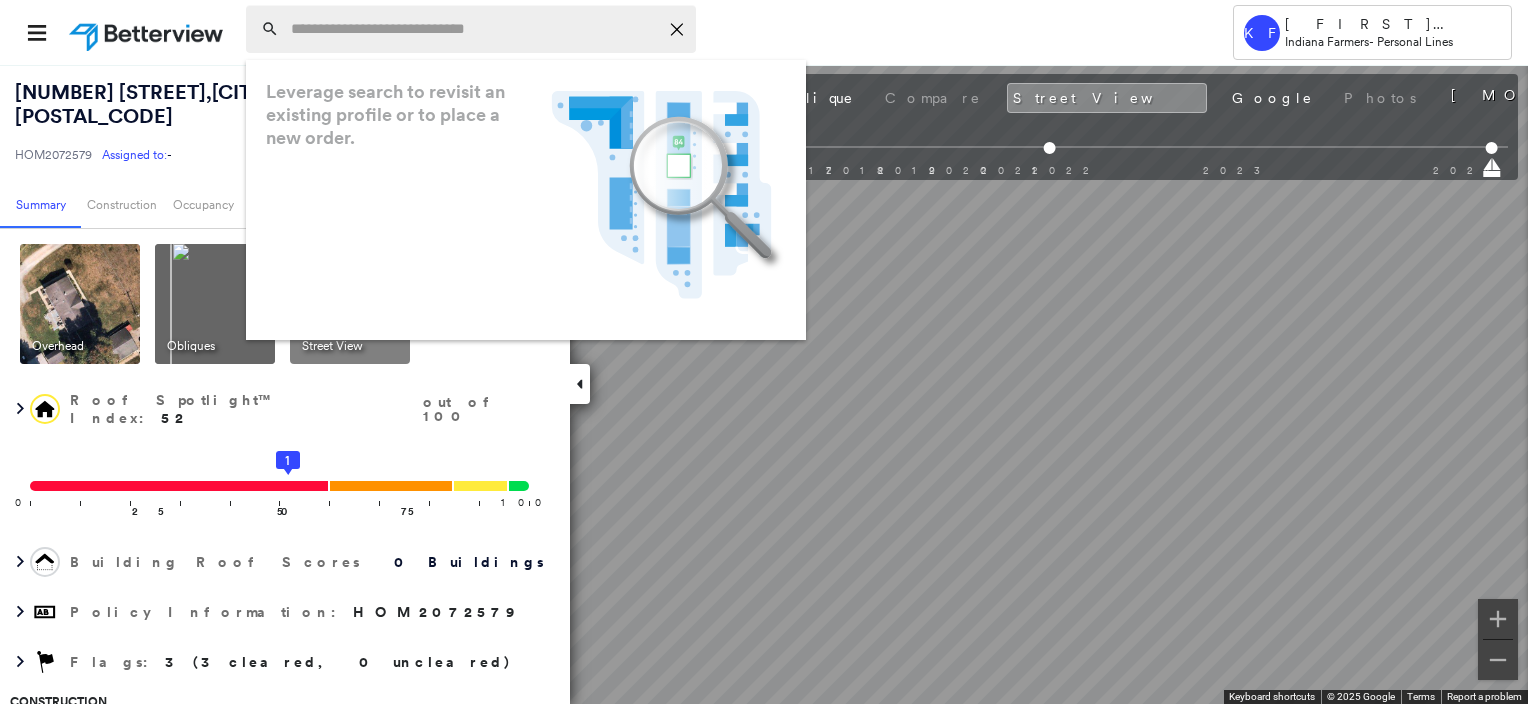 paste on "**********" 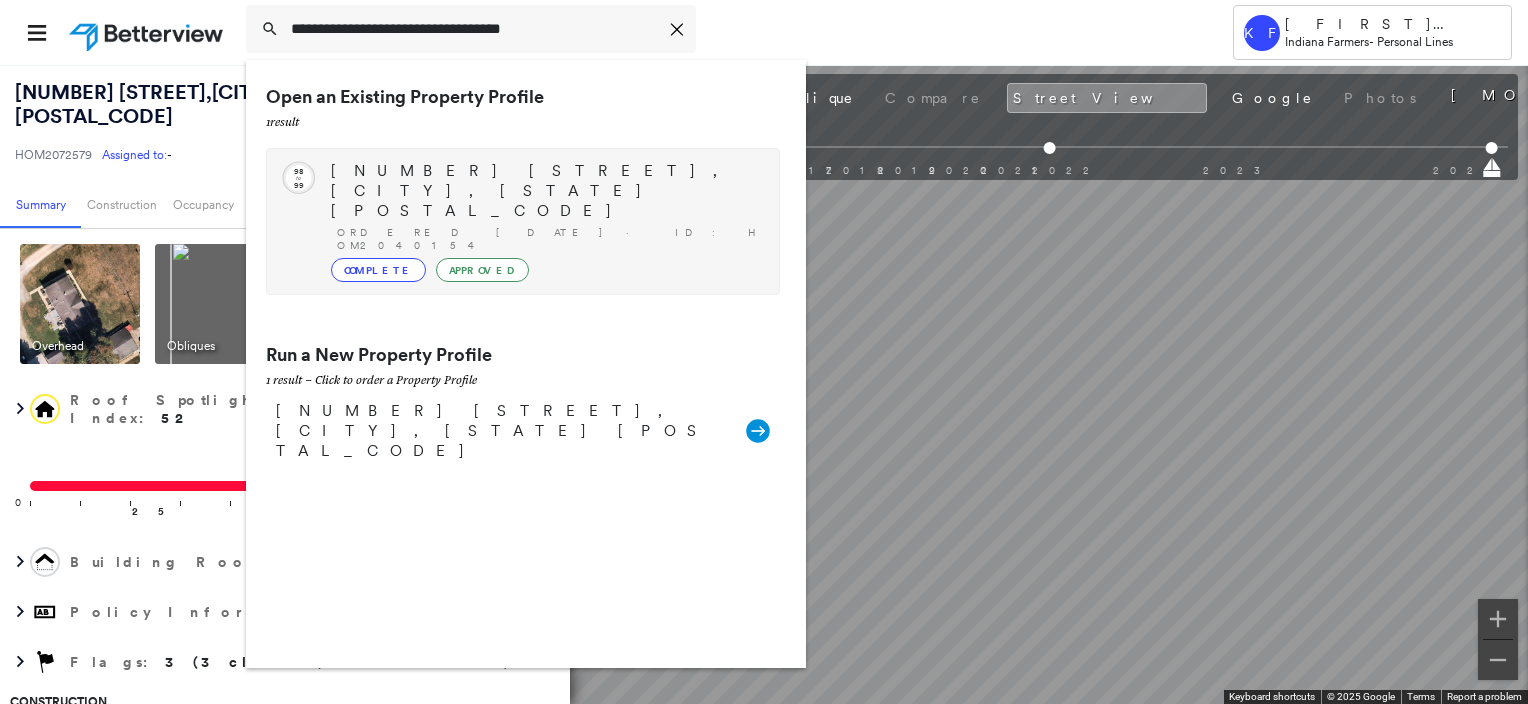 type on "**********" 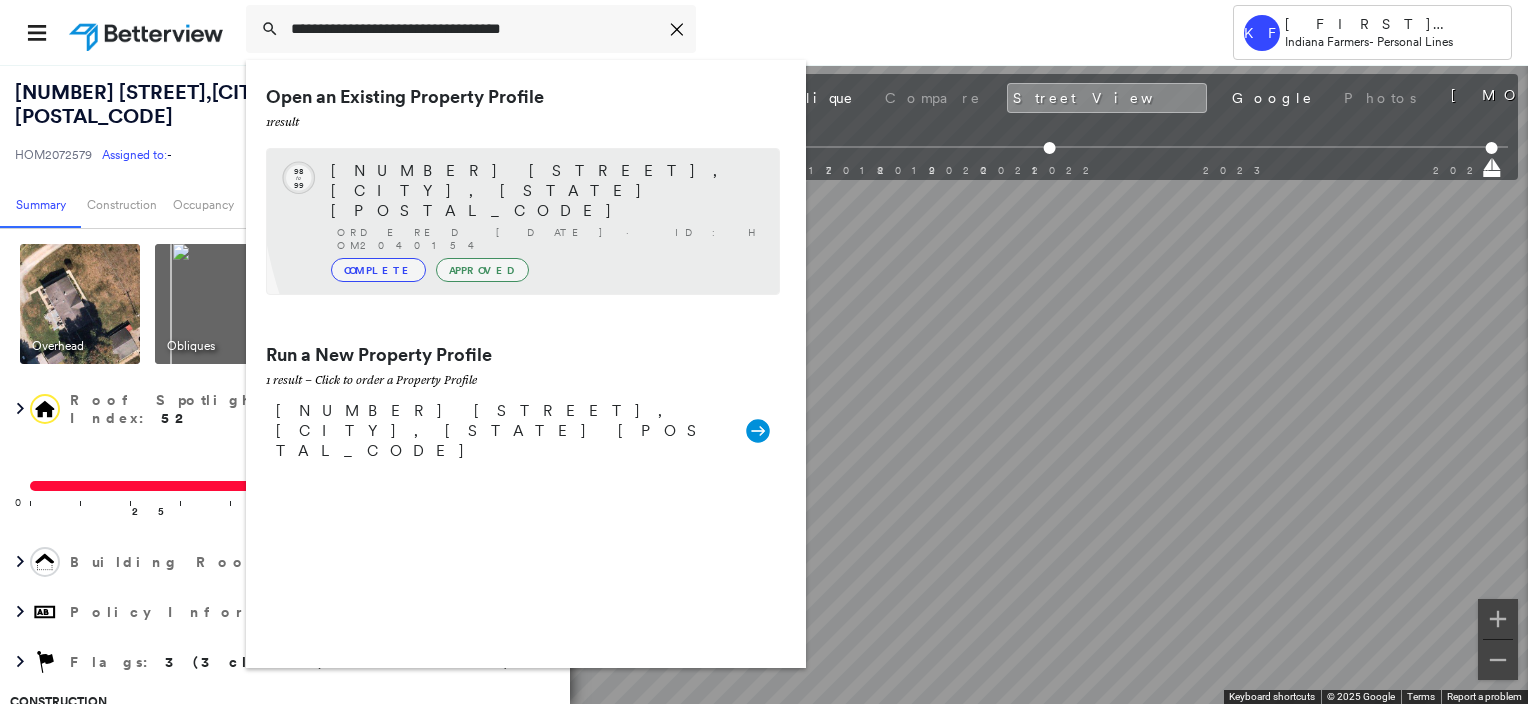 click on "1479 KING RD, BREMEN, IN 46506" at bounding box center (545, 191) 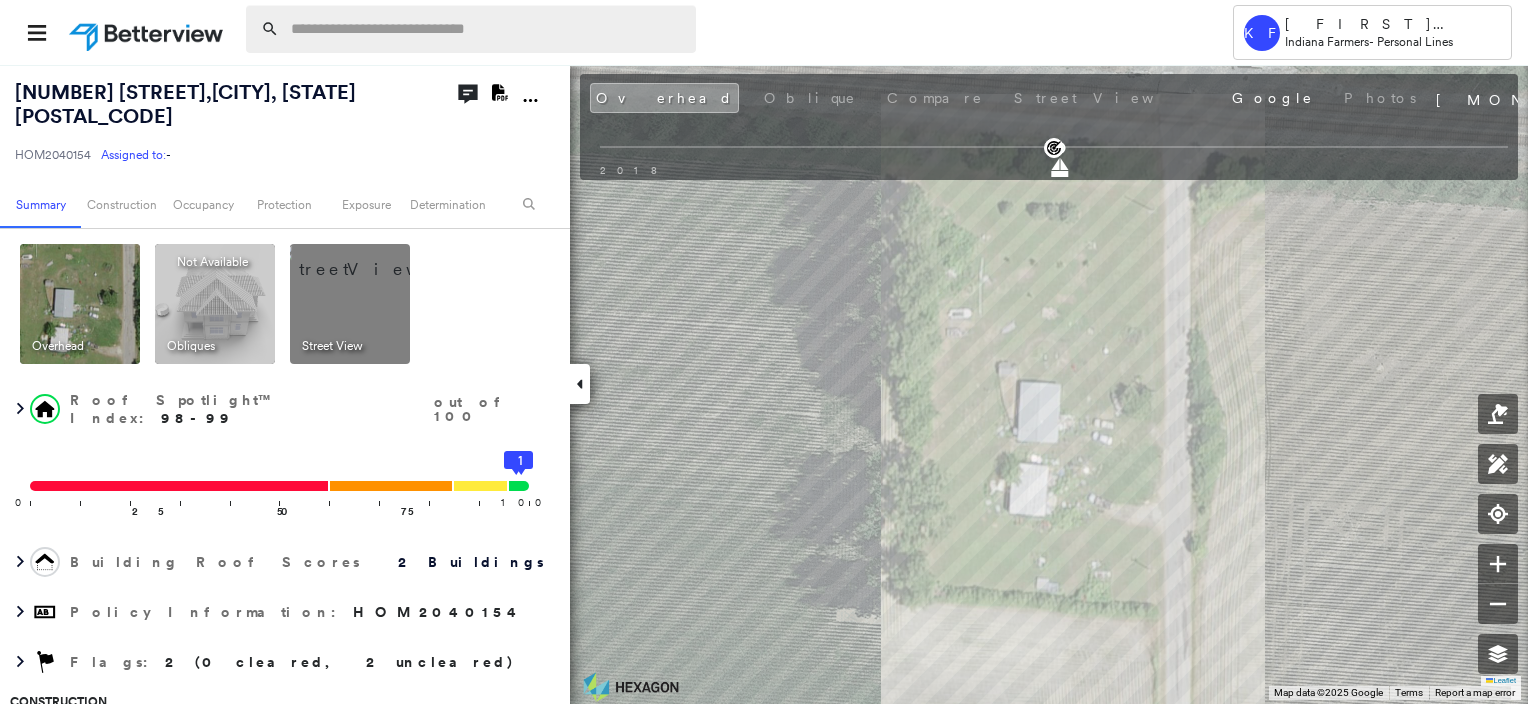 click at bounding box center (487, 29) 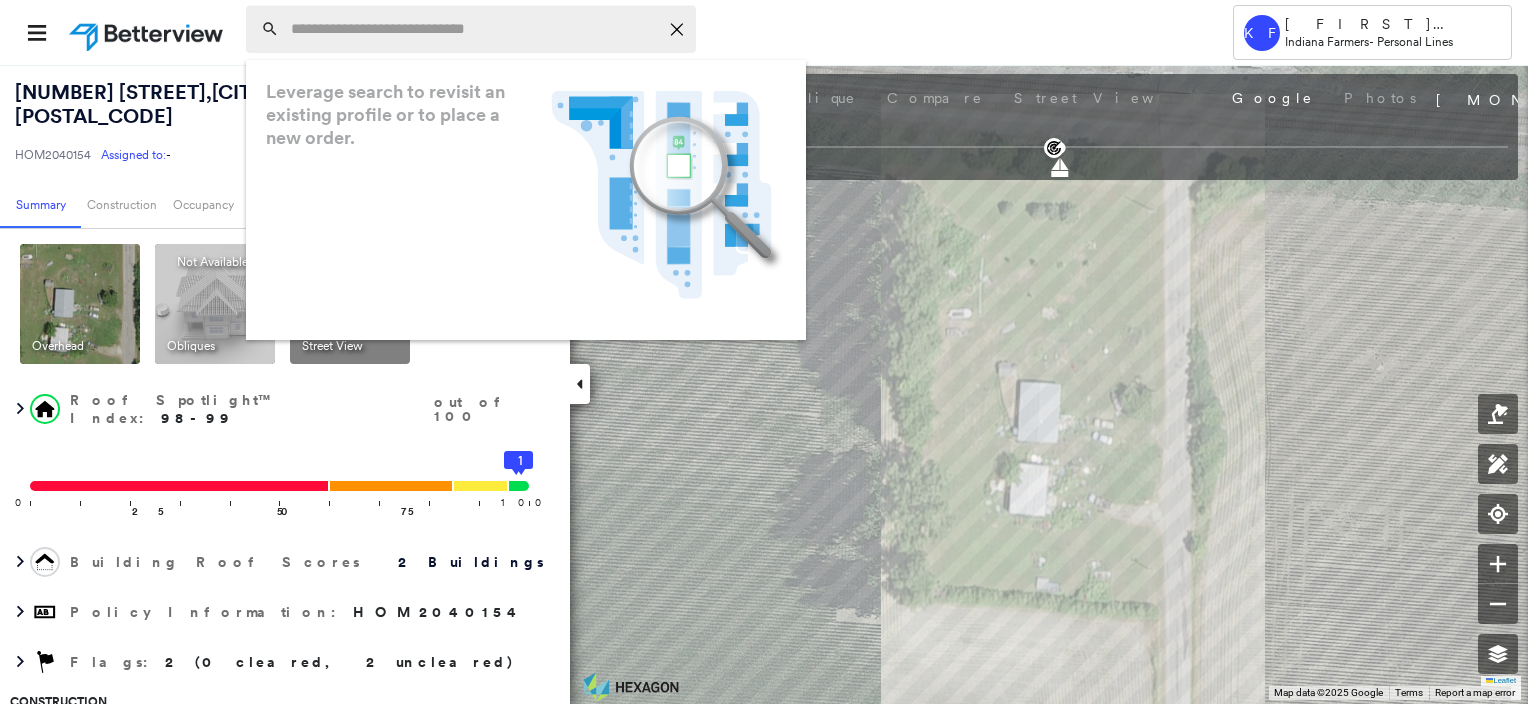 paste on "**********" 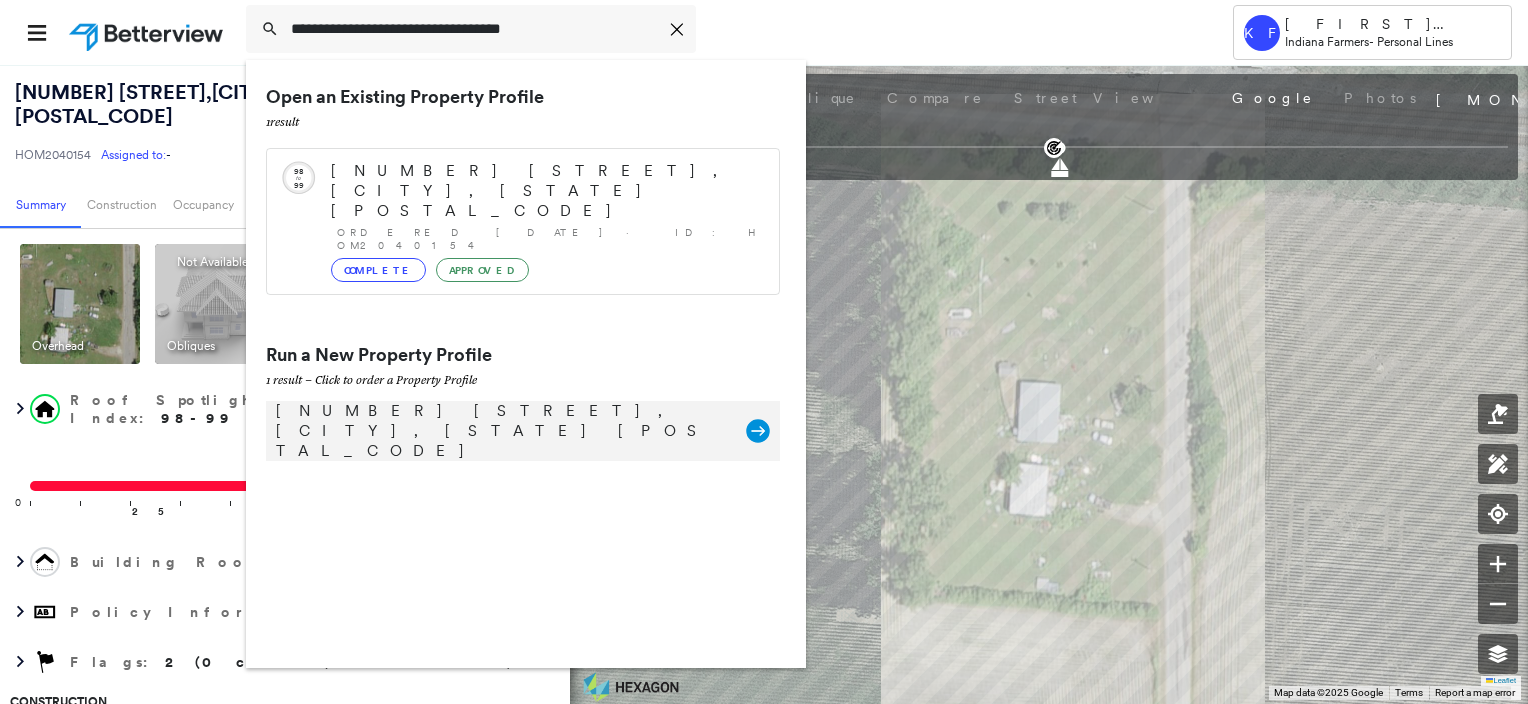 type on "**********" 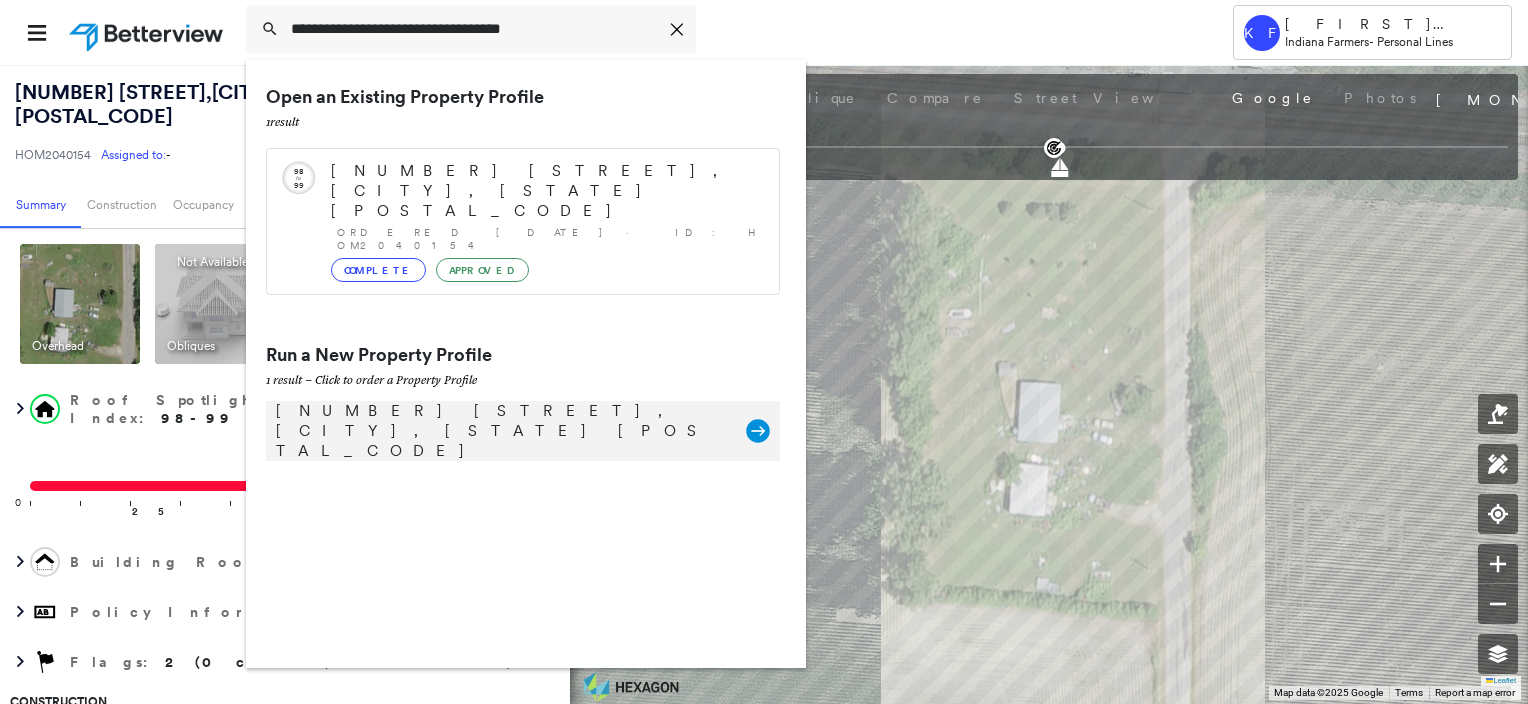 click 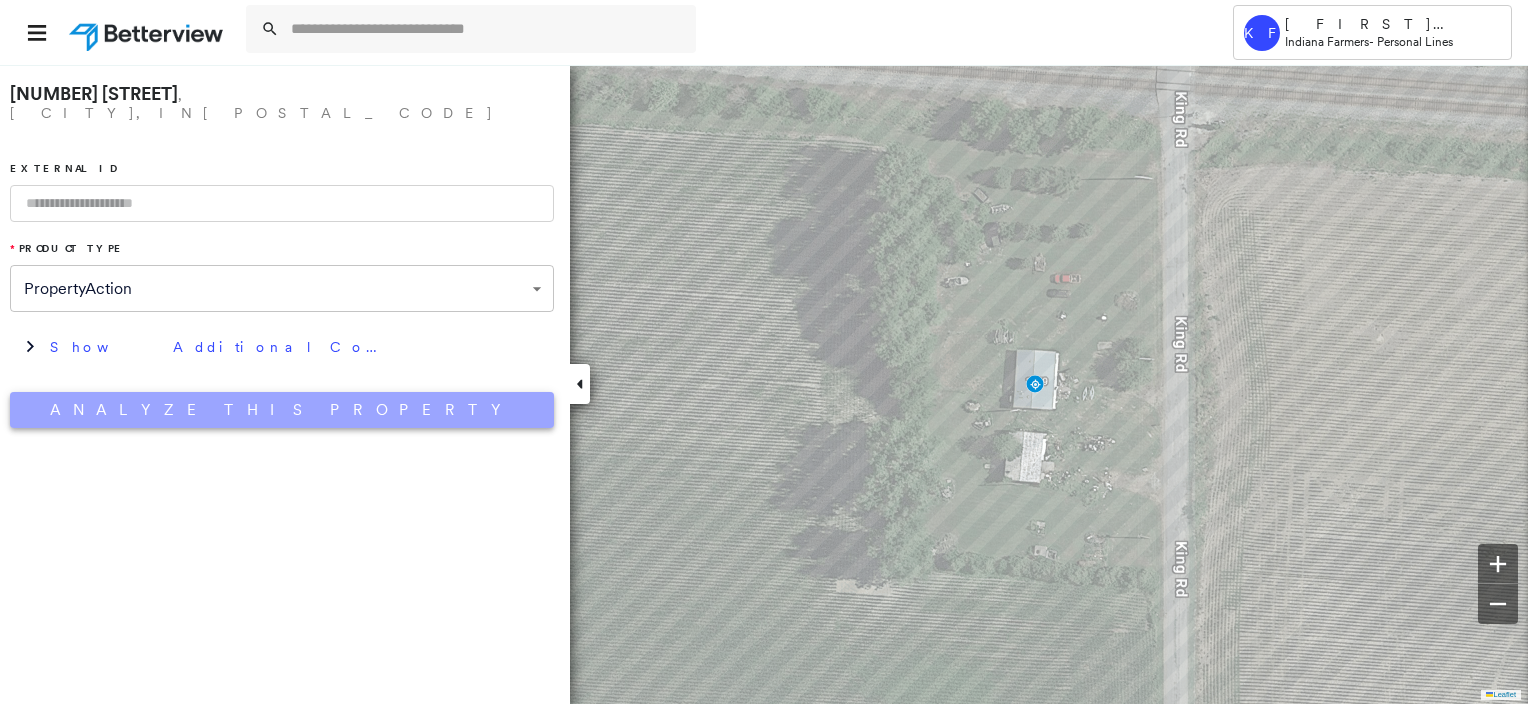 click on "Analyze This Property" at bounding box center [282, 410] 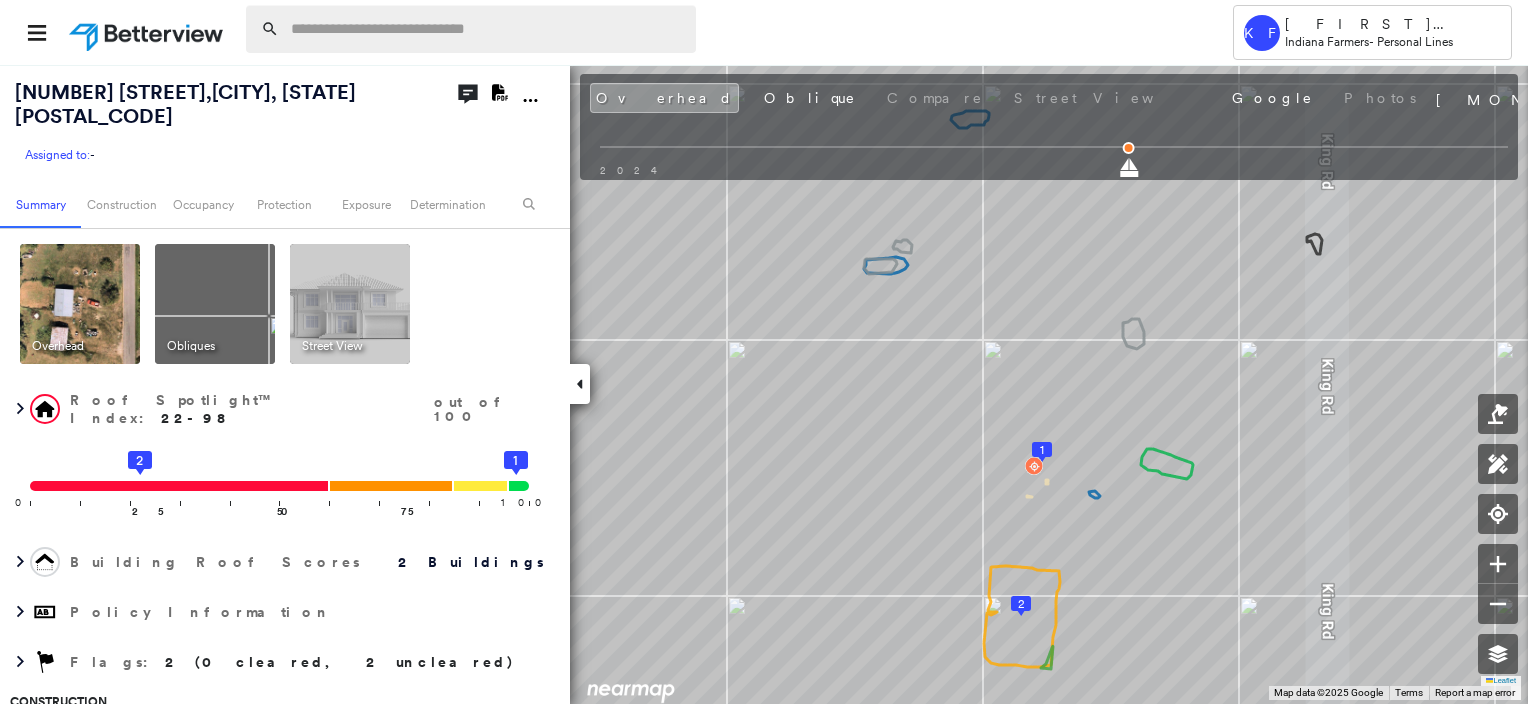 click at bounding box center [487, 29] 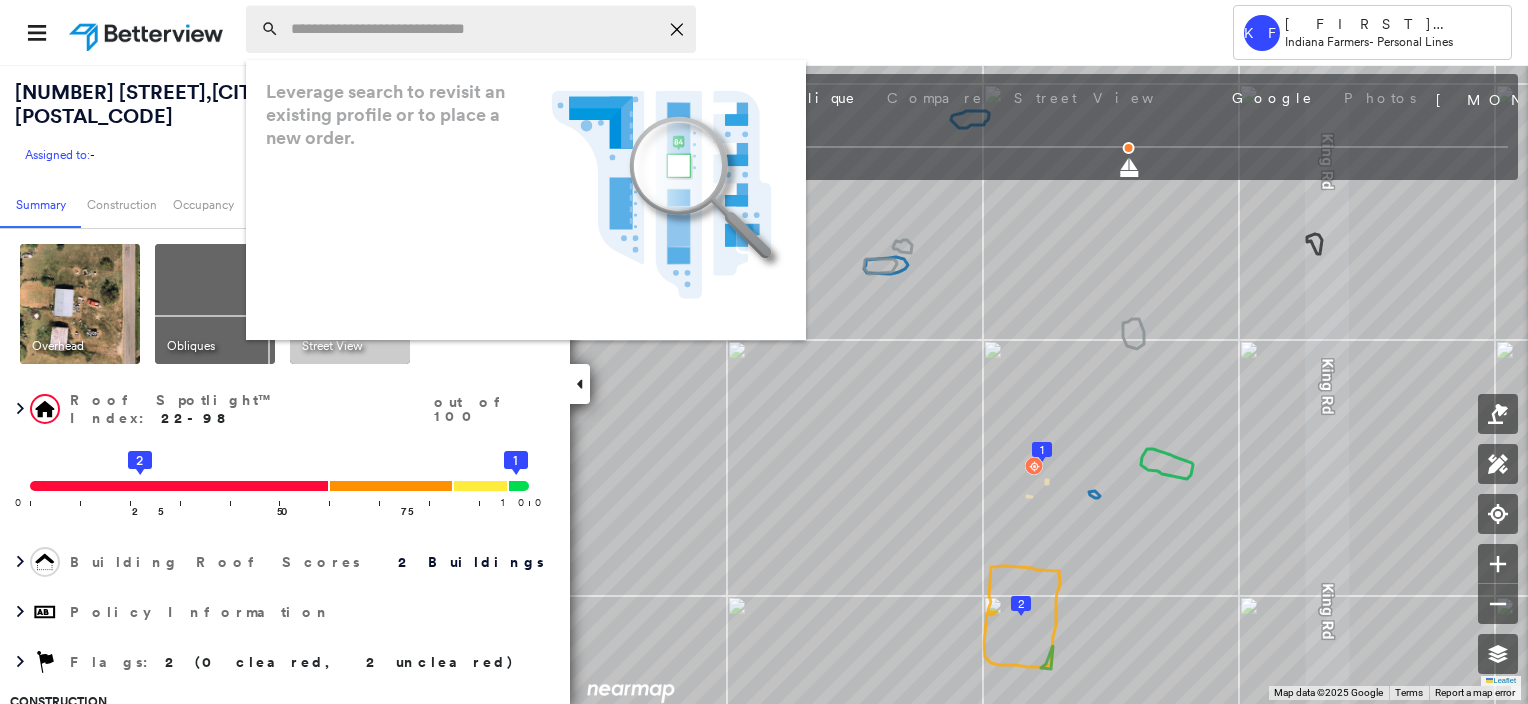 paste on "**********" 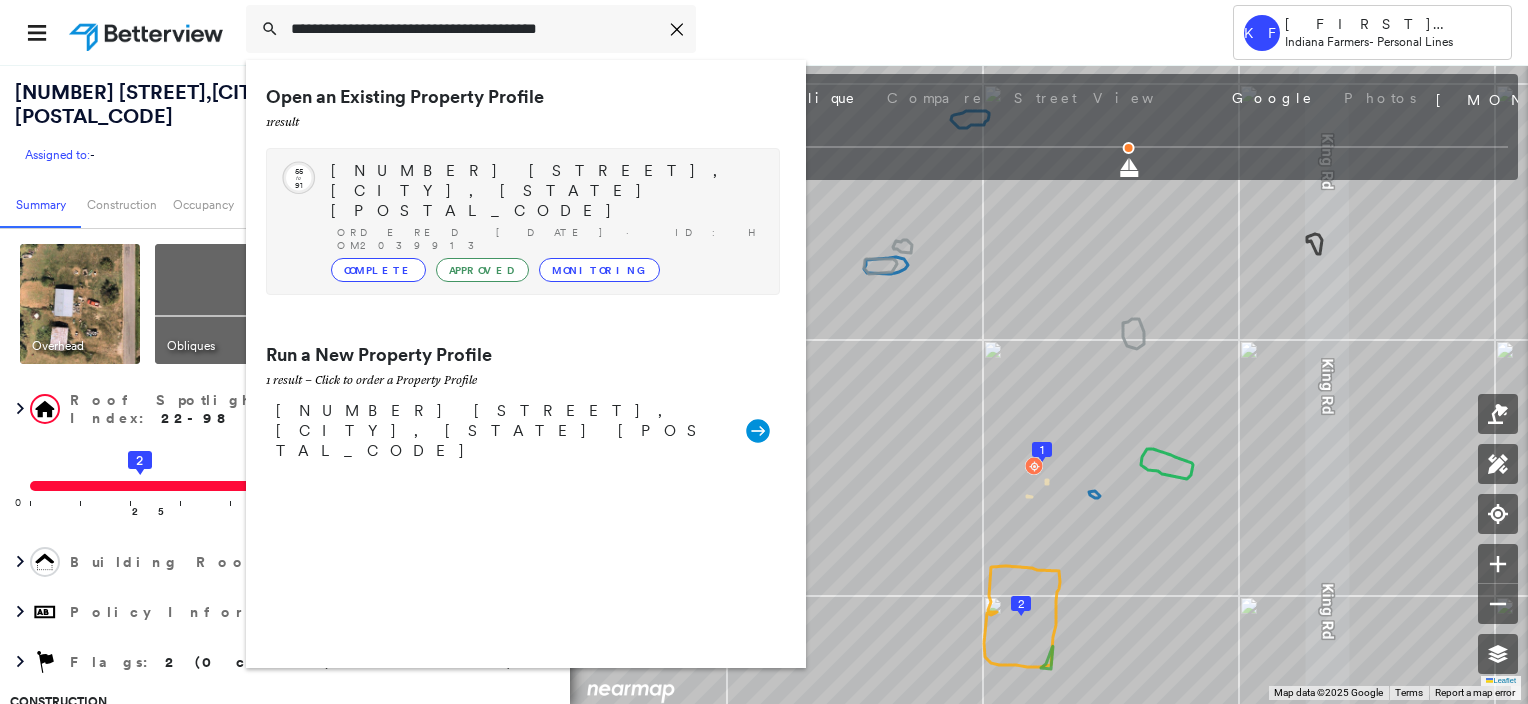 type on "**********" 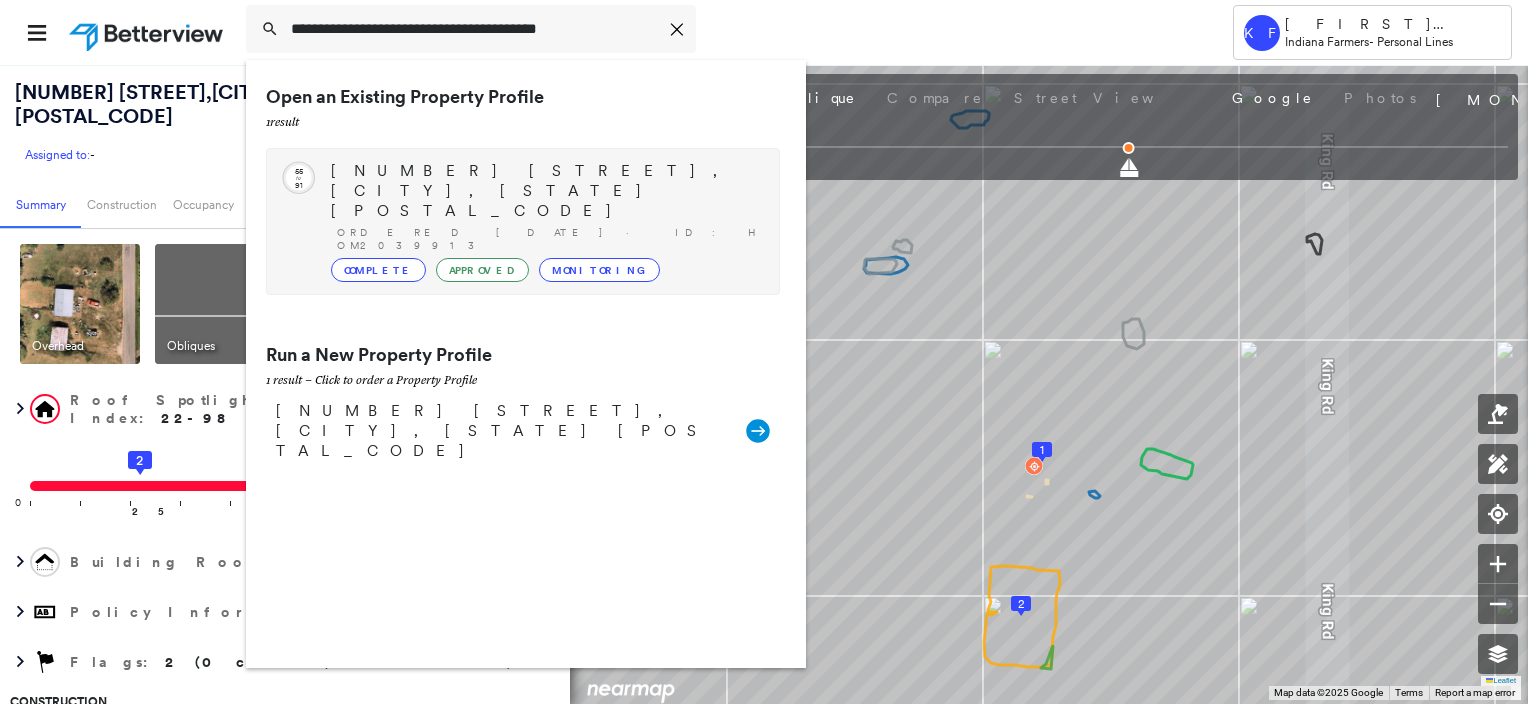 click on "25478 MODRELL AVE, ELKHART, IN 46514 Ordered 01/21/23 · ID: HOM2039913 Complete Approved Monitoring" at bounding box center [545, 221] 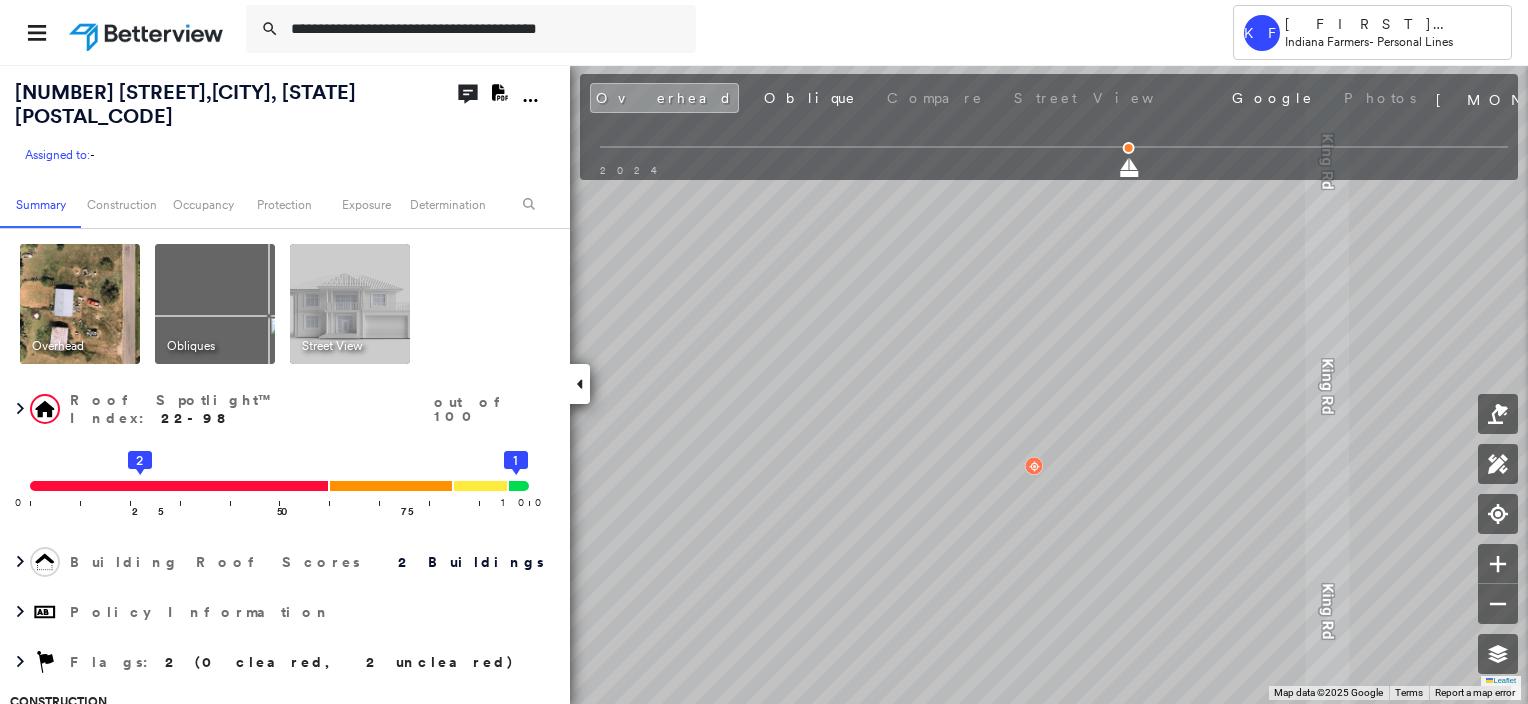 type 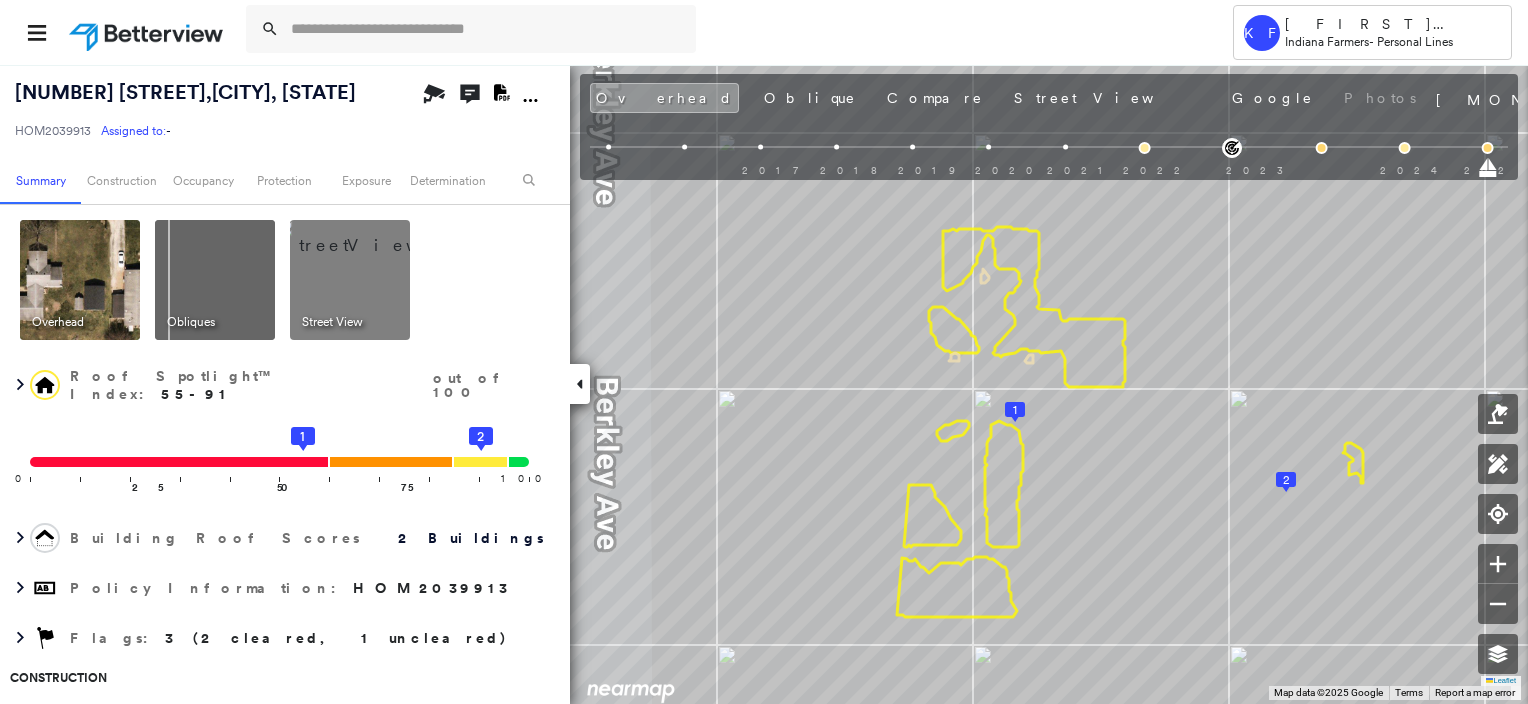 click at bounding box center [374, 235] 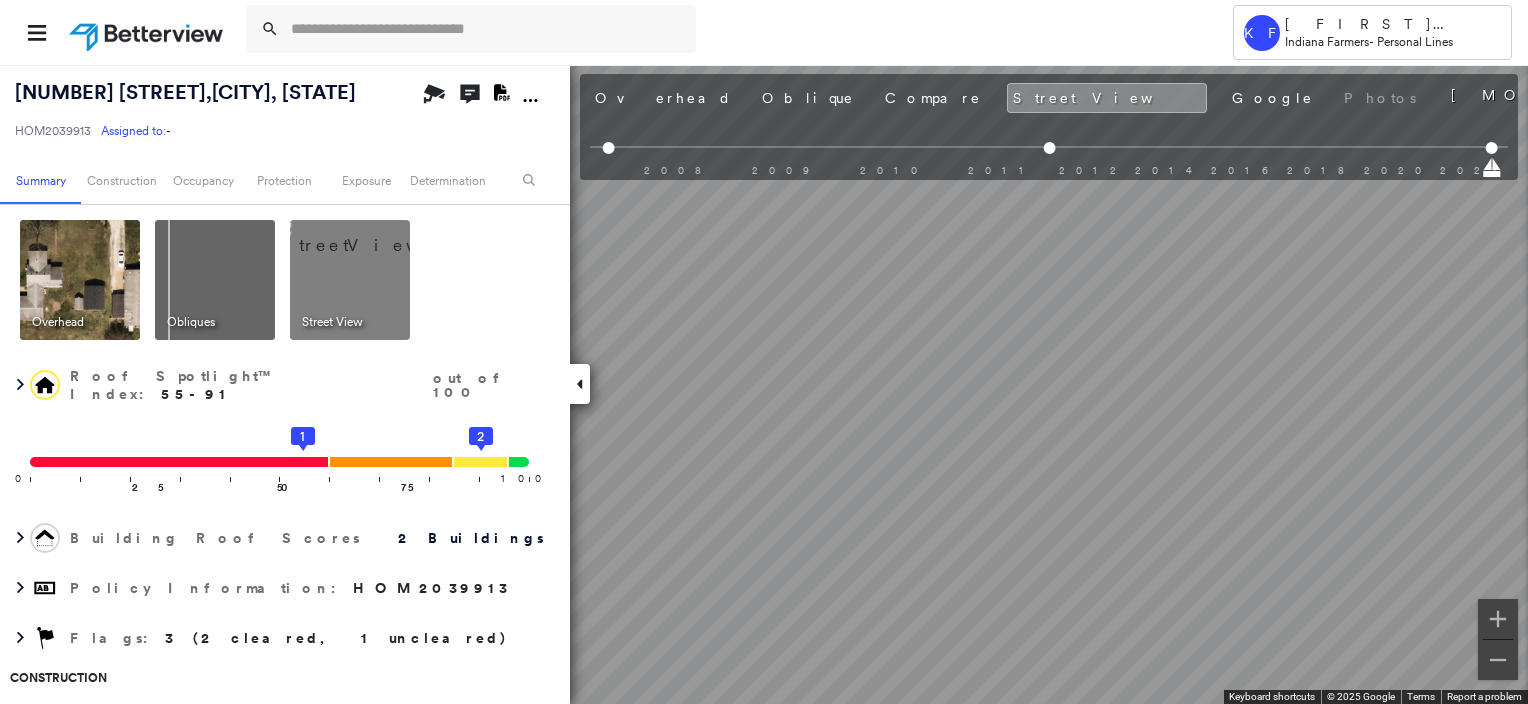 click on "Tower KF Kelly Franklin Indiana Farmers  -   Personal Lines 25478 MODRELL AVE ,  ELKHART, IN 46514 HOM2039913 Assigned to:  - Assigned to:  - HOM2039913 Assigned to:  - Open Comments Download PDF Report Summary Construction Occupancy Protection Exposure Determination Overhead Obliques Street View Roof Spotlight™ Index :  55-91 out of 100 0 100 25 50 75 1 2 Building Roof Scores 2 Buildings Policy Information :  HOM2039913 Flags :  3 (2 cleared, 1 uncleared) Construction Roof Spotlights :  Staining, Vent Property Features Roof Size & Shape :  2 buildings  Occupancy Place Detail Google - Places Smarty Streets - Surrounding Properties TripAdvisor - Nearest Locations National Registry of Historic Places Protection US Fire Administration: Nearest Fire Stations Exposure Additional Perils FEMA Risk Index Determination Flags :  3 (2 cleared, 1 uncleared) Uncleared Flags (1) Cleared Flags  (2) Med Medium Priority Roof Score Flagged 01/25/23 Clear Action Taken New Entry History Quote/New Business Terms & Conditions" at bounding box center (764, 352) 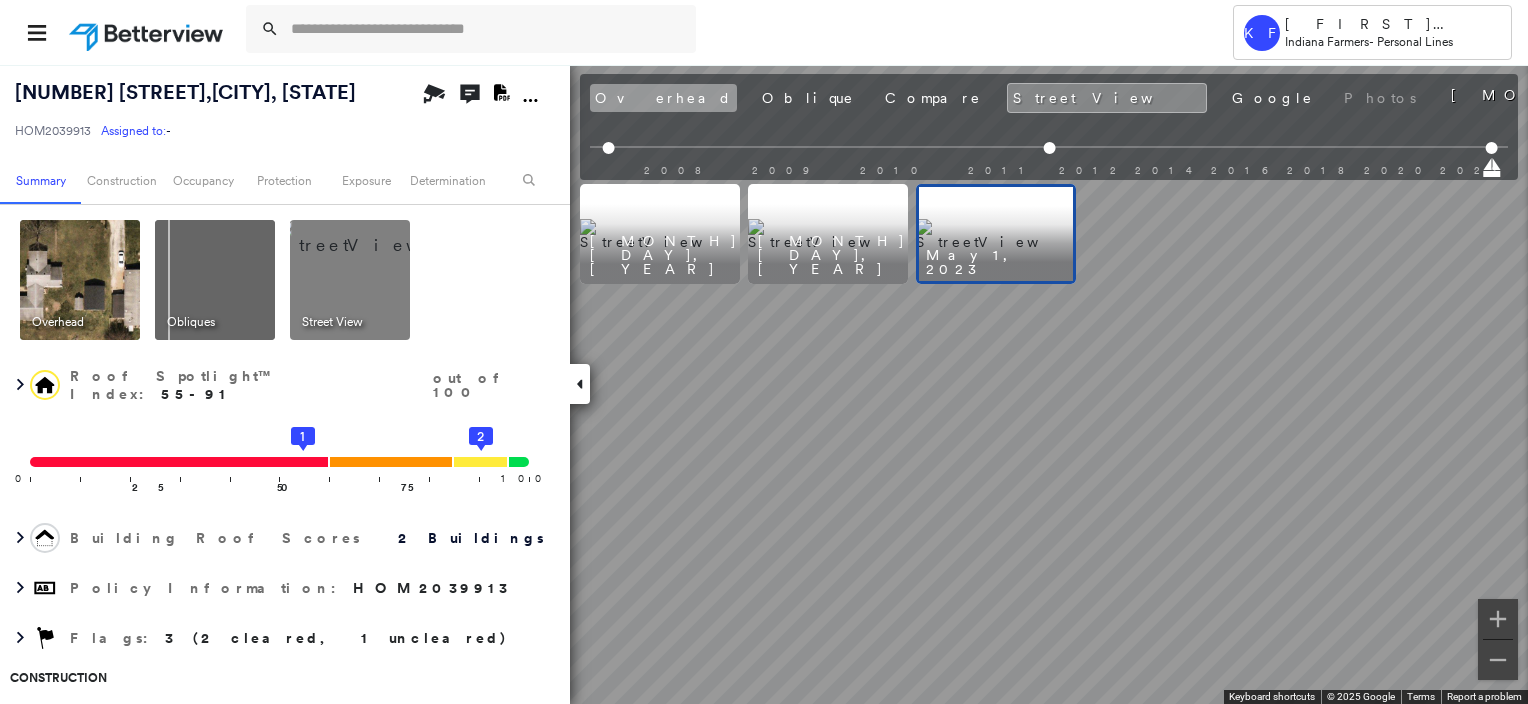 click on "Overhead" at bounding box center [663, 98] 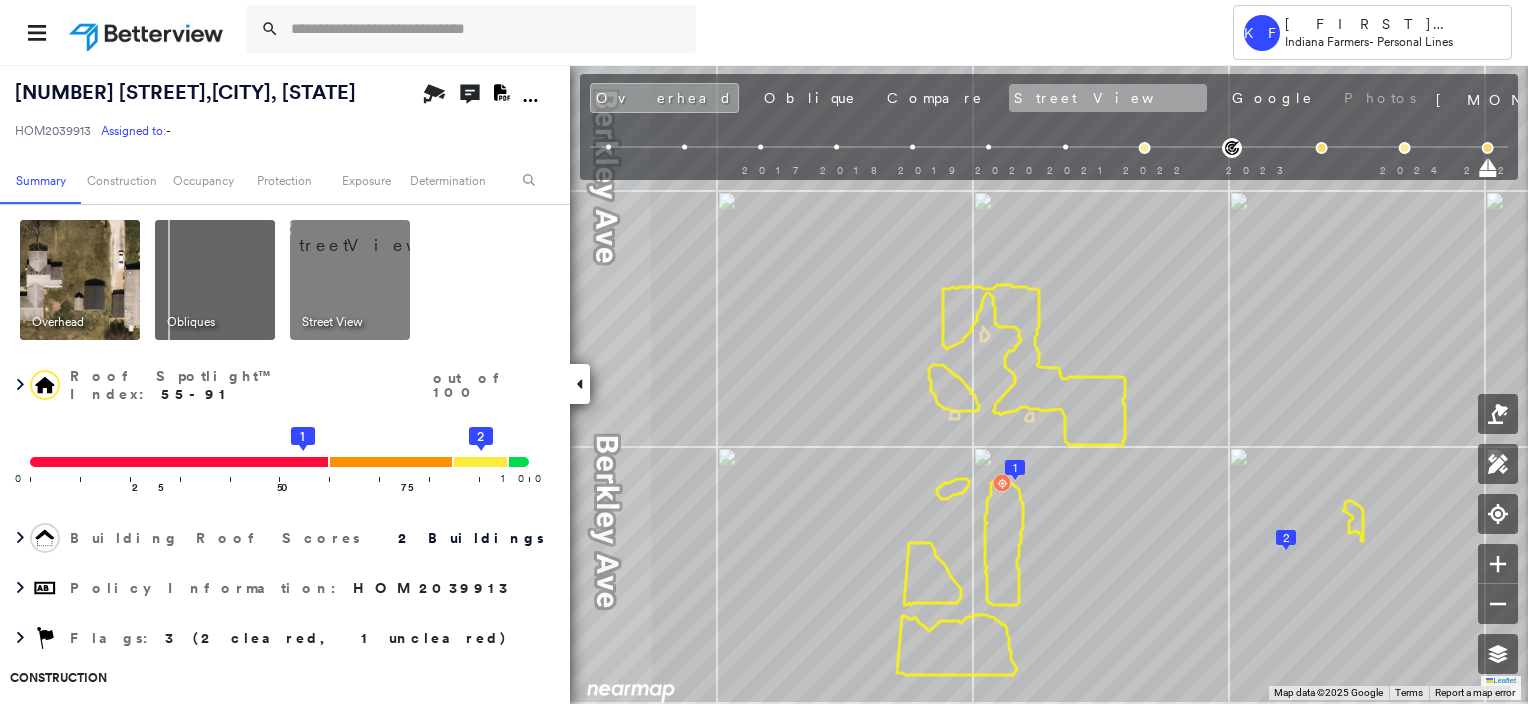 click on "Street View" at bounding box center [1108, 98] 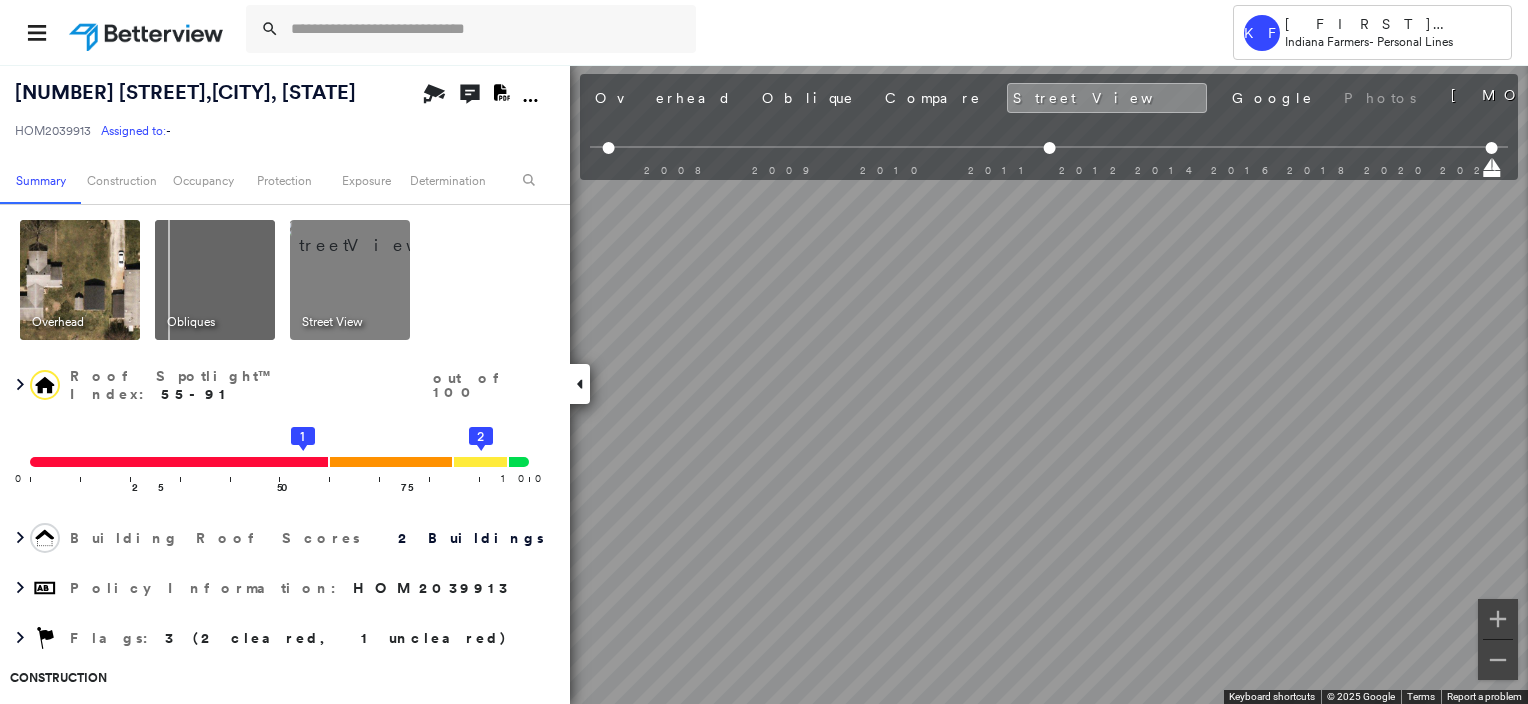 click on "Tower KF Kelly Franklin Indiana Farmers  -   Personal Lines 25478 MODRELL AVE ,  ELKHART, IN 46514 HOM2039913 Assigned to:  - Assigned to:  - HOM2039913 Assigned to:  - Open Comments Download PDF Report Summary Construction Occupancy Protection Exposure Determination Overhead Obliques Street View Roof Spotlight™ Index :  55-91 out of 100 0 100 25 50 75 1 2 Building Roof Scores 2 Buildings Policy Information :  HOM2039913 Flags :  3 (2 cleared, 1 uncleared) Construction Roof Spotlights :  Staining, Vent Property Features Roof Size & Shape :  2 buildings  Occupancy Place Detail Google - Places Smarty Streets - Surrounding Properties TripAdvisor - Nearest Locations National Registry of Historic Places Protection US Fire Administration: Nearest Fire Stations Exposure Additional Perils FEMA Risk Index Determination Flags :  3 (2 cleared, 1 uncleared) Uncleared Flags (1) Cleared Flags  (2) Med Medium Priority Roof Score Flagged 01/25/23 Clear Action Taken New Entry History Quote/New Business Terms & Conditions" at bounding box center (764, 352) 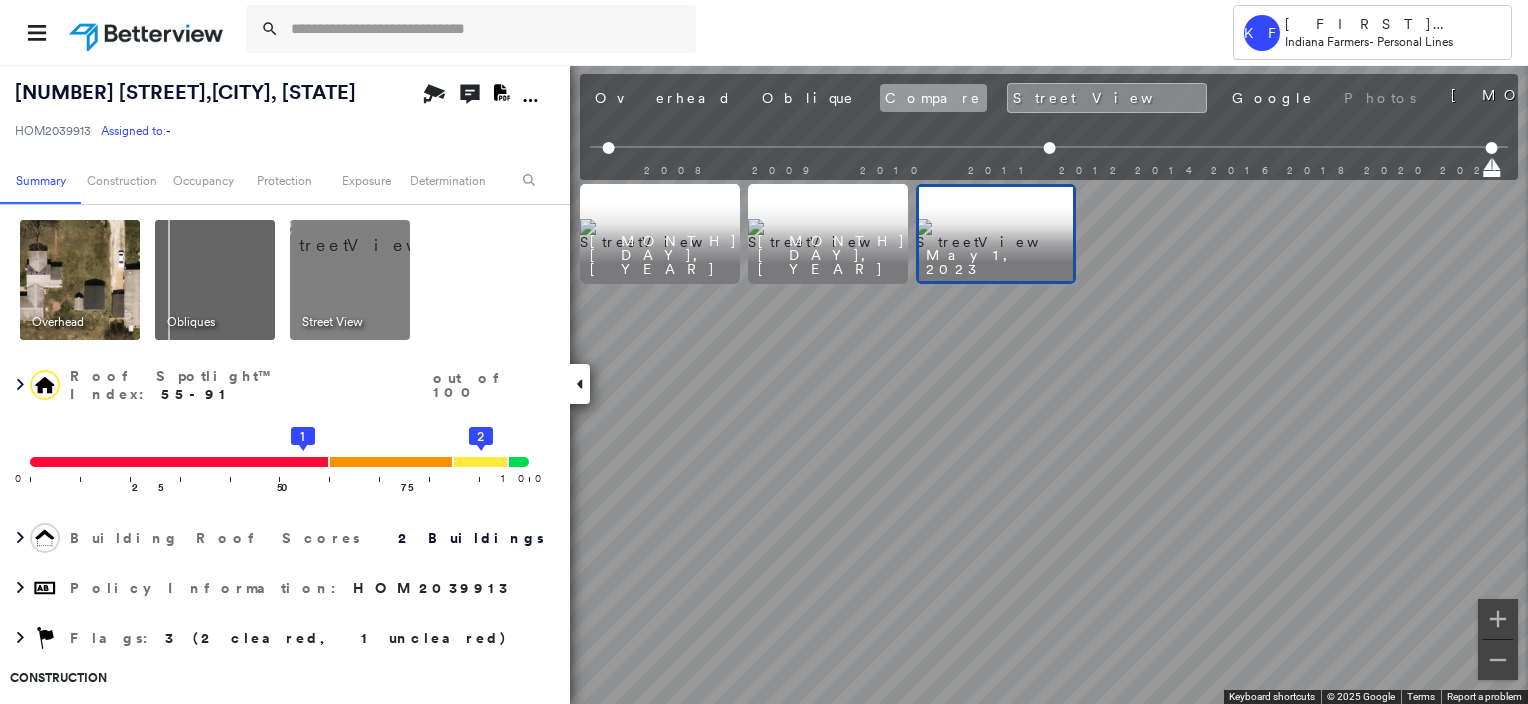 click on "Compare" at bounding box center (933, 98) 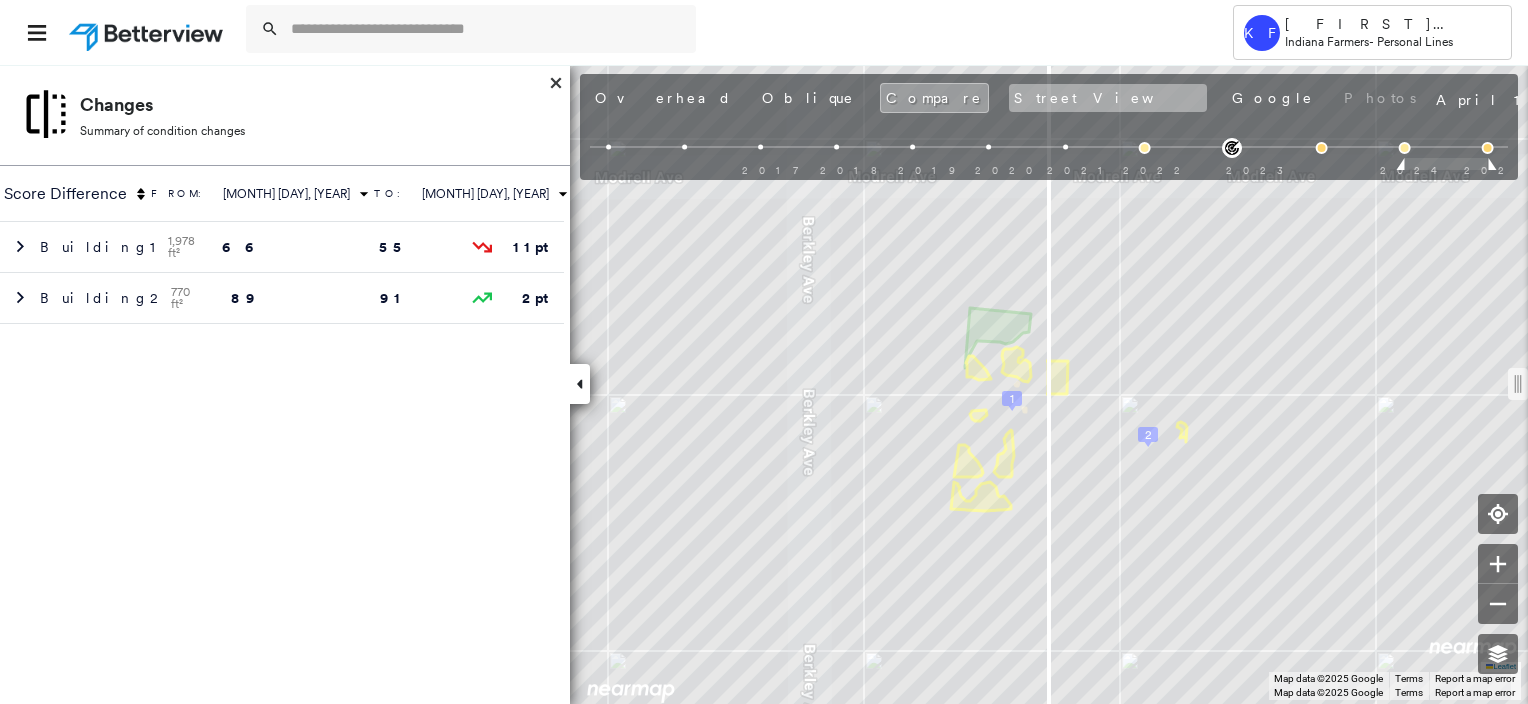 click on "Street View" at bounding box center [1108, 98] 